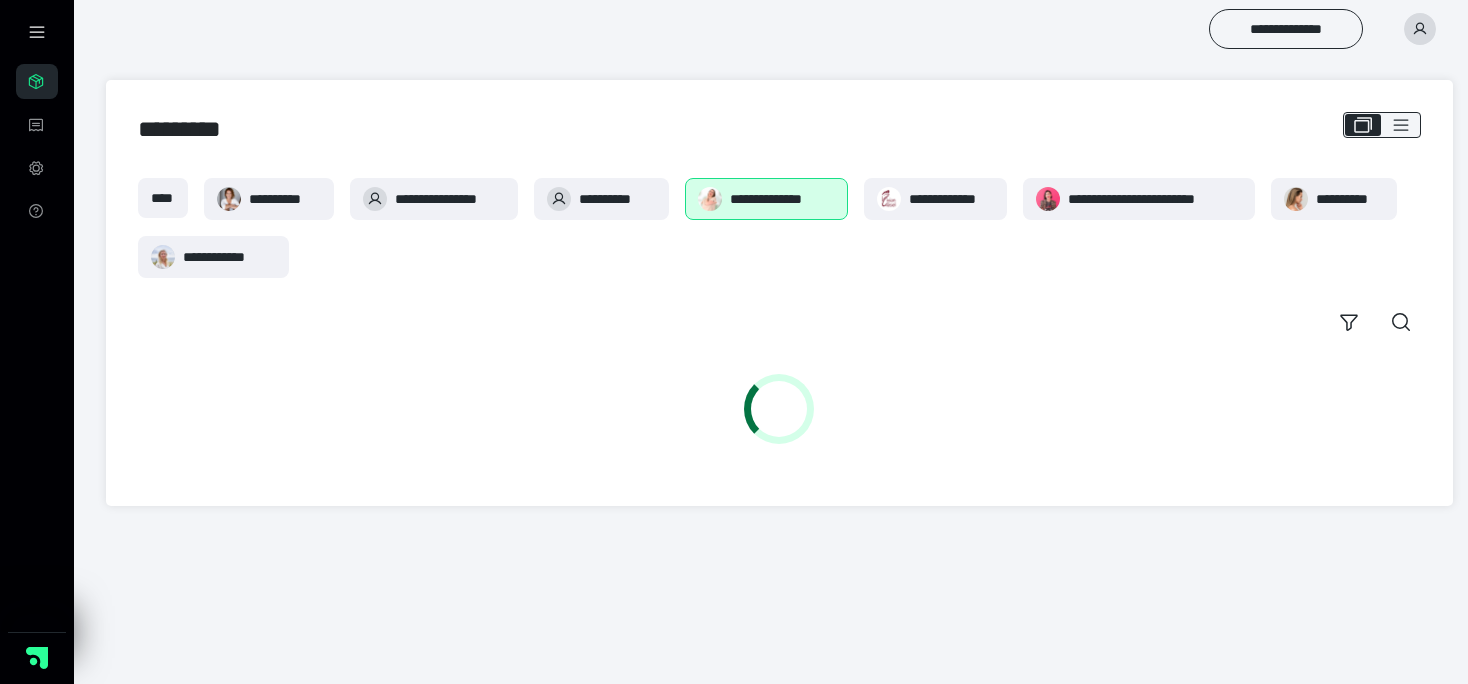 scroll, scrollTop: 0, scrollLeft: 0, axis: both 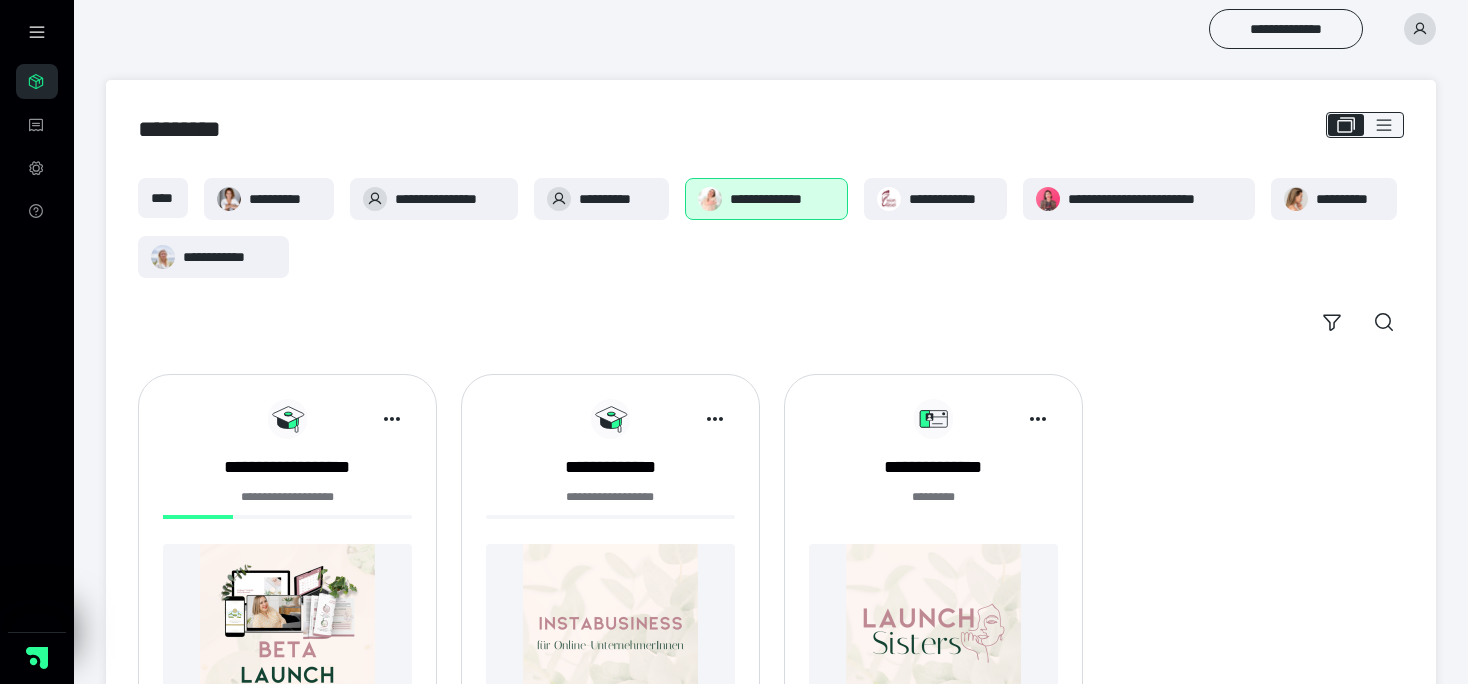 click on "**********" at bounding box center (287, 508) 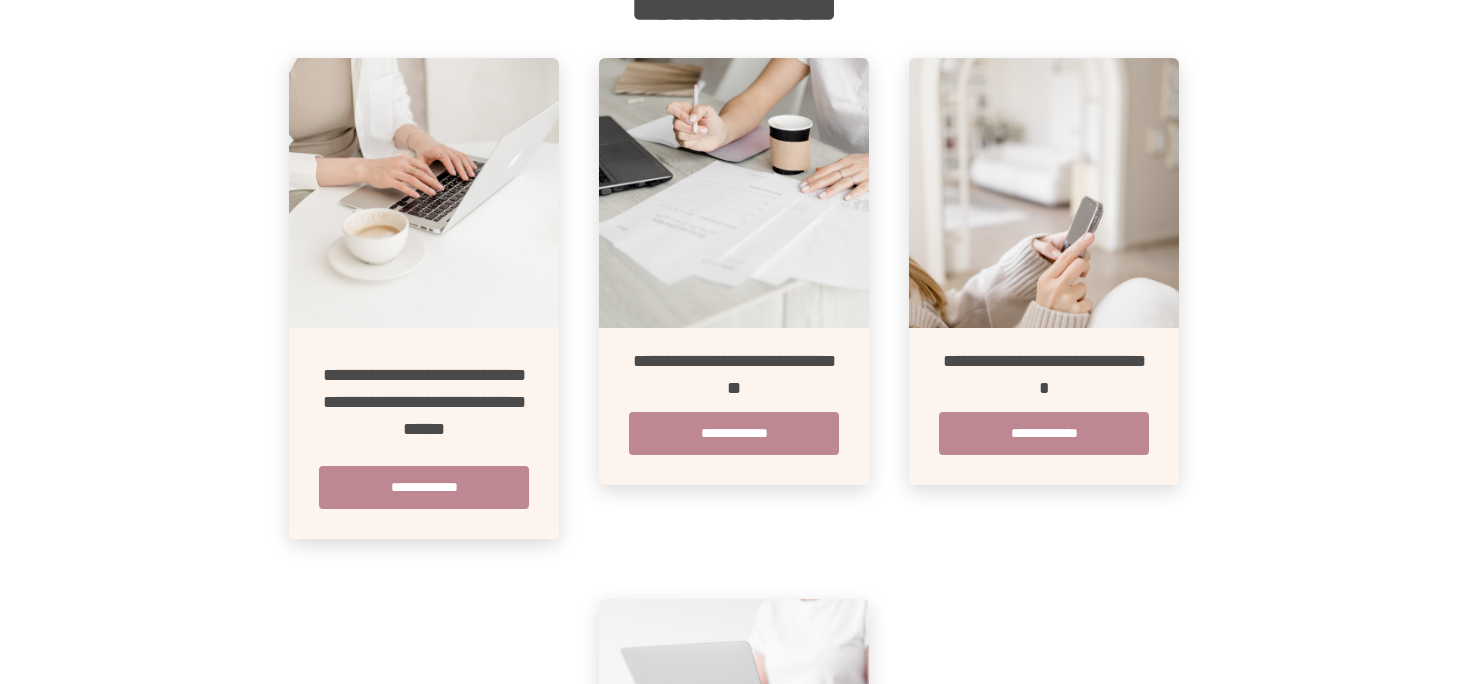 scroll, scrollTop: 410, scrollLeft: 0, axis: vertical 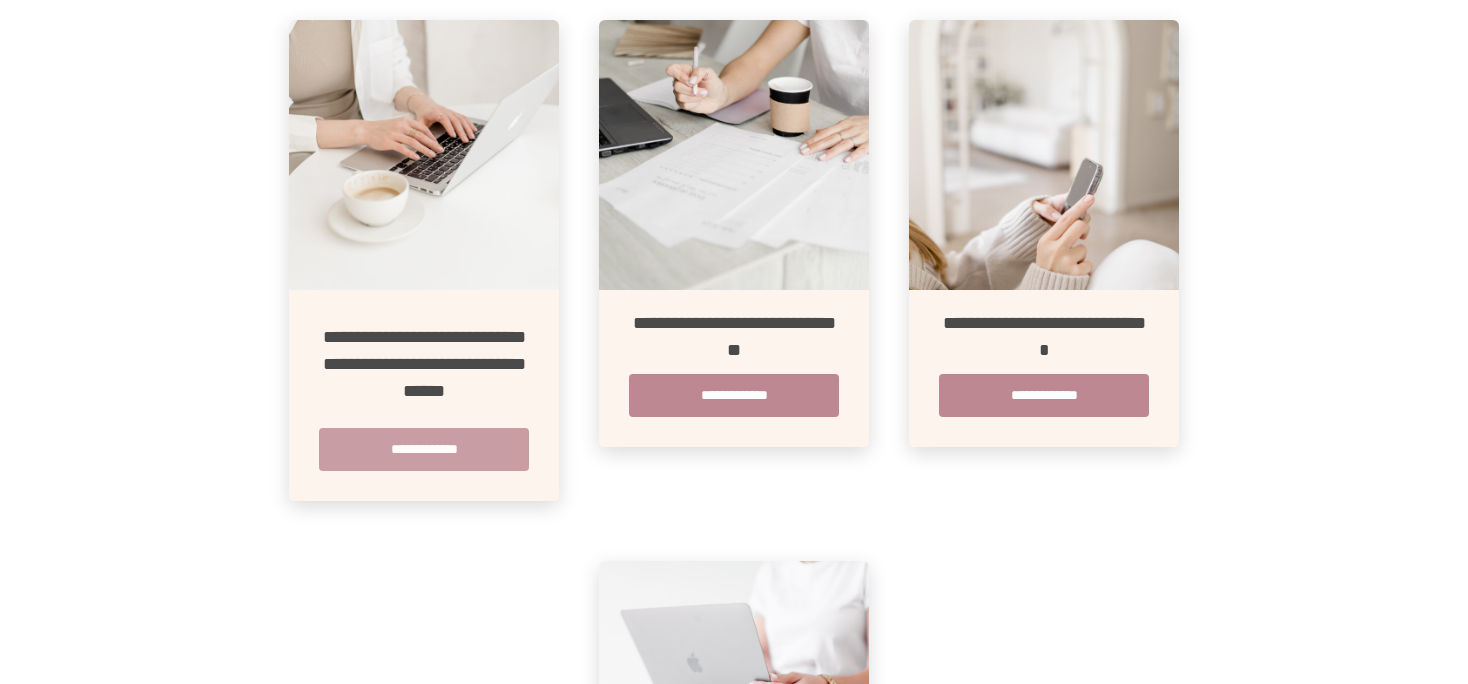 click on "**********" at bounding box center (424, 449) 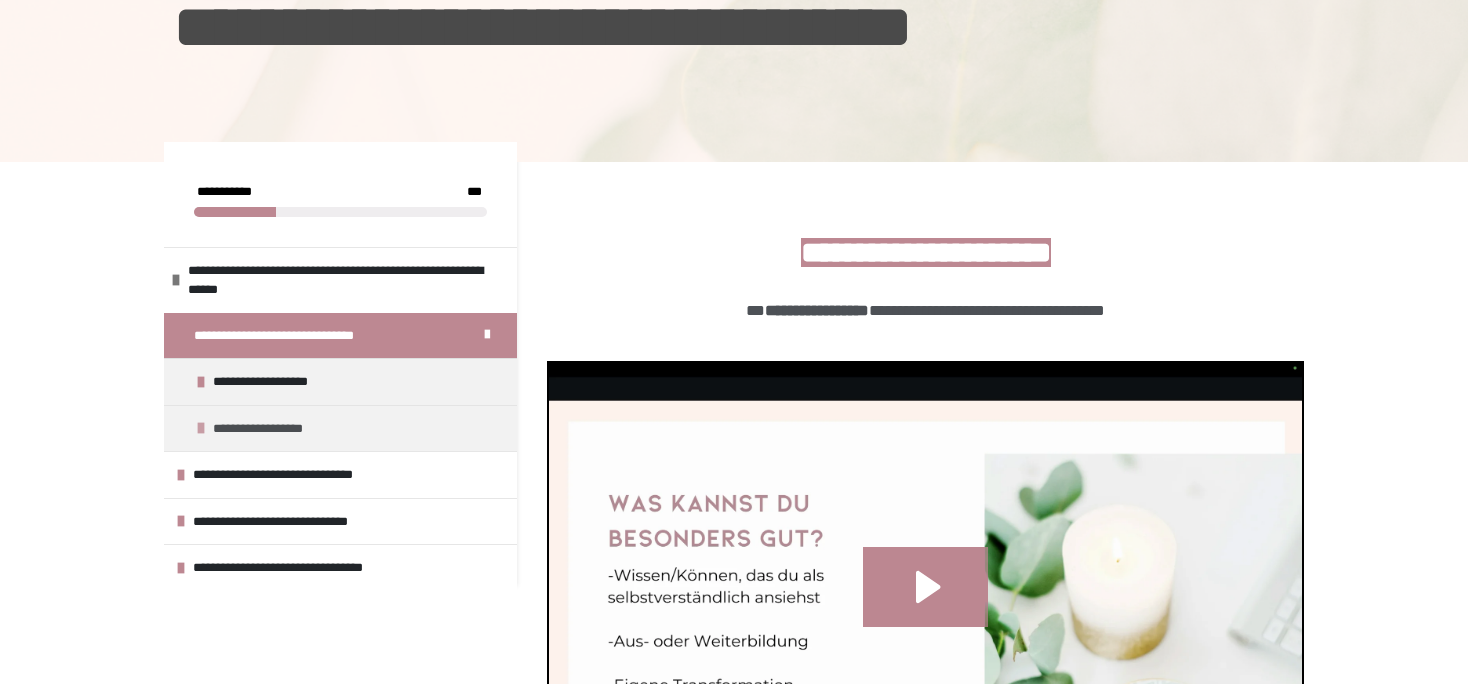 scroll, scrollTop: 140, scrollLeft: 0, axis: vertical 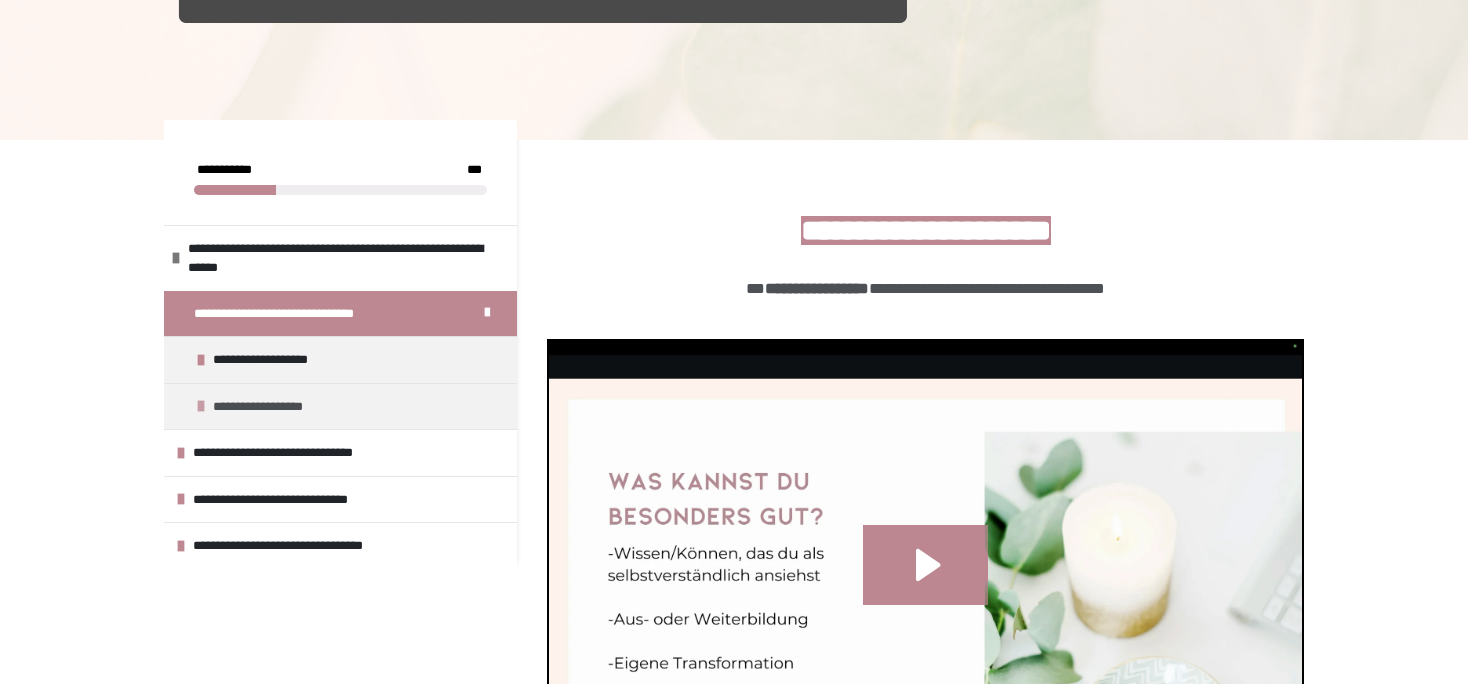 click on "**********" at bounding box center [272, 407] 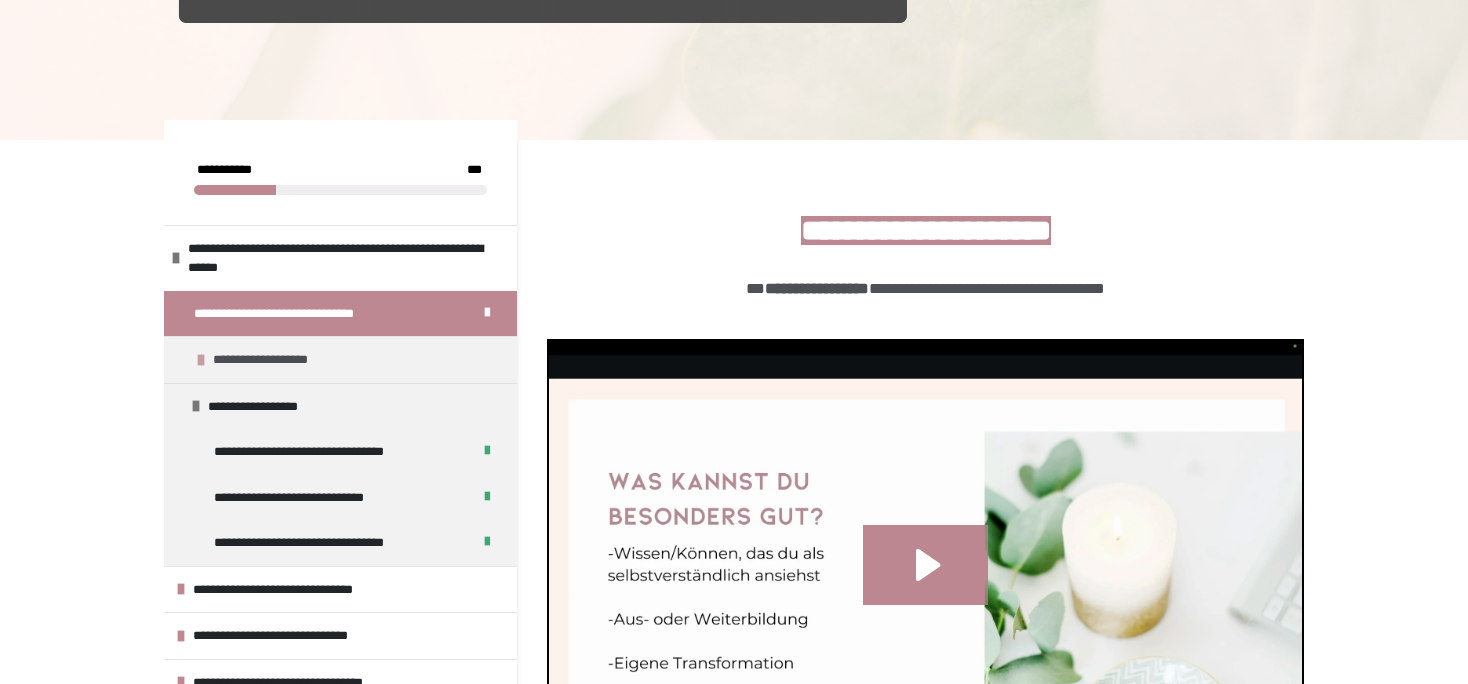 click on "**********" at bounding box center (279, 360) 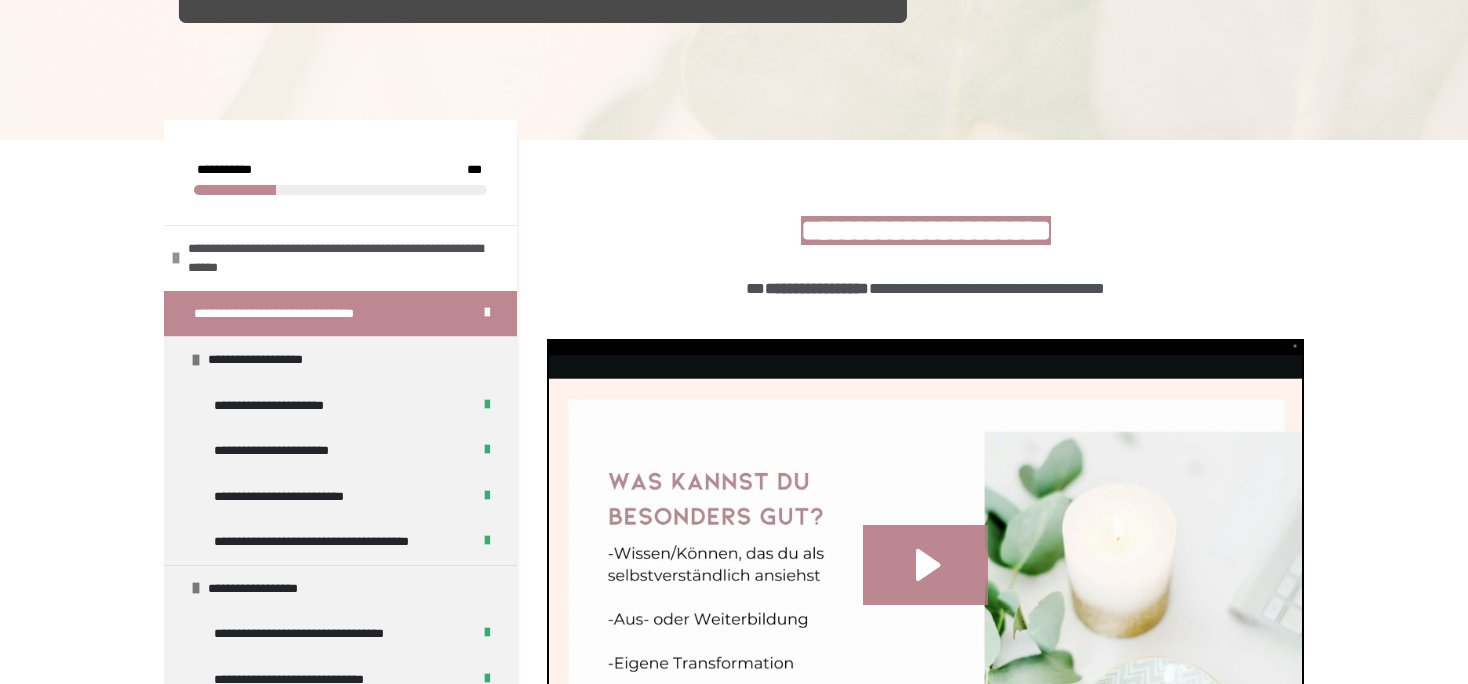 click at bounding box center [176, 258] 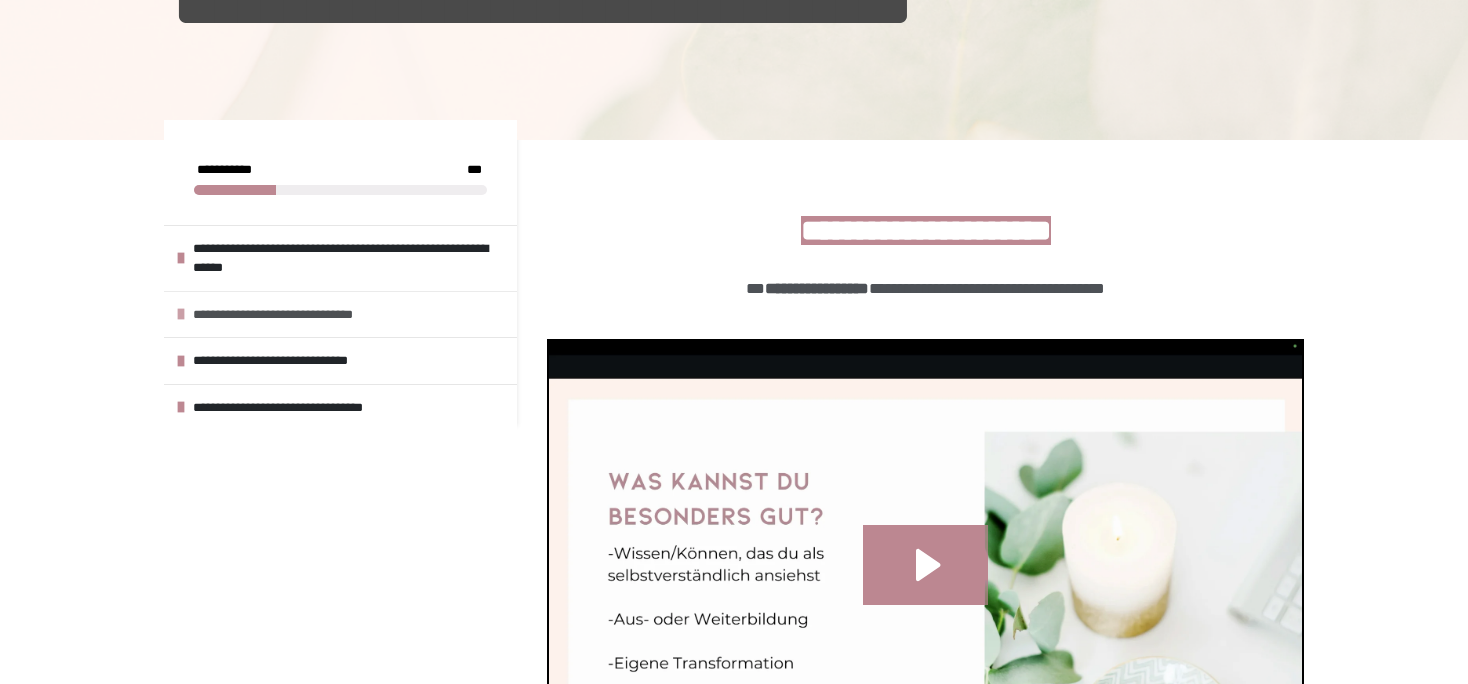 click on "**********" at bounding box center (297, 315) 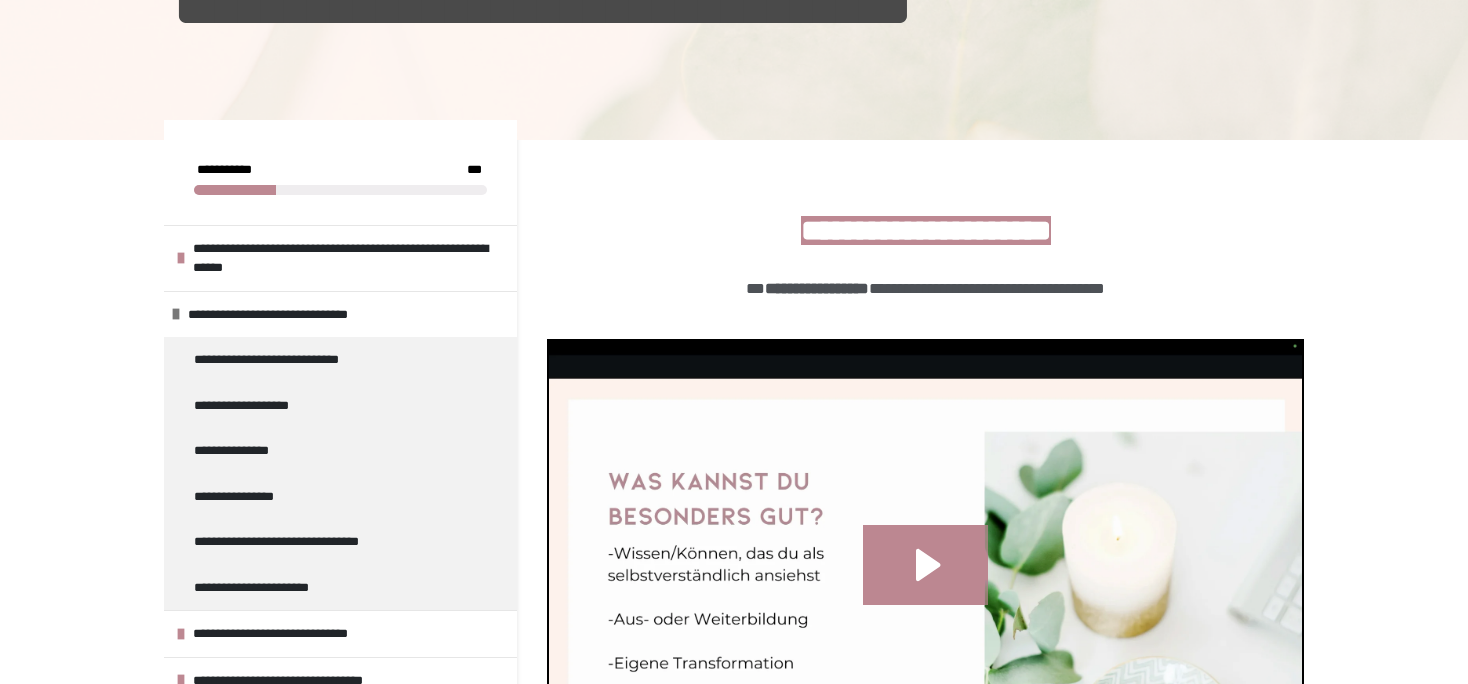 click at bounding box center (734, 0) 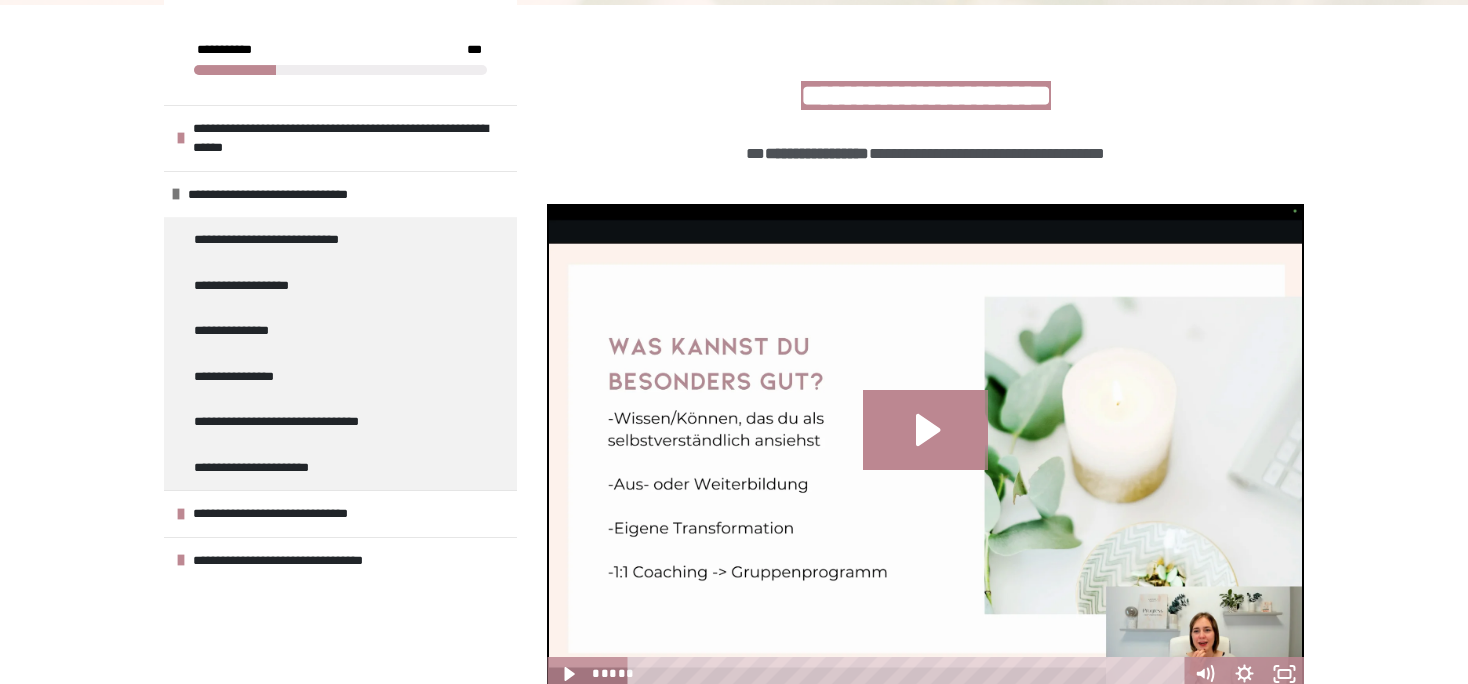 scroll, scrollTop: 388, scrollLeft: 0, axis: vertical 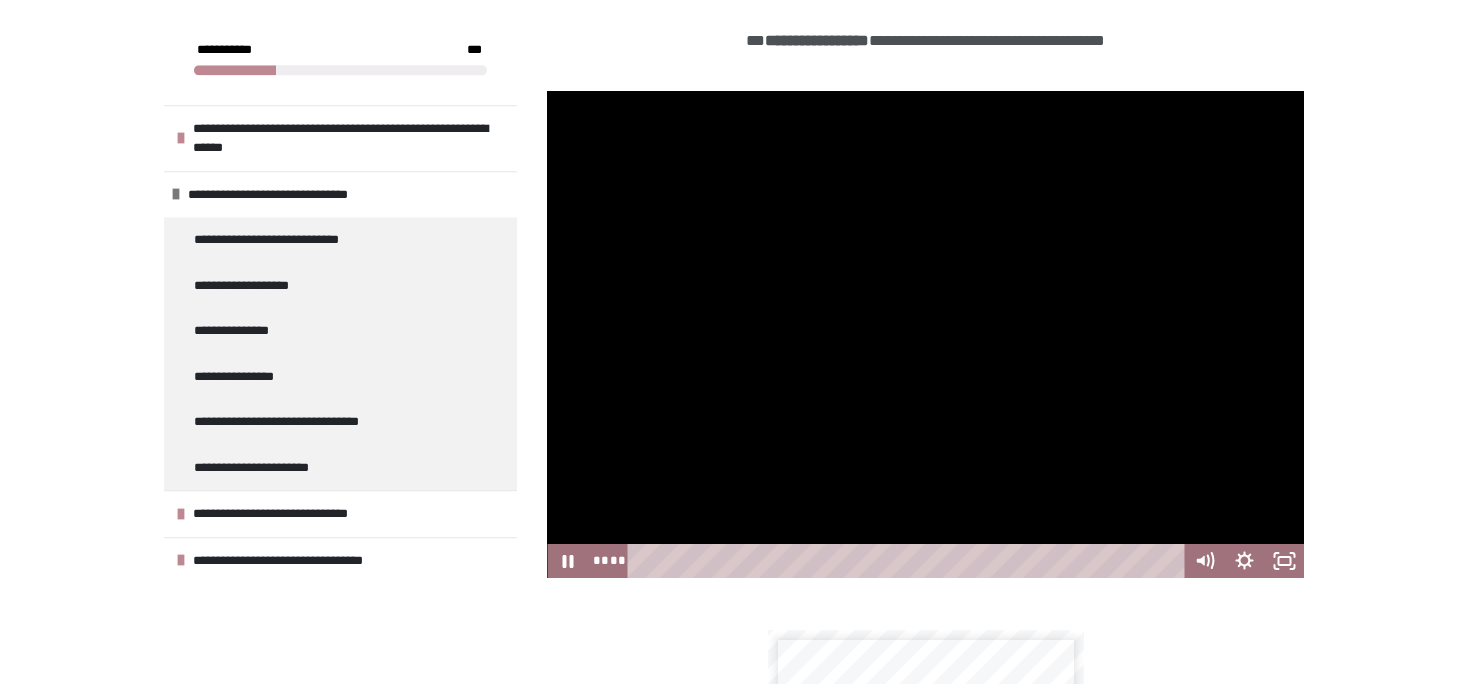 click at bounding box center [908, 561] 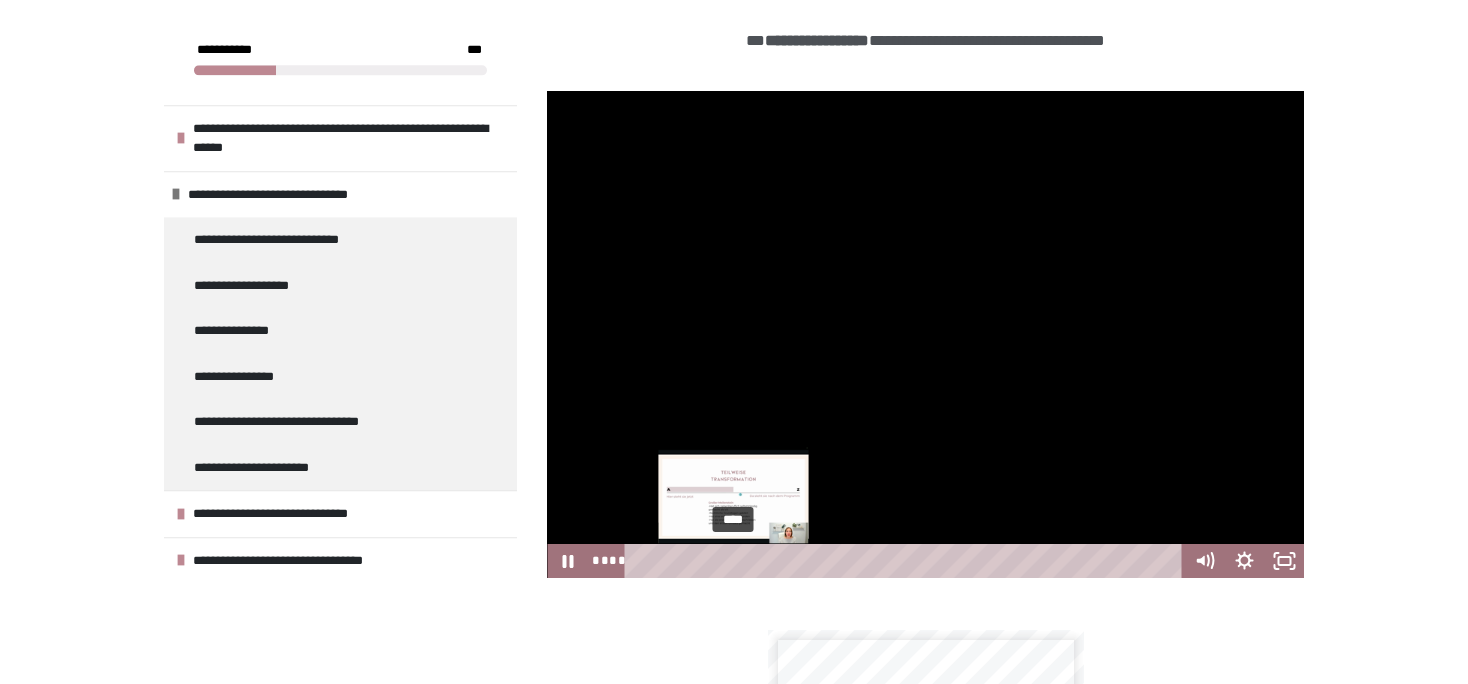 click on "****" at bounding box center [907, 561] 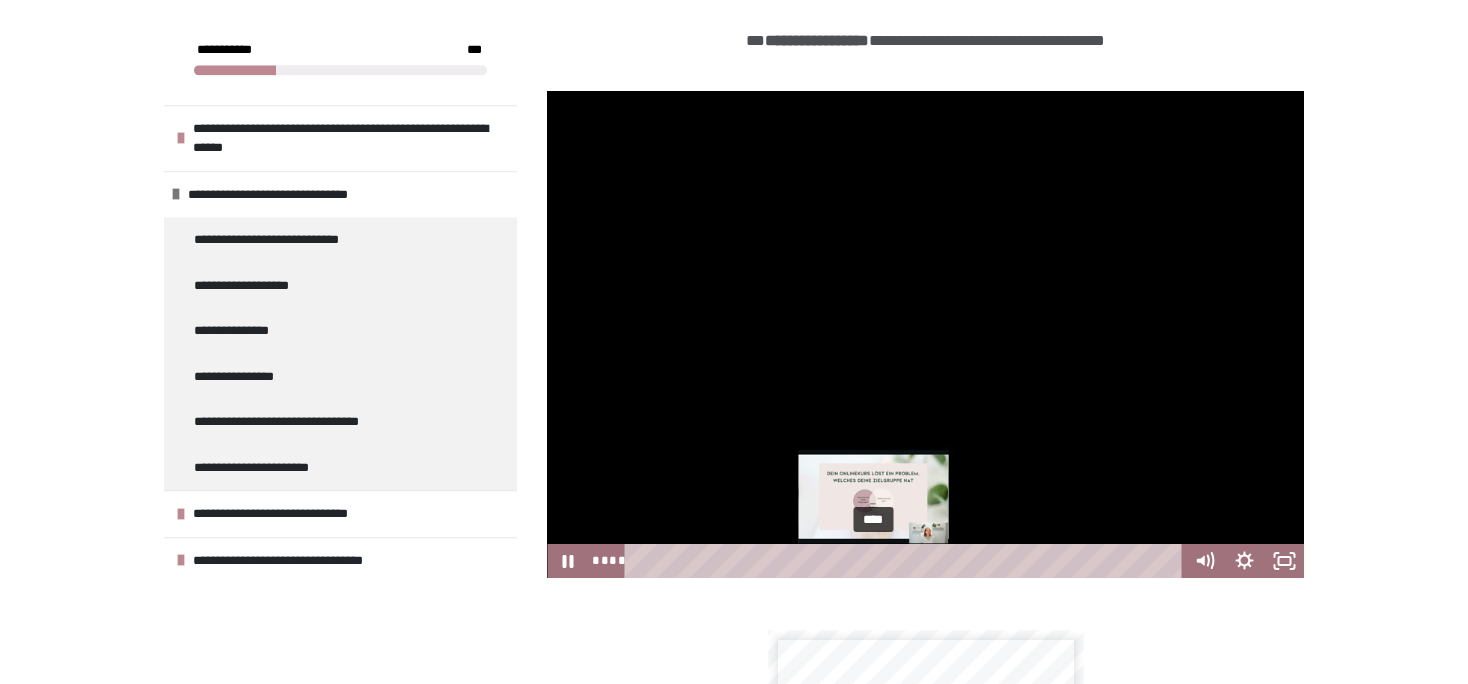 click on "****" at bounding box center (907, 561) 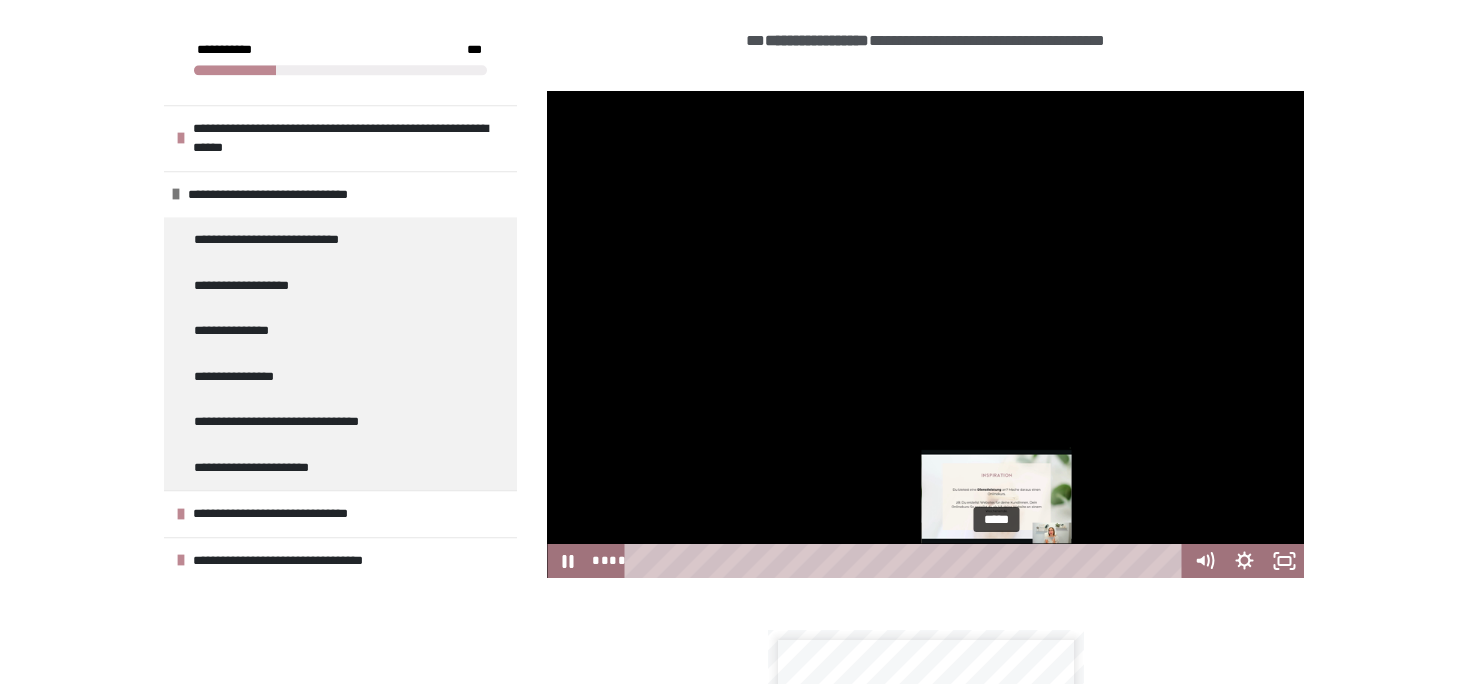 click on "*****" at bounding box center (907, 561) 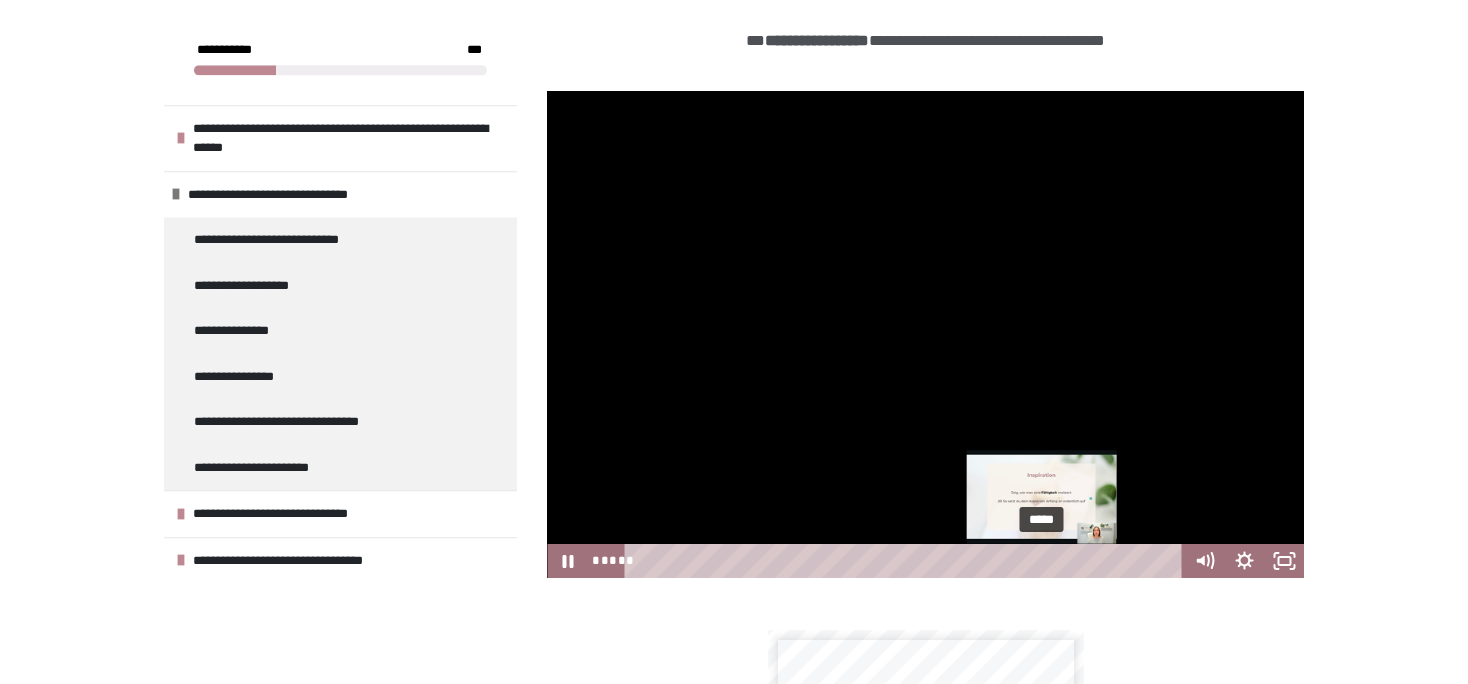 click on "*****" at bounding box center (907, 561) 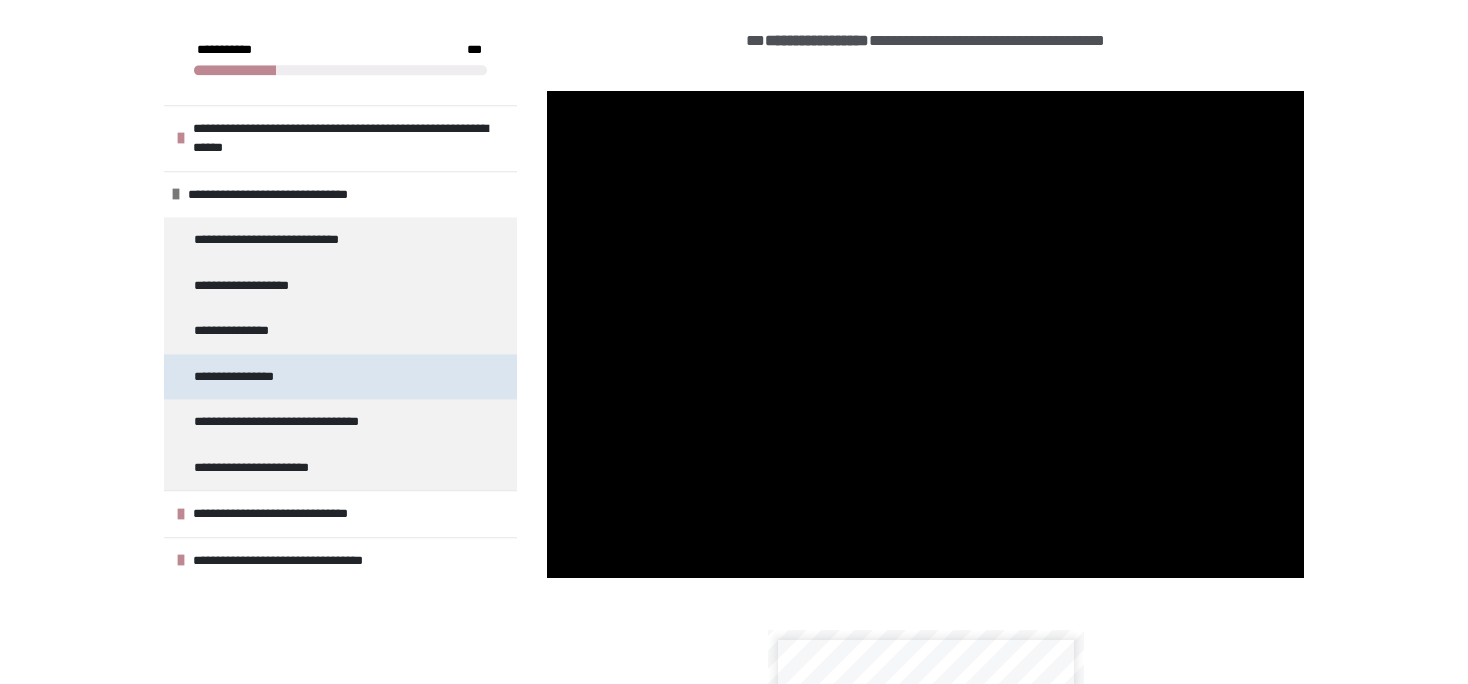 scroll, scrollTop: 388, scrollLeft: 0, axis: vertical 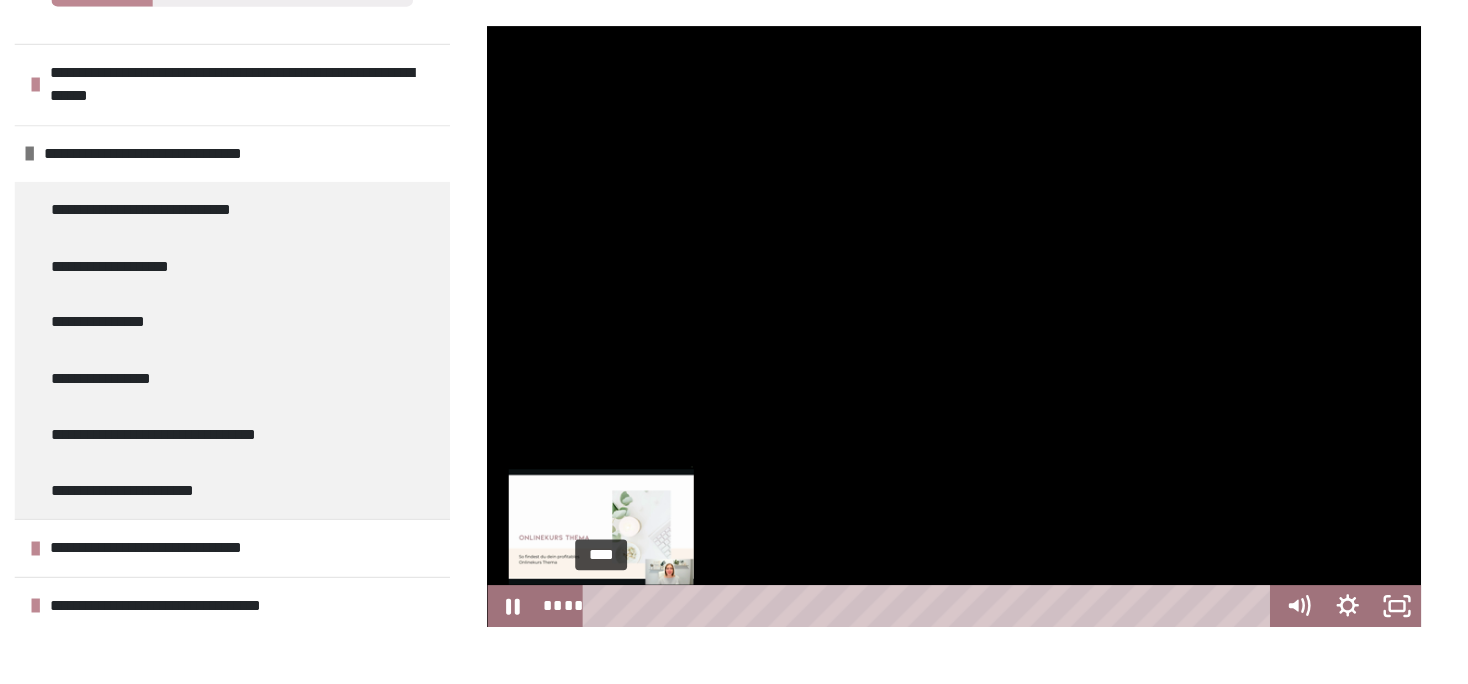 click on "****" at bounding box center (907, 561) 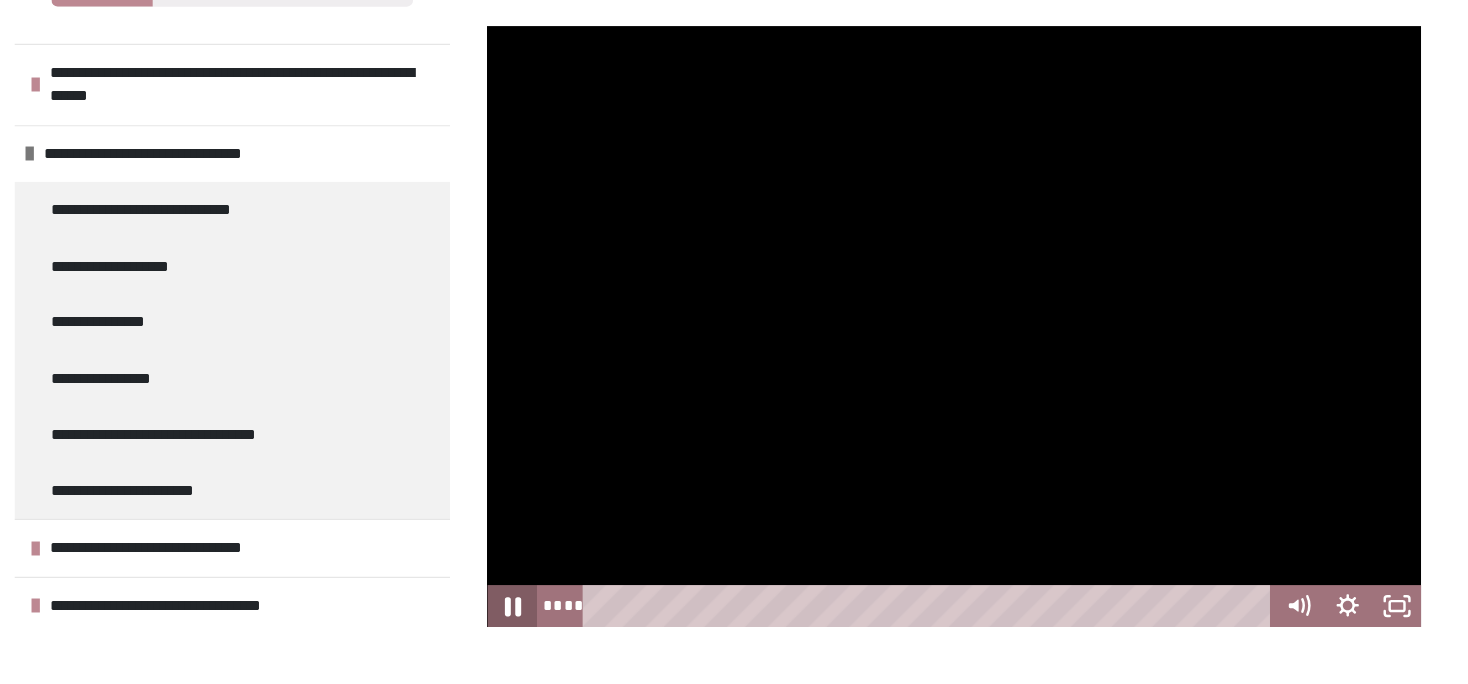 click 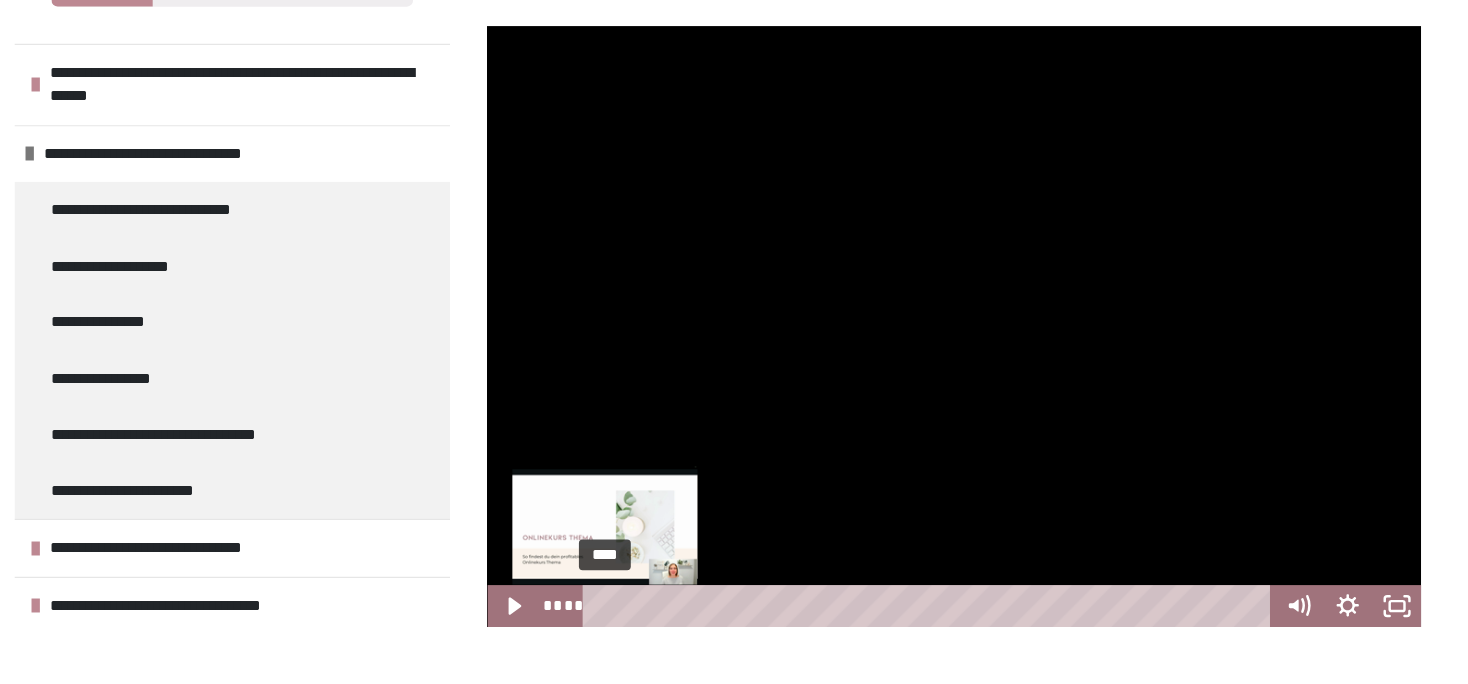 click at bounding box center (641, 560) 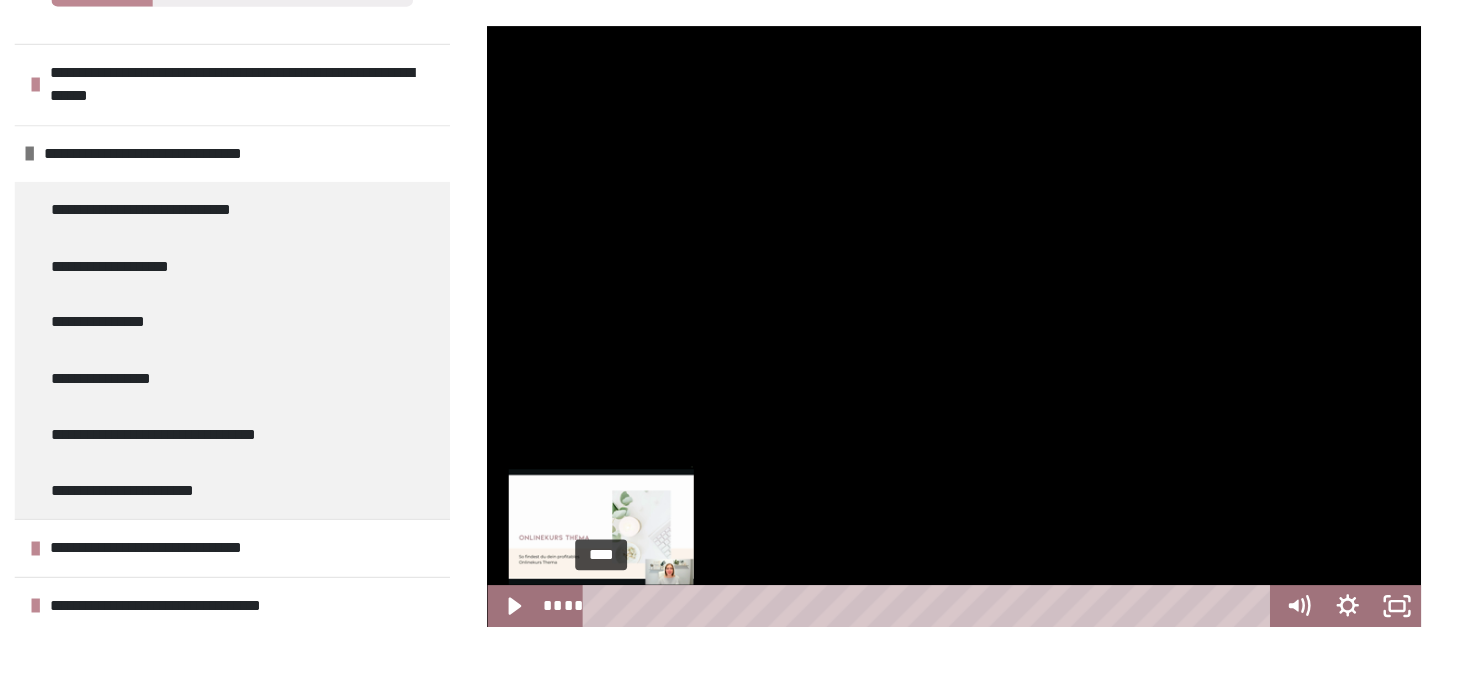 click at bounding box center (639, 560) 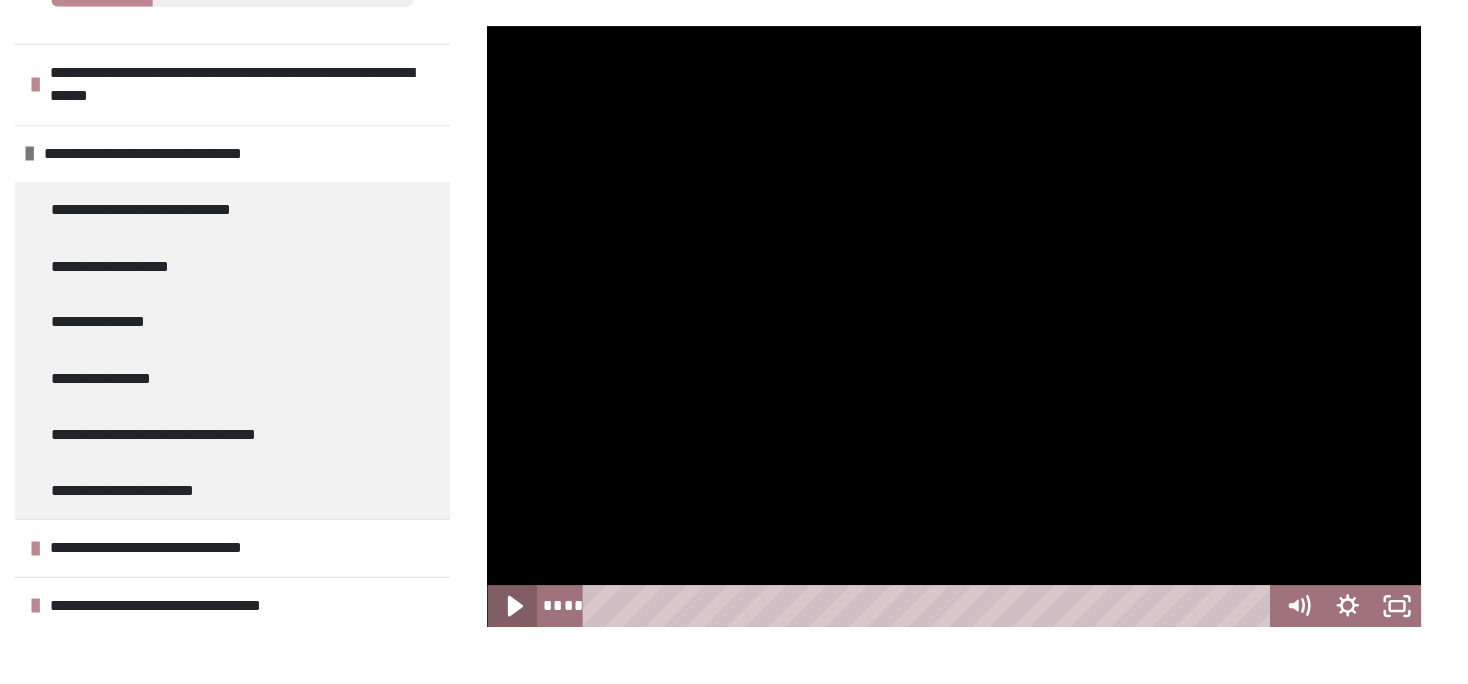 click 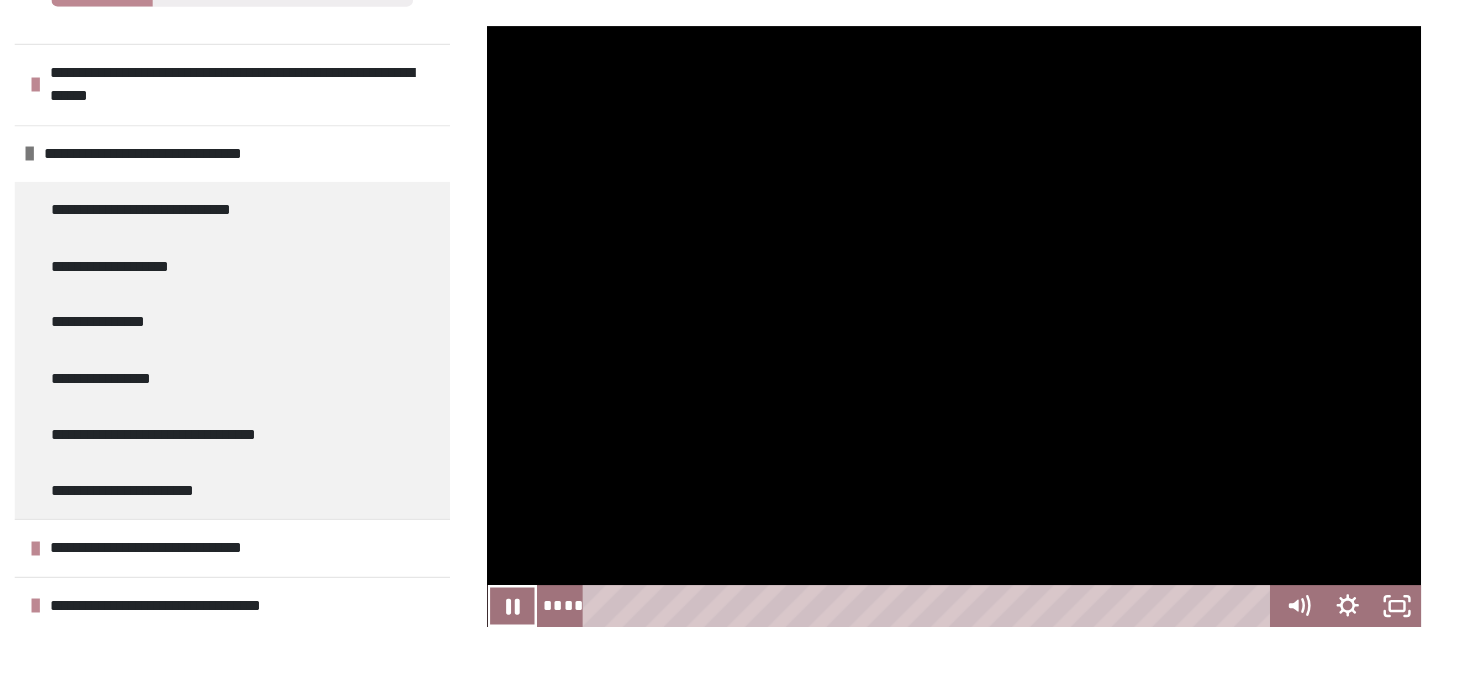 scroll, scrollTop: 257, scrollLeft: 0, axis: vertical 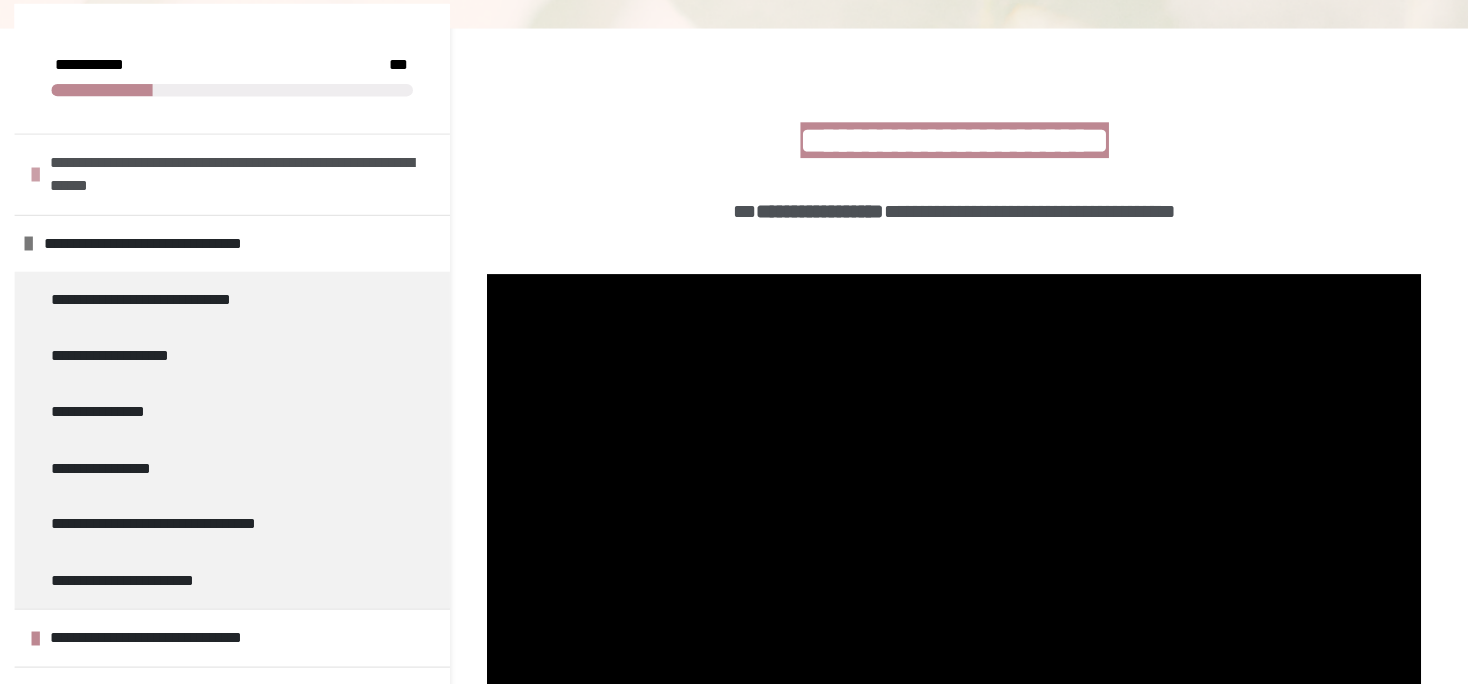 click on "**********" at bounding box center (350, 141) 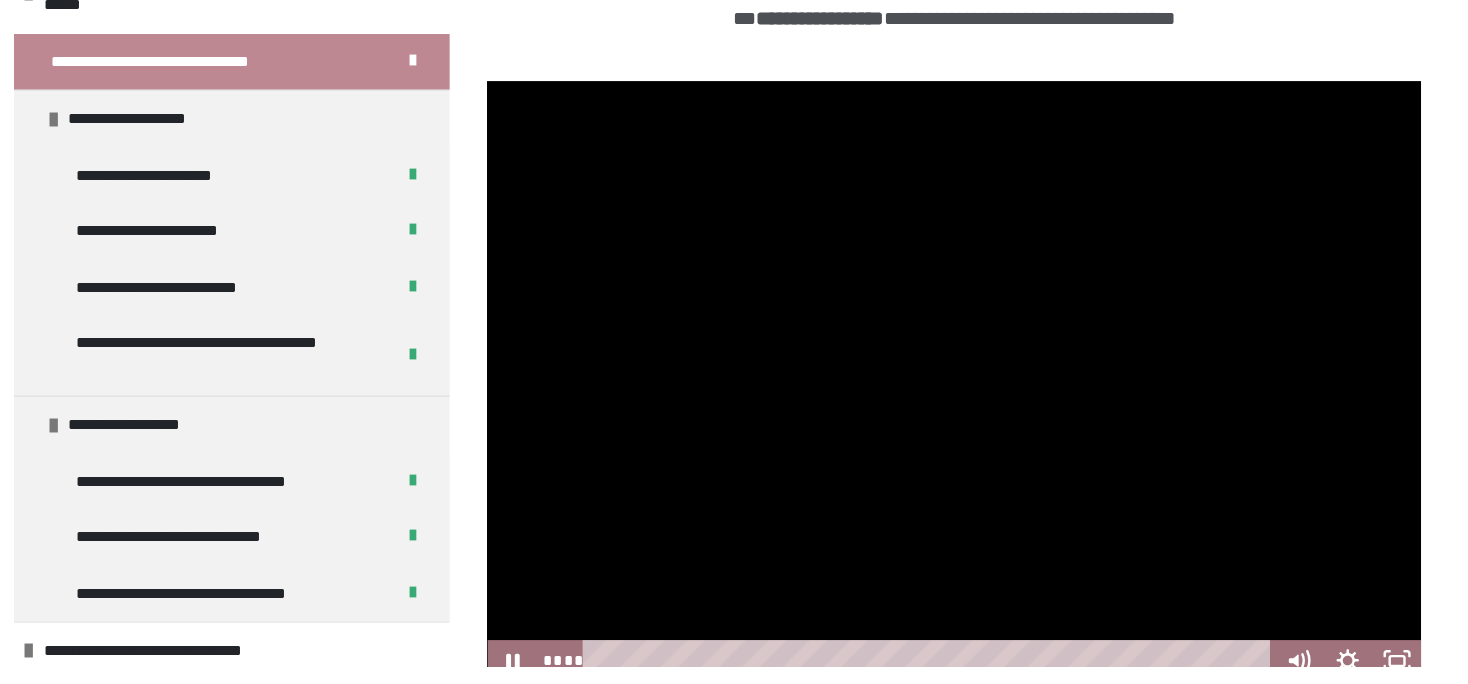 scroll, scrollTop: 408, scrollLeft: 0, axis: vertical 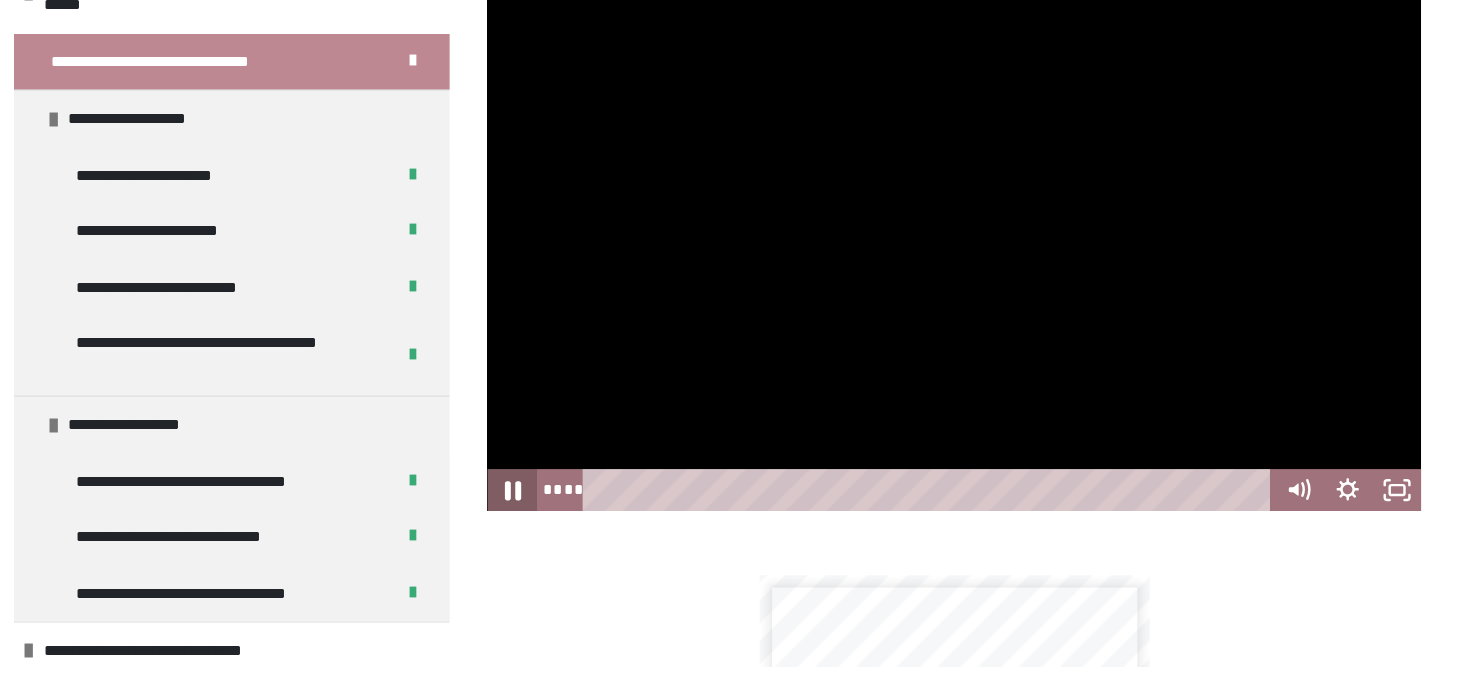 click 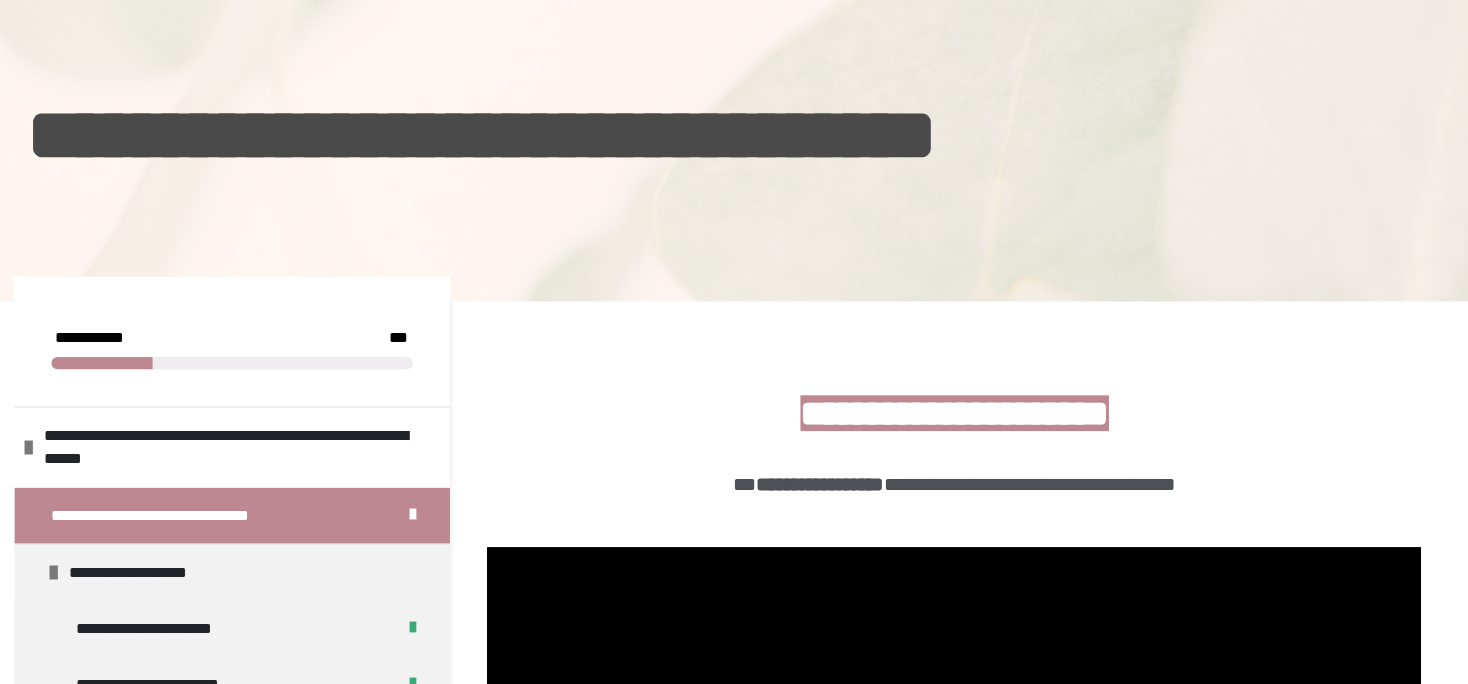 scroll, scrollTop: 20, scrollLeft: 0, axis: vertical 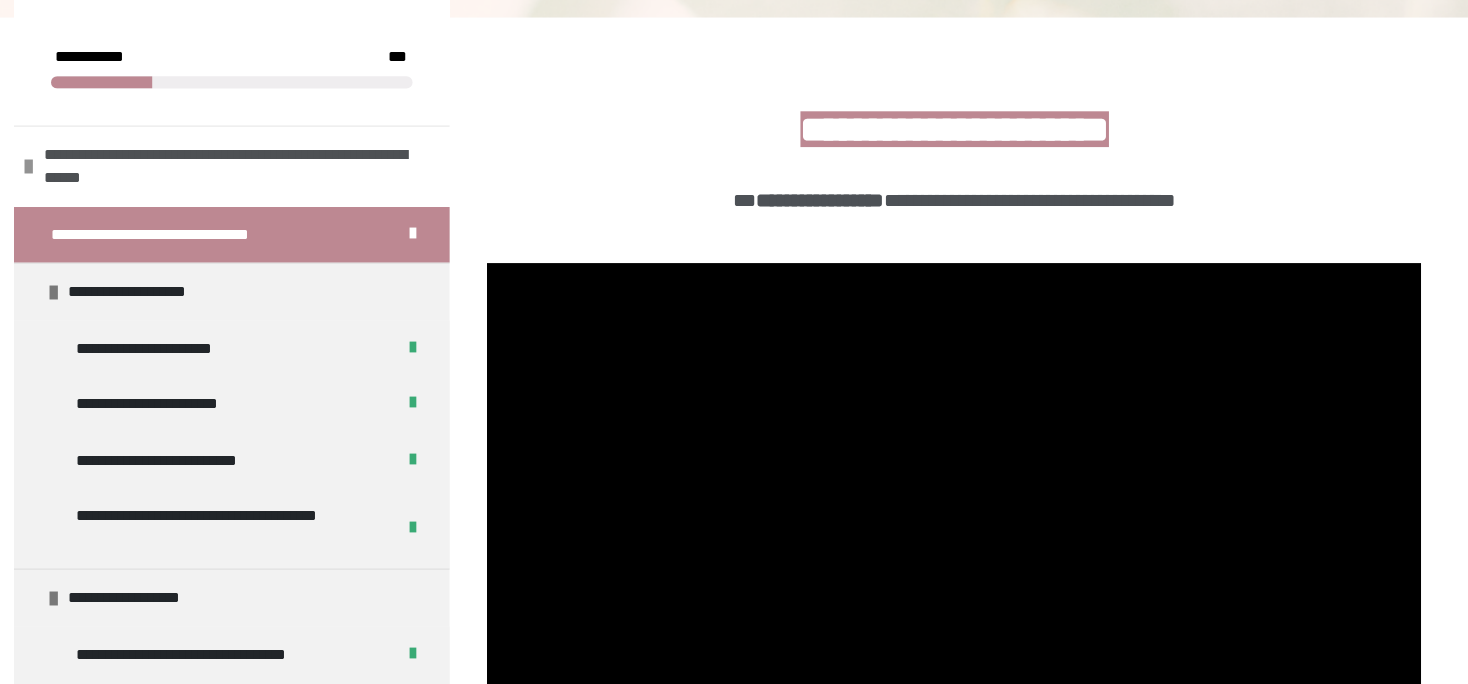 click on "**********" at bounding box center [336, 138] 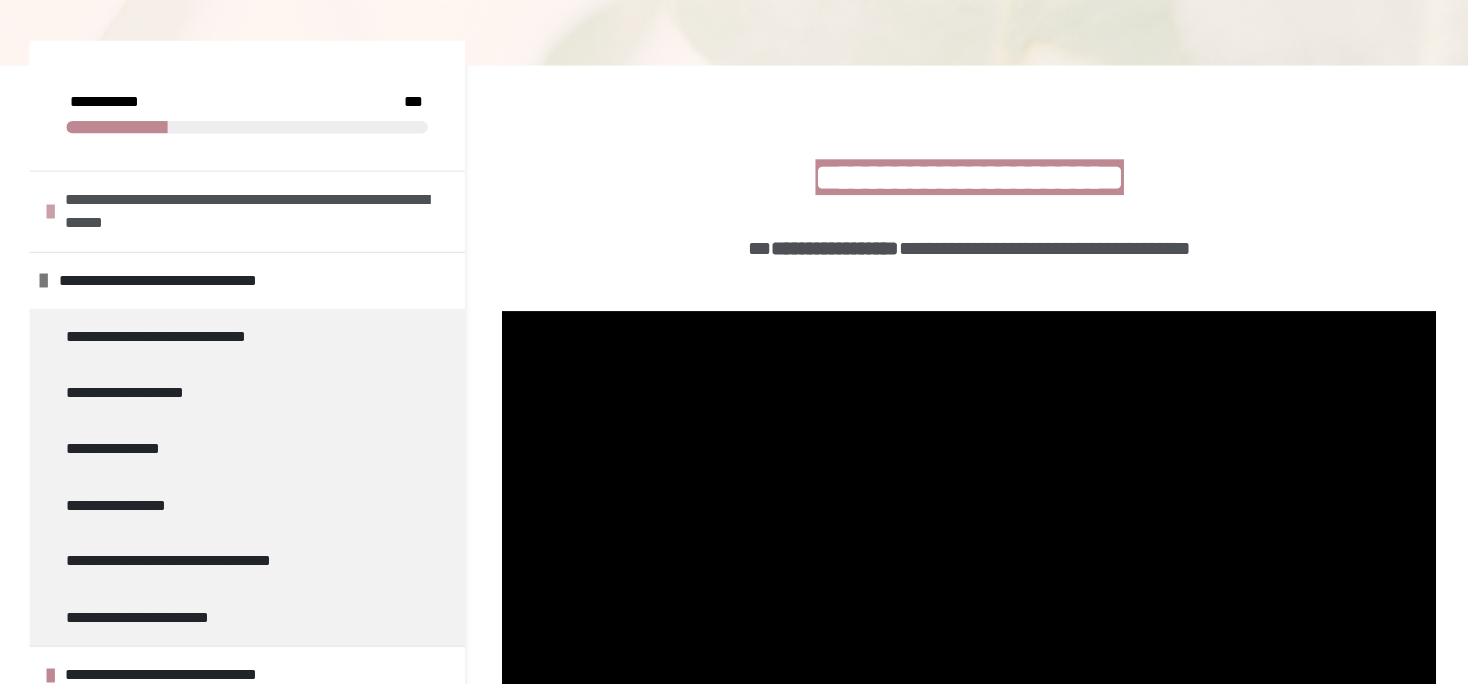 scroll, scrollTop: 220, scrollLeft: 0, axis: vertical 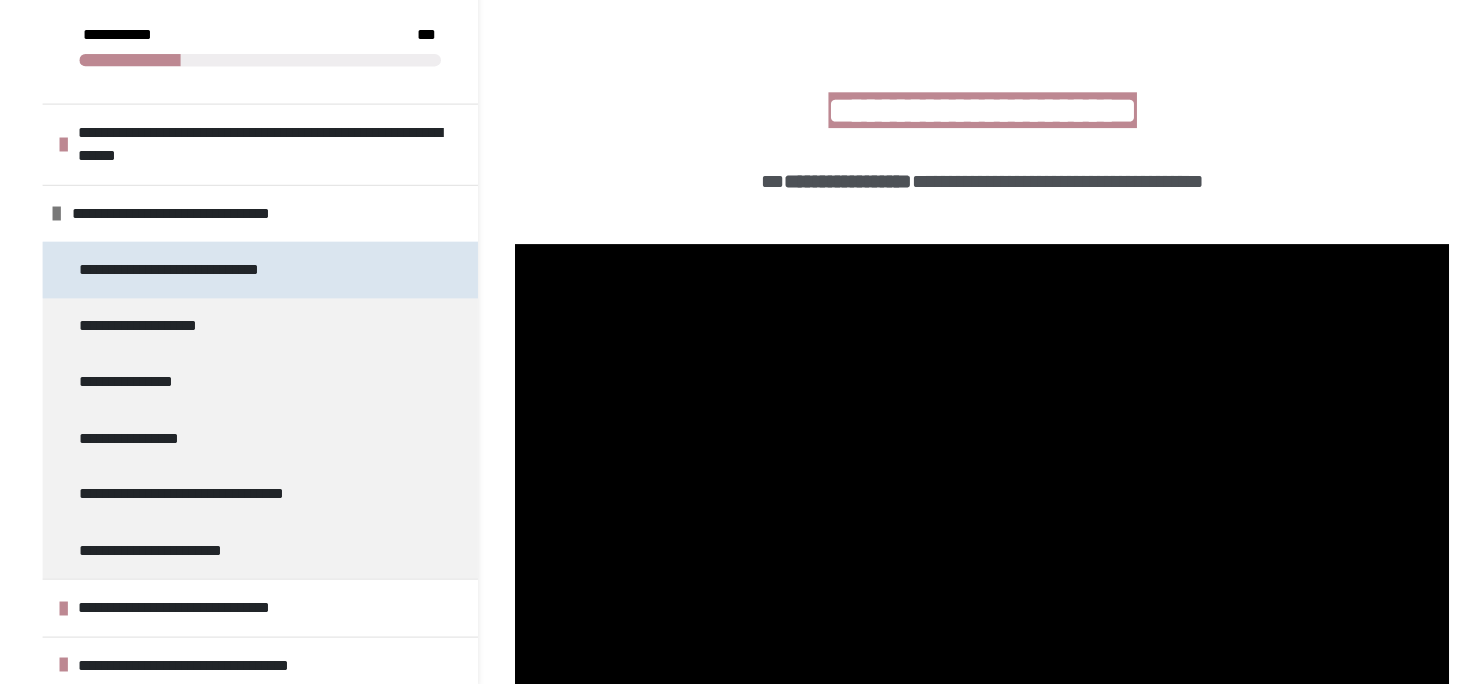 click on "**********" at bounding box center [286, 280] 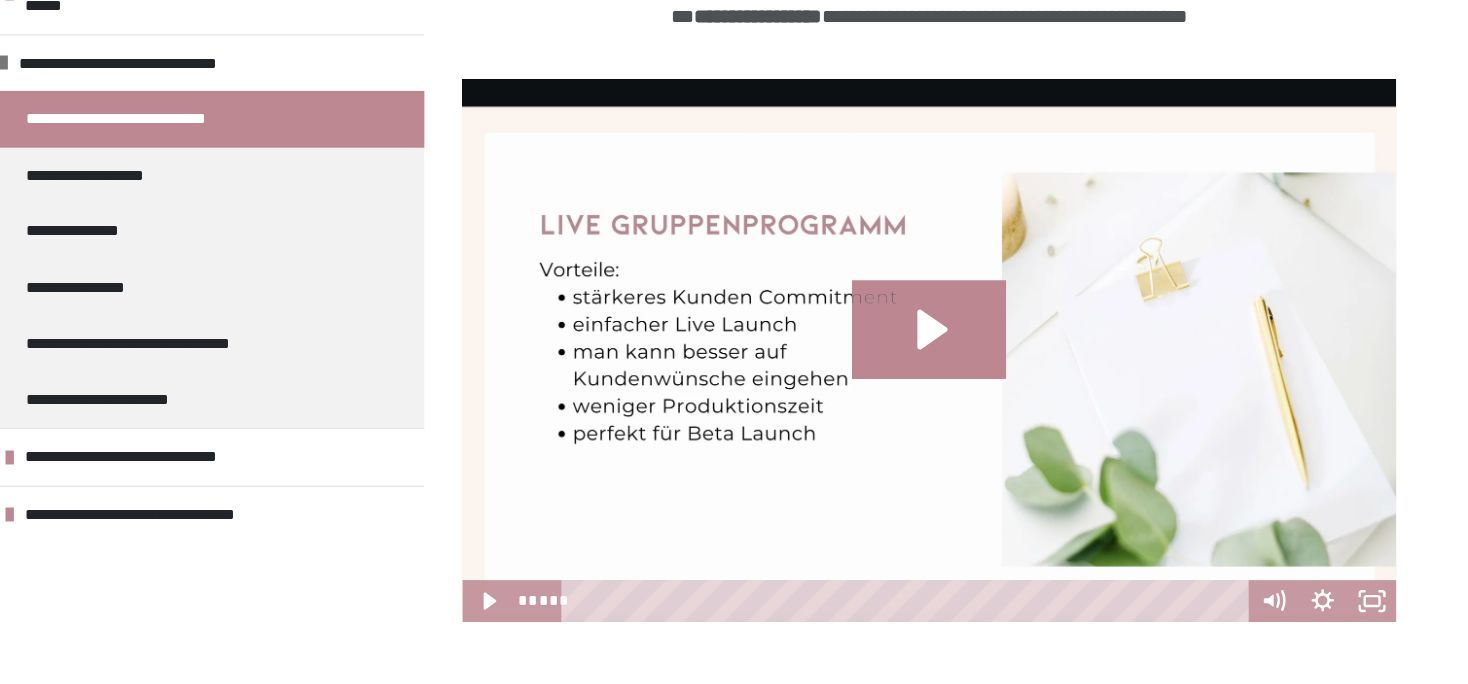 scroll, scrollTop: 275, scrollLeft: 0, axis: vertical 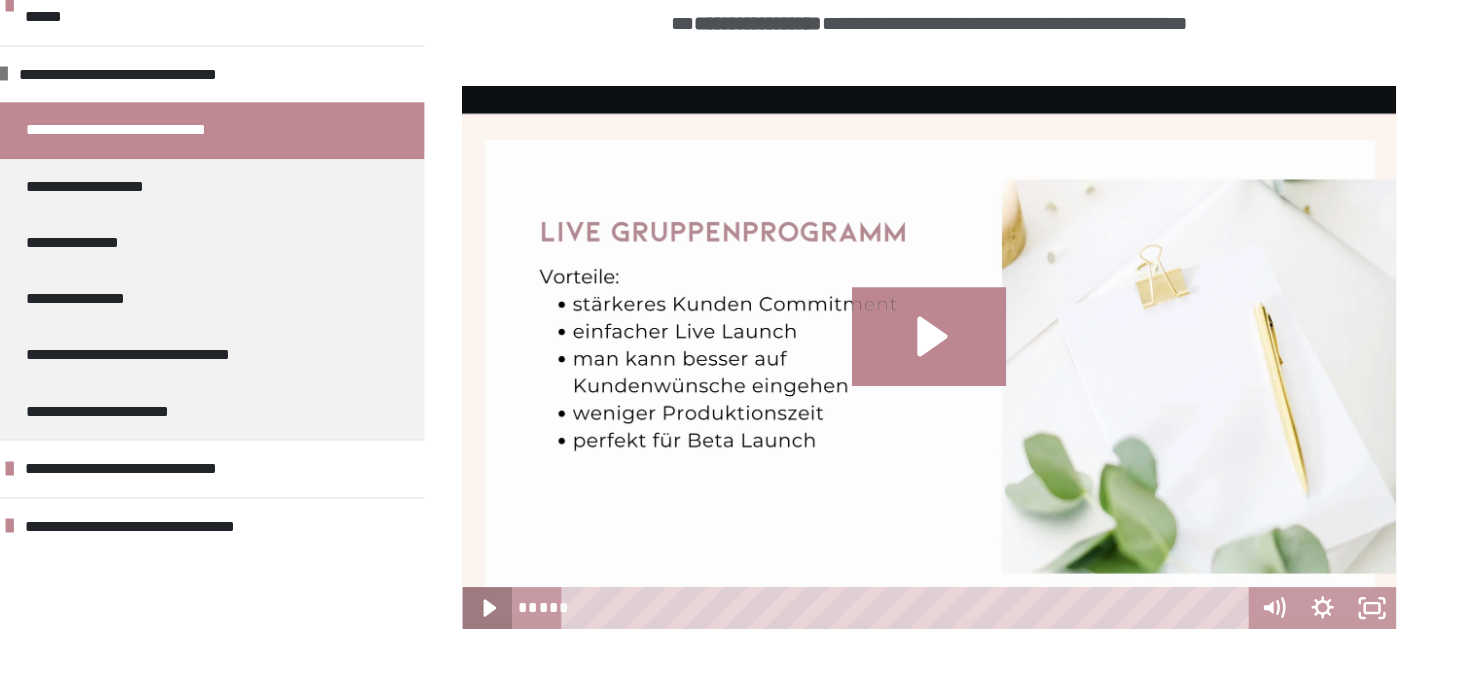 click 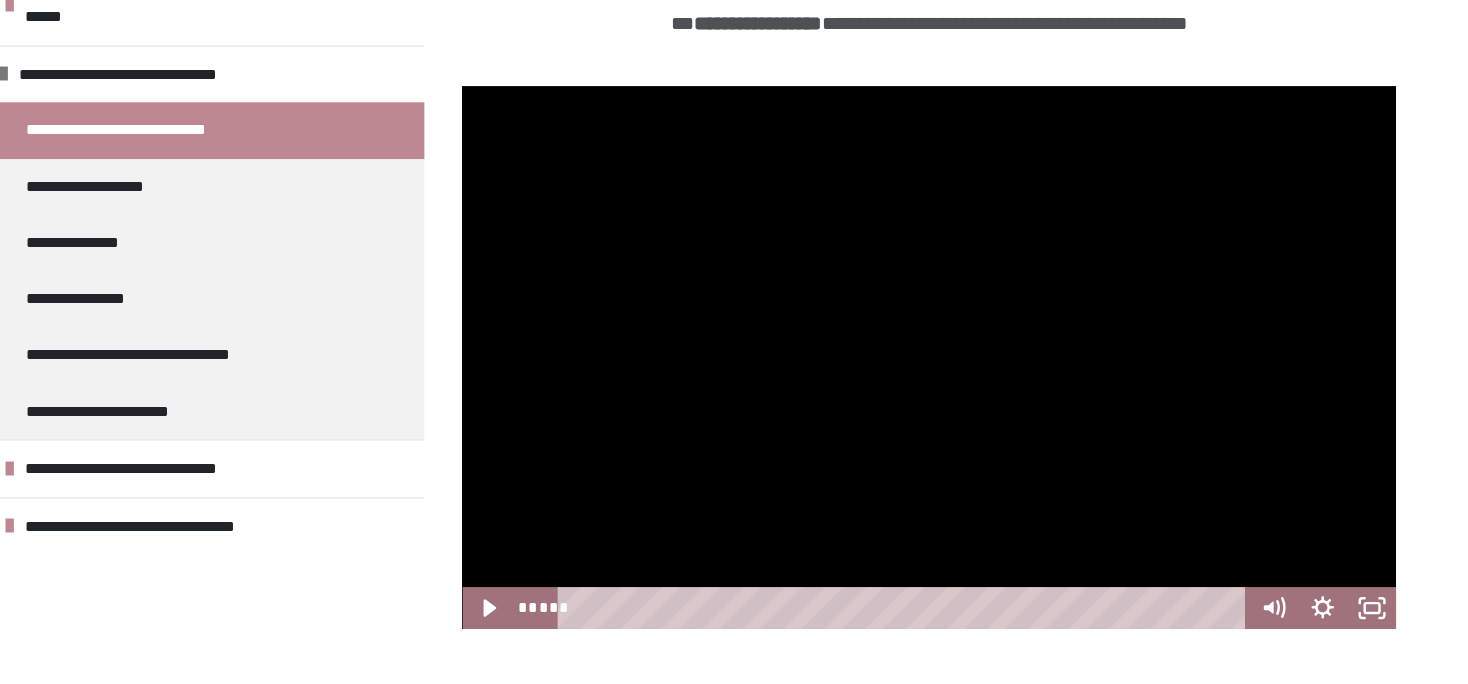 click on "**********" at bounding box center [340, 344] 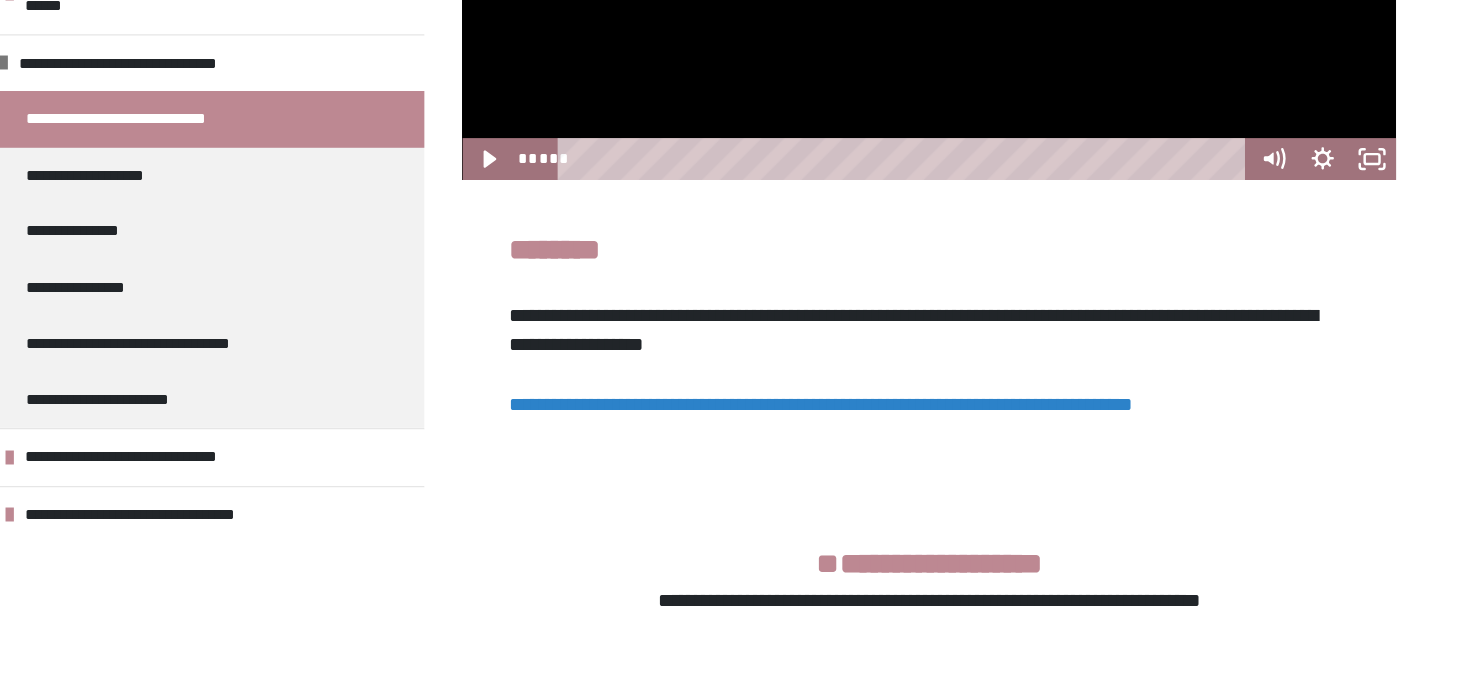 scroll, scrollTop: 732, scrollLeft: 0, axis: vertical 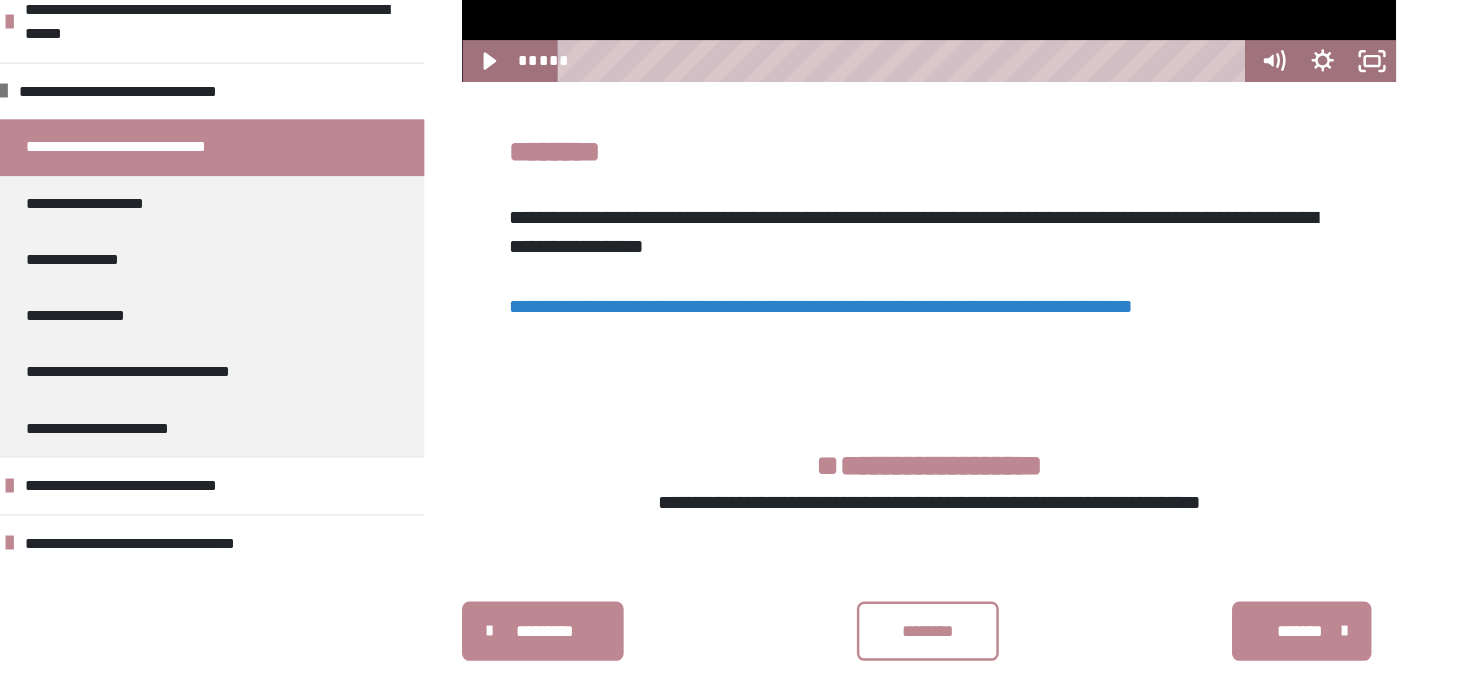 click on "**********" at bounding box center [838, 368] 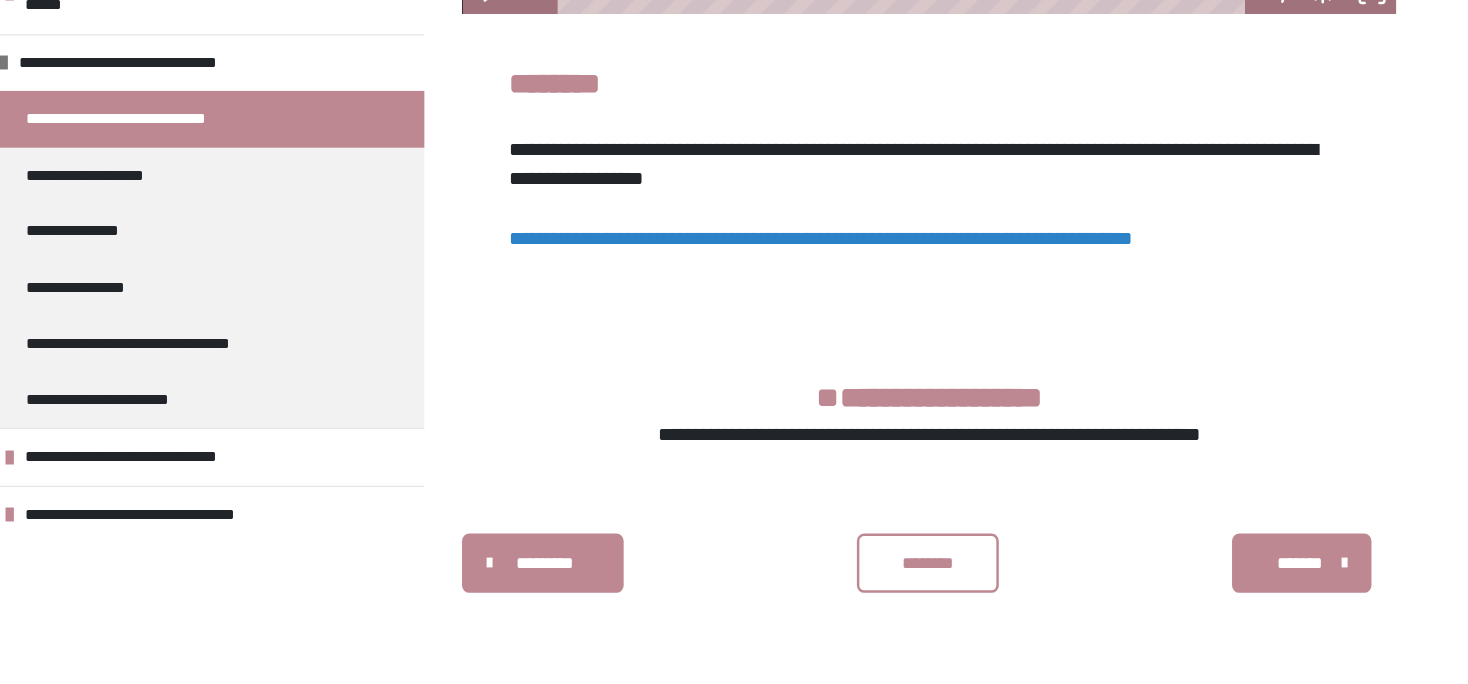 click on "********" at bounding box center (925, 600) 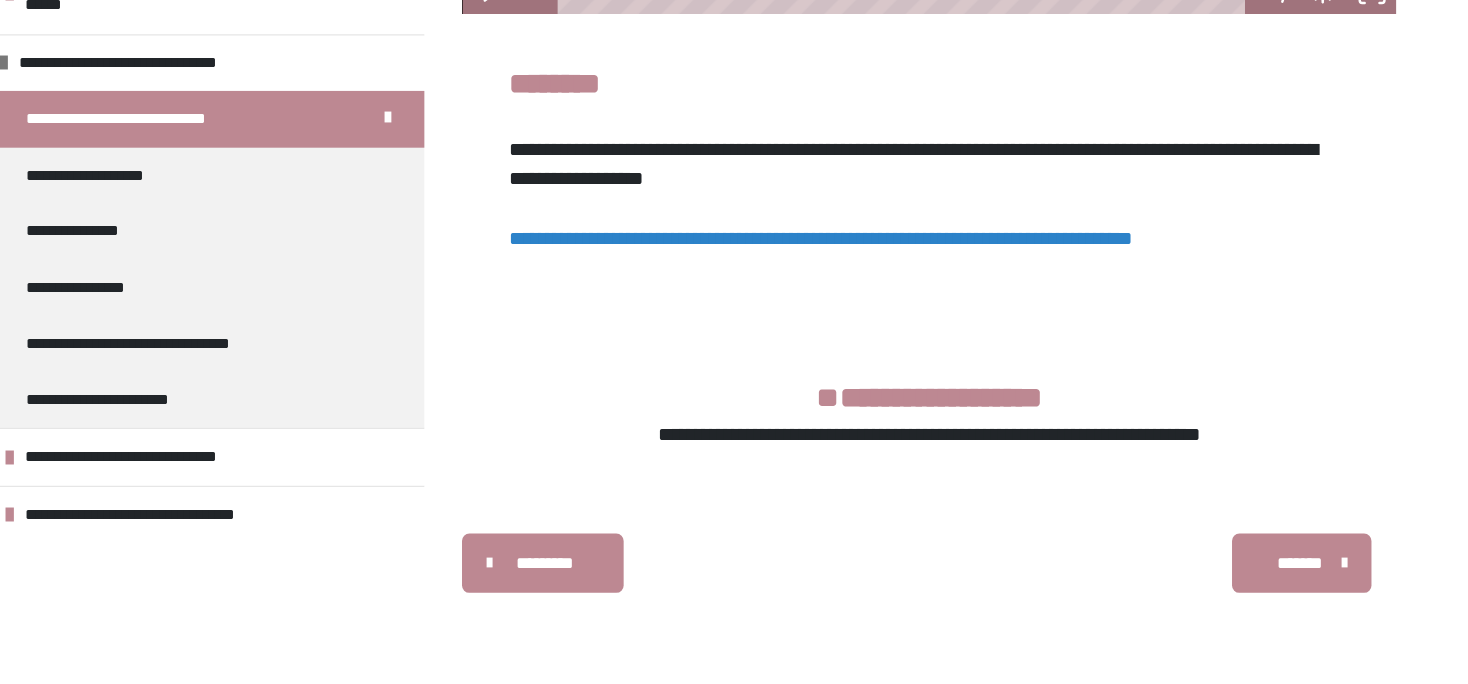 click on "*******" at bounding box center (1225, 600) 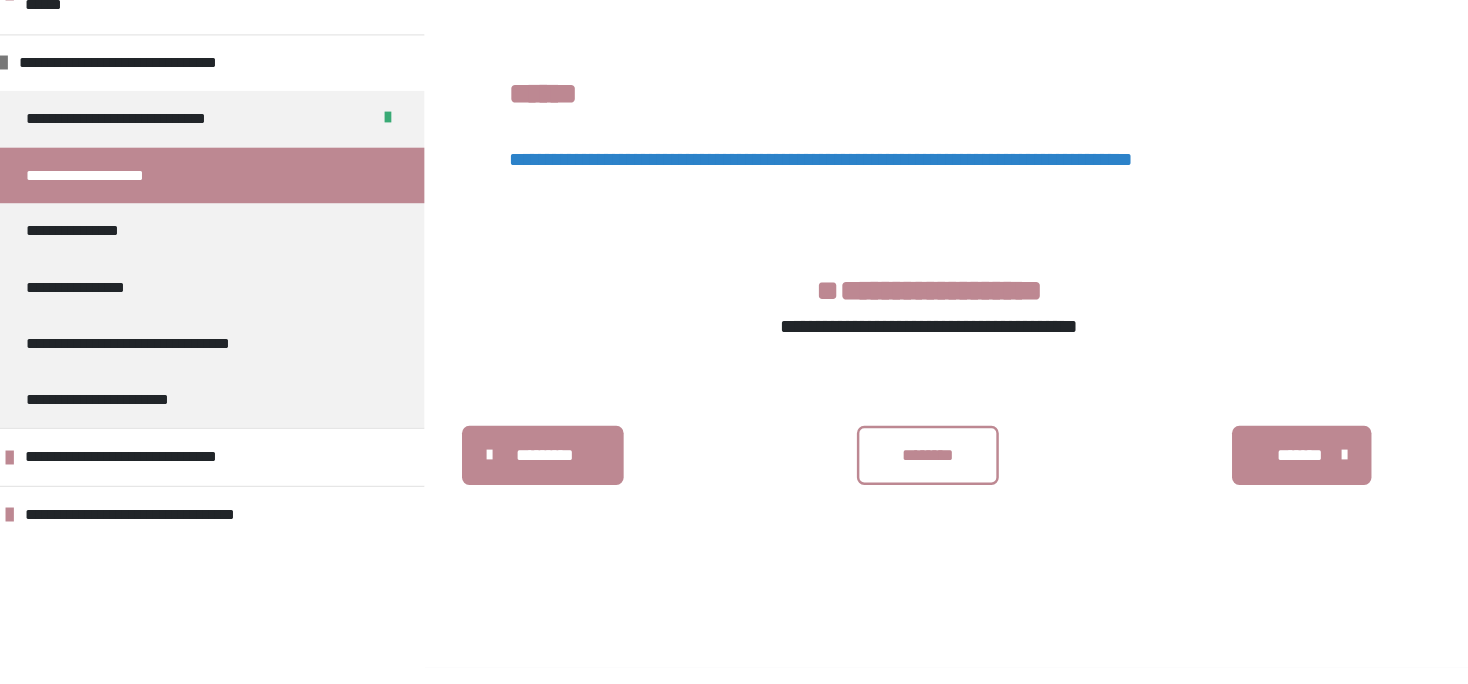 scroll, scrollTop: 340, scrollLeft: 0, axis: vertical 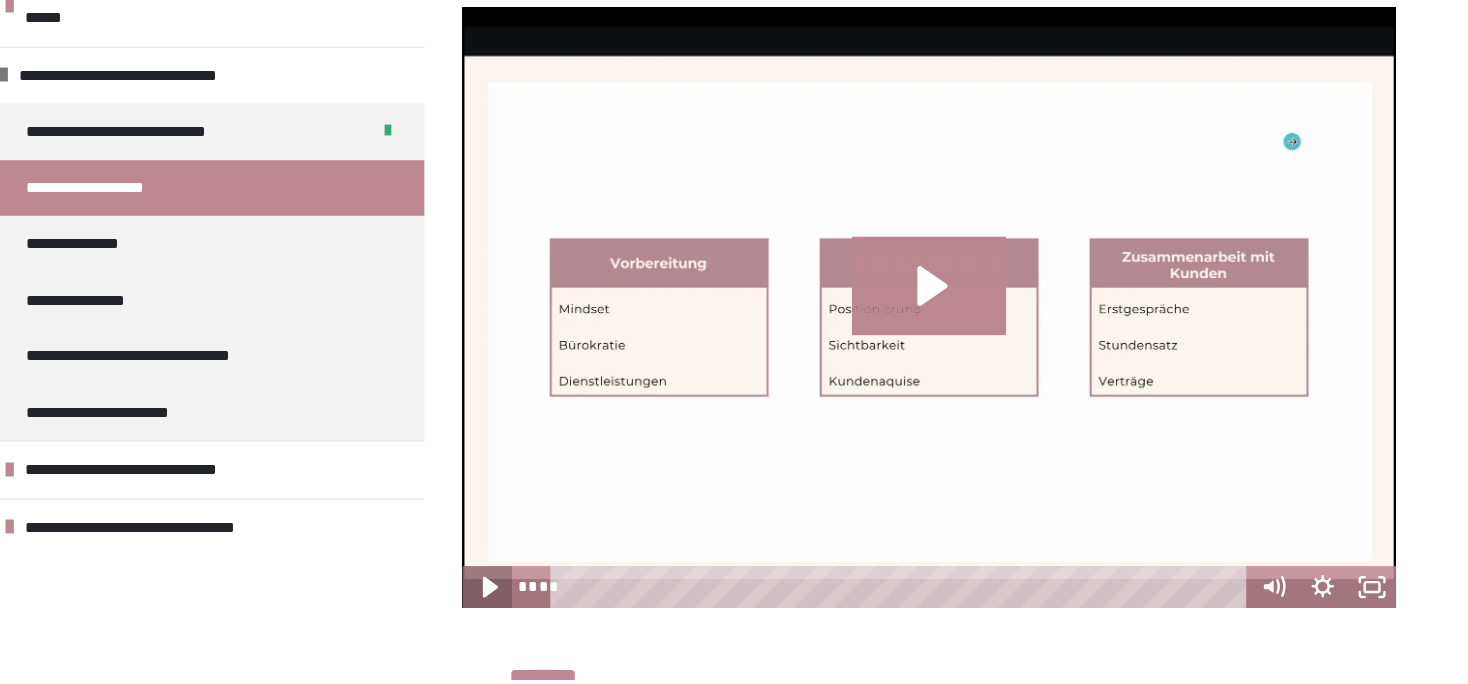 click 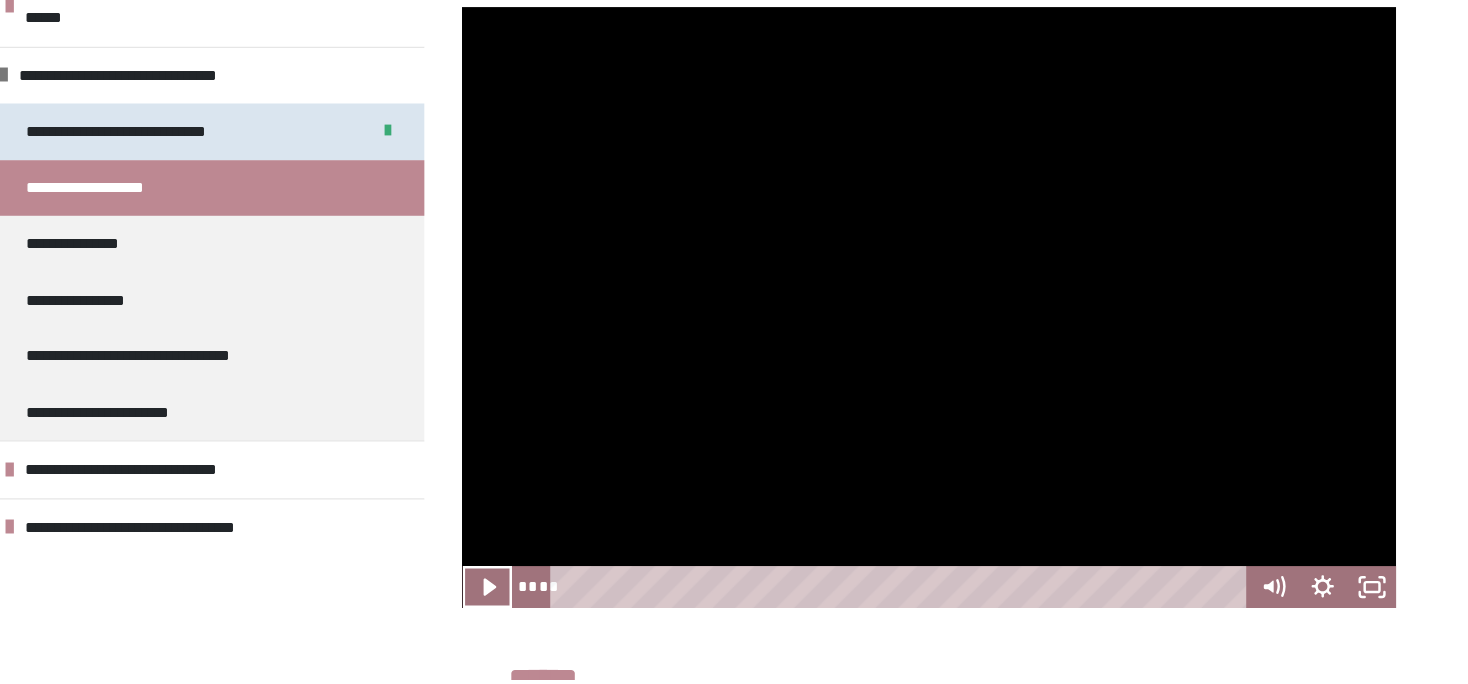 click on "**********" at bounding box center (286, 240) 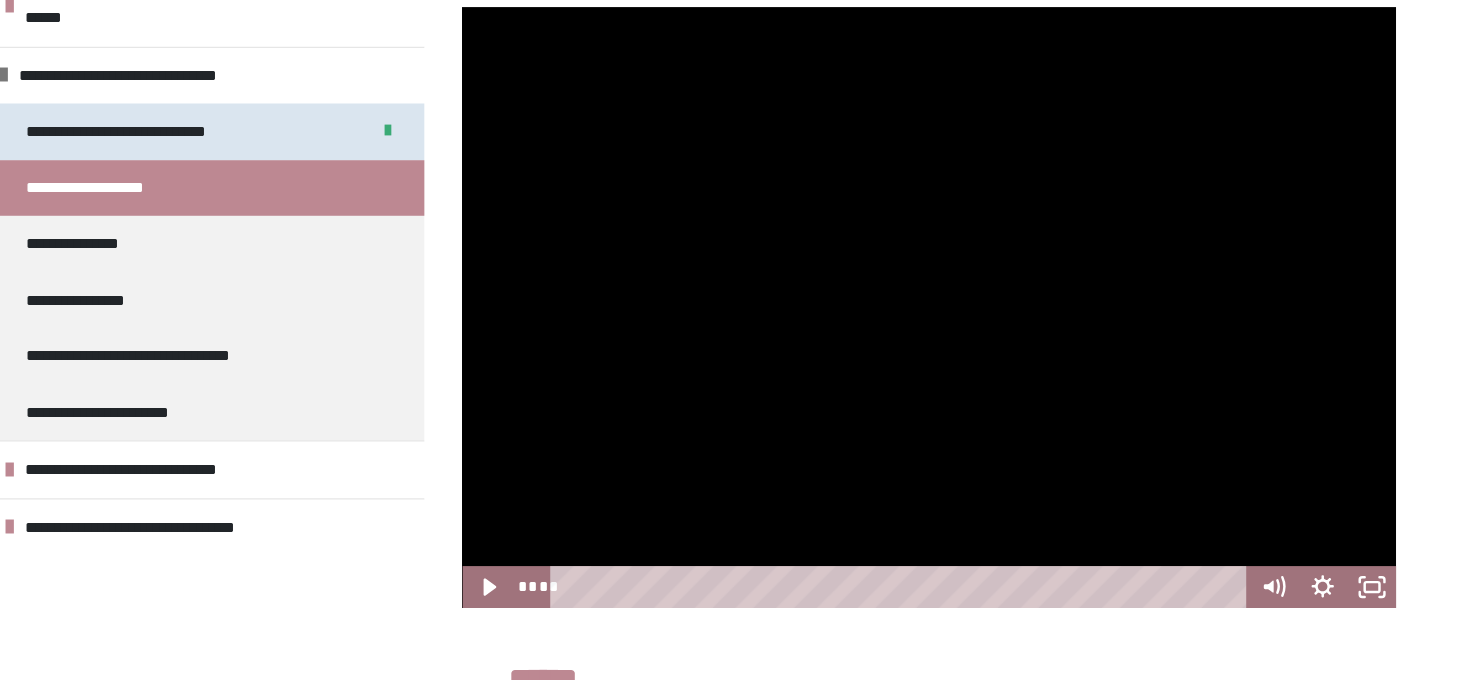 scroll, scrollTop: 270, scrollLeft: 0, axis: vertical 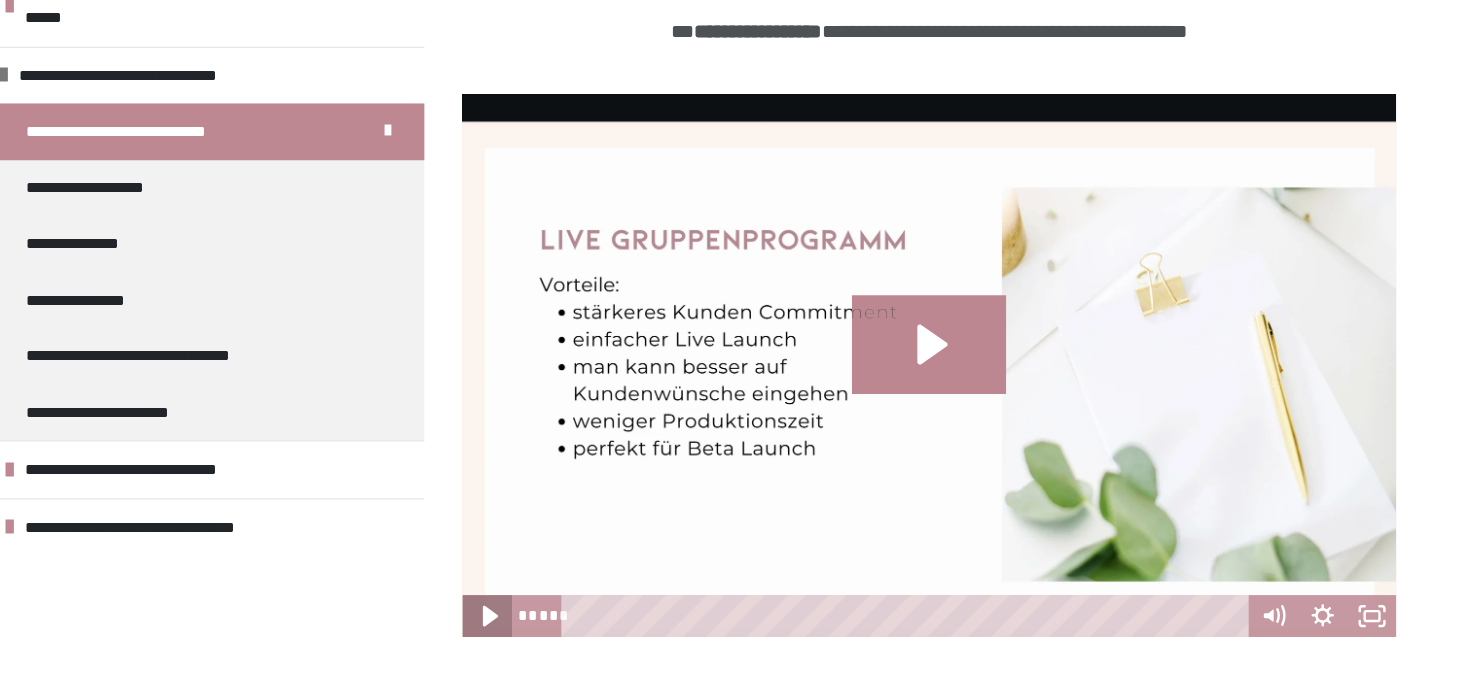 click 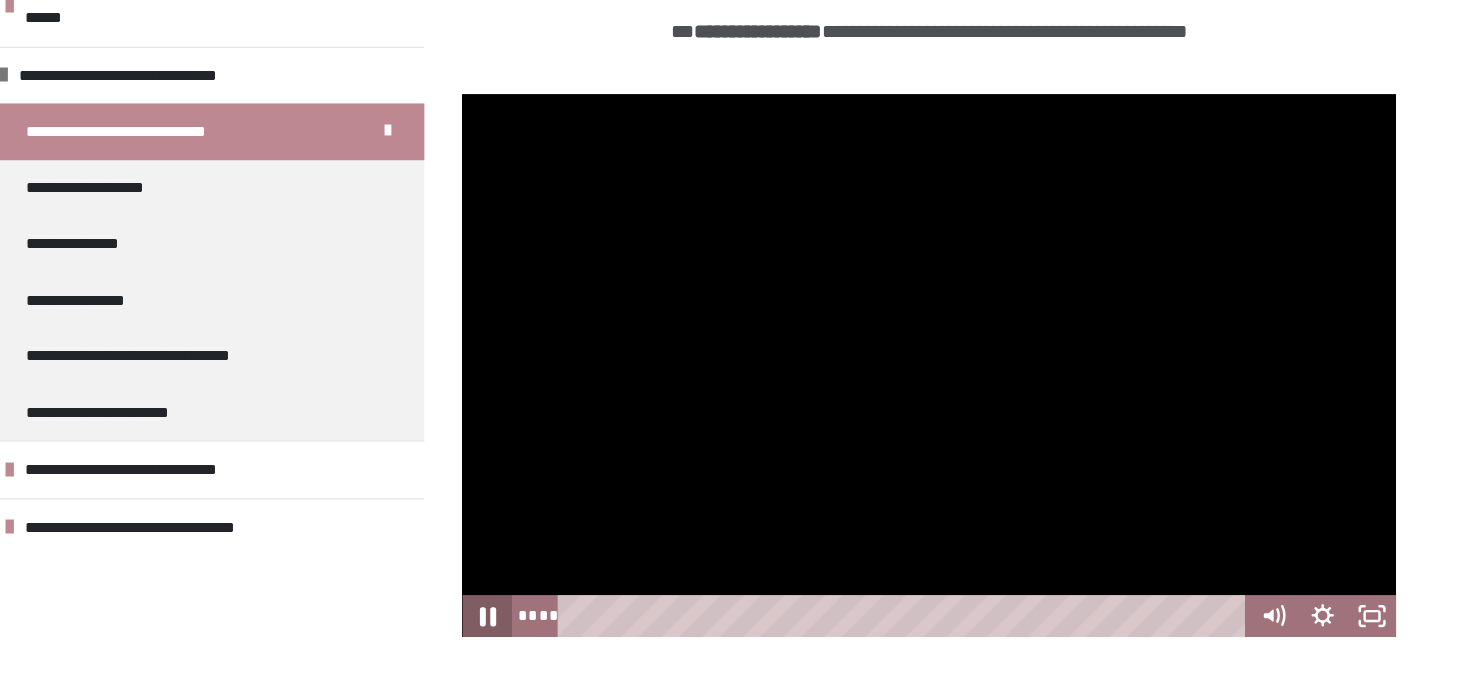 click 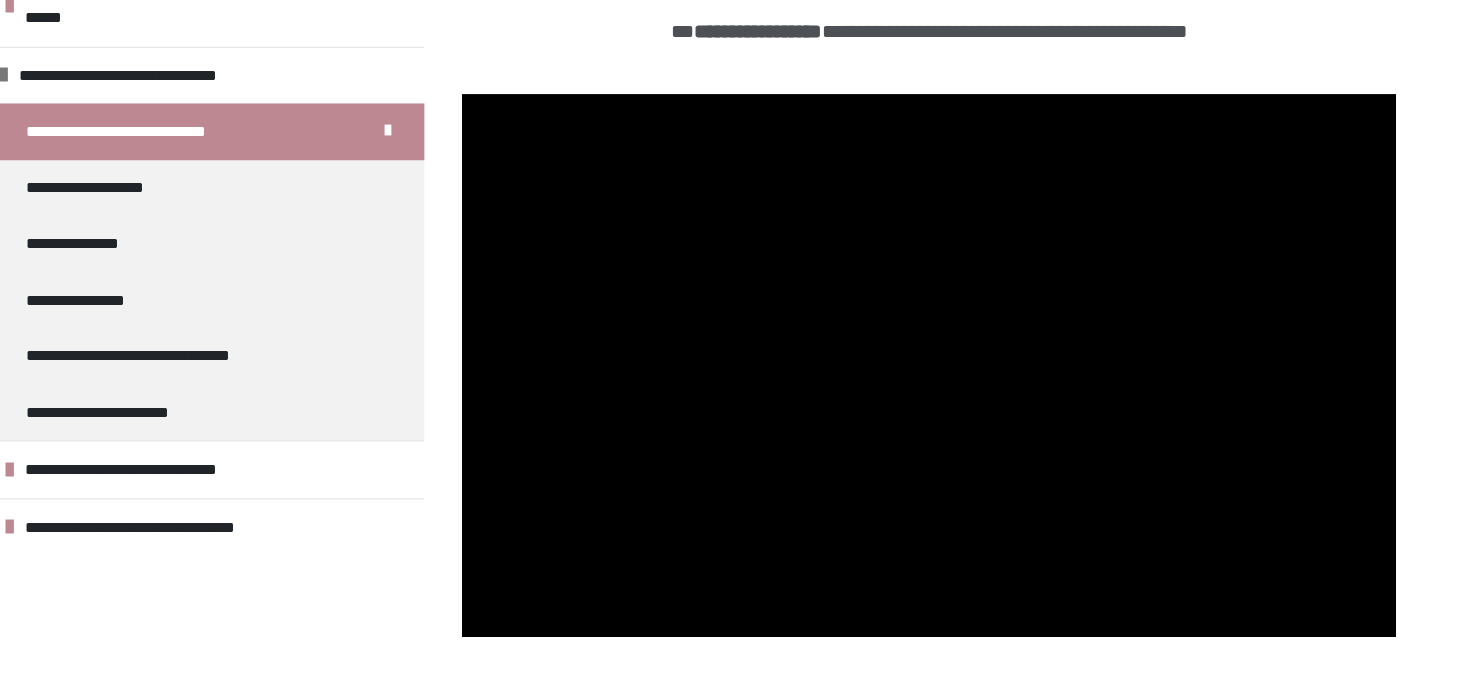 click on "**********" at bounding box center (340, 344) 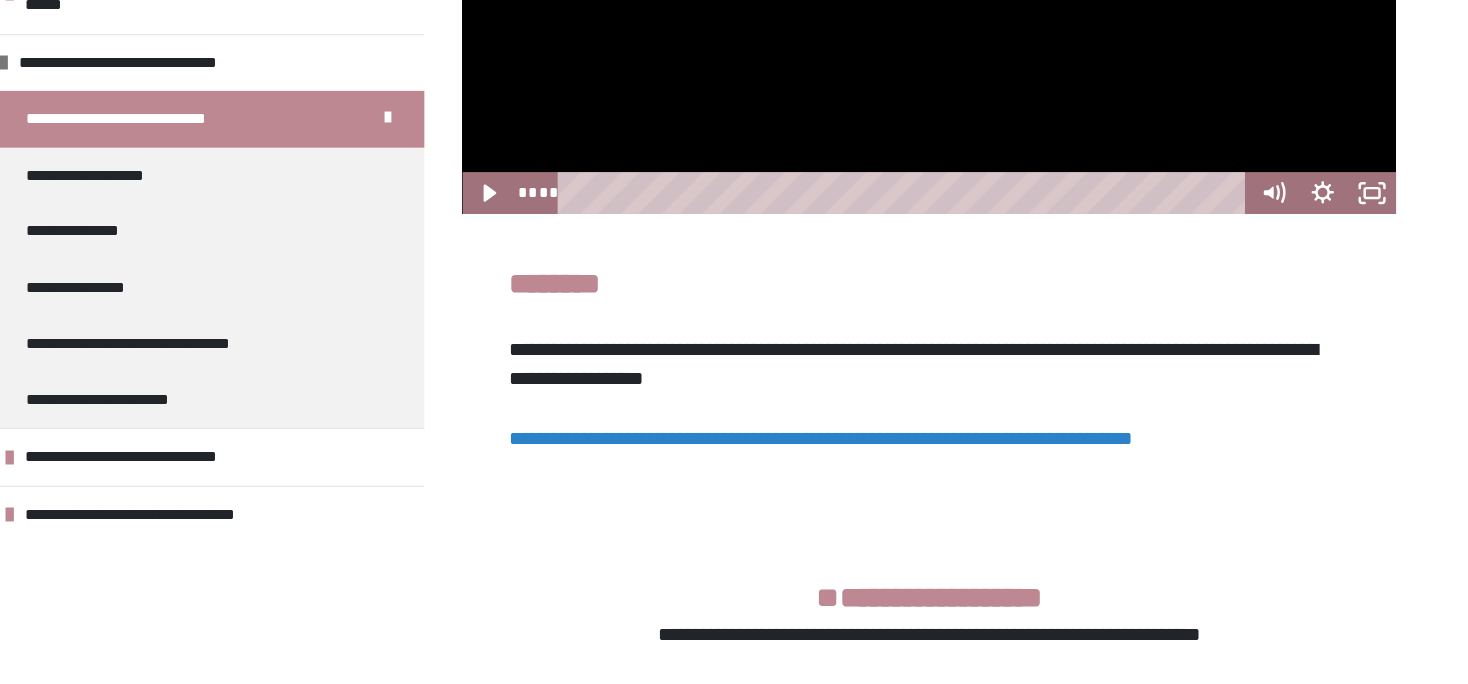 scroll, scrollTop: 669, scrollLeft: 0, axis: vertical 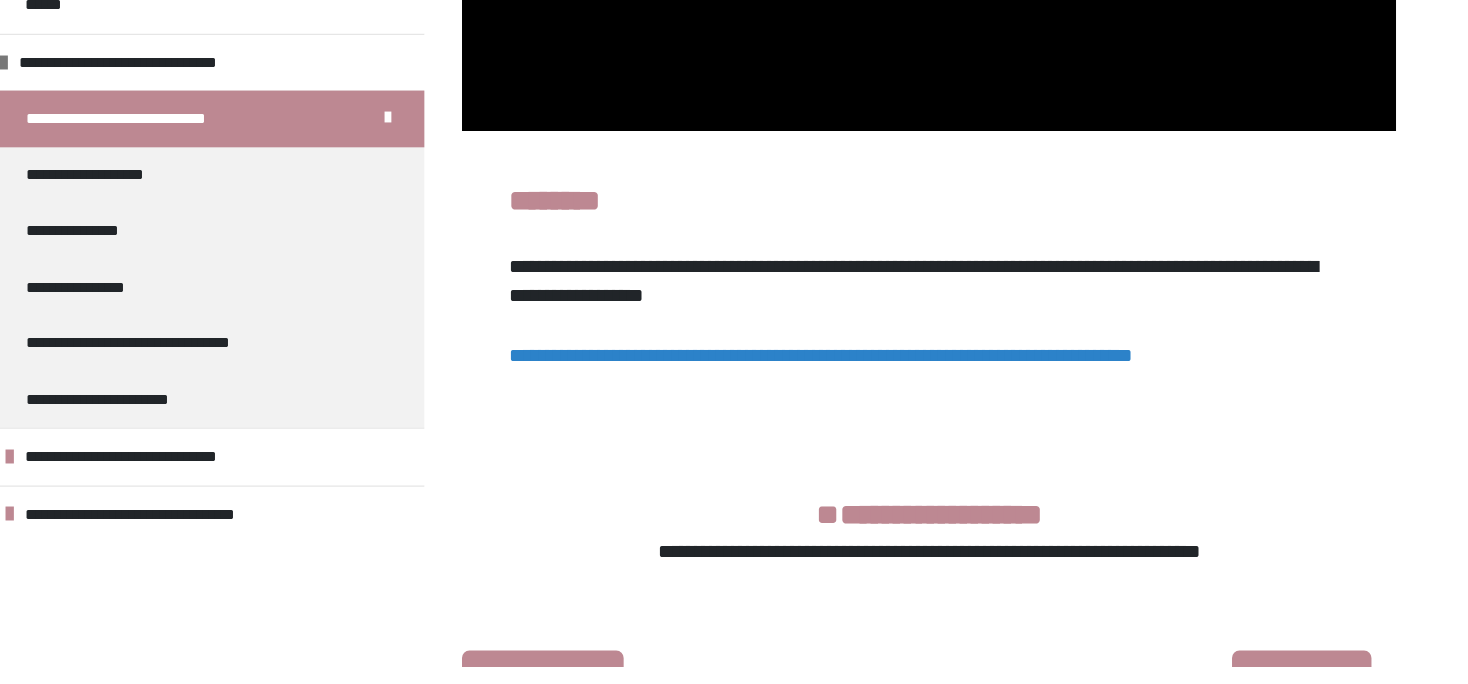 click on "**********" at bounding box center (838, 431) 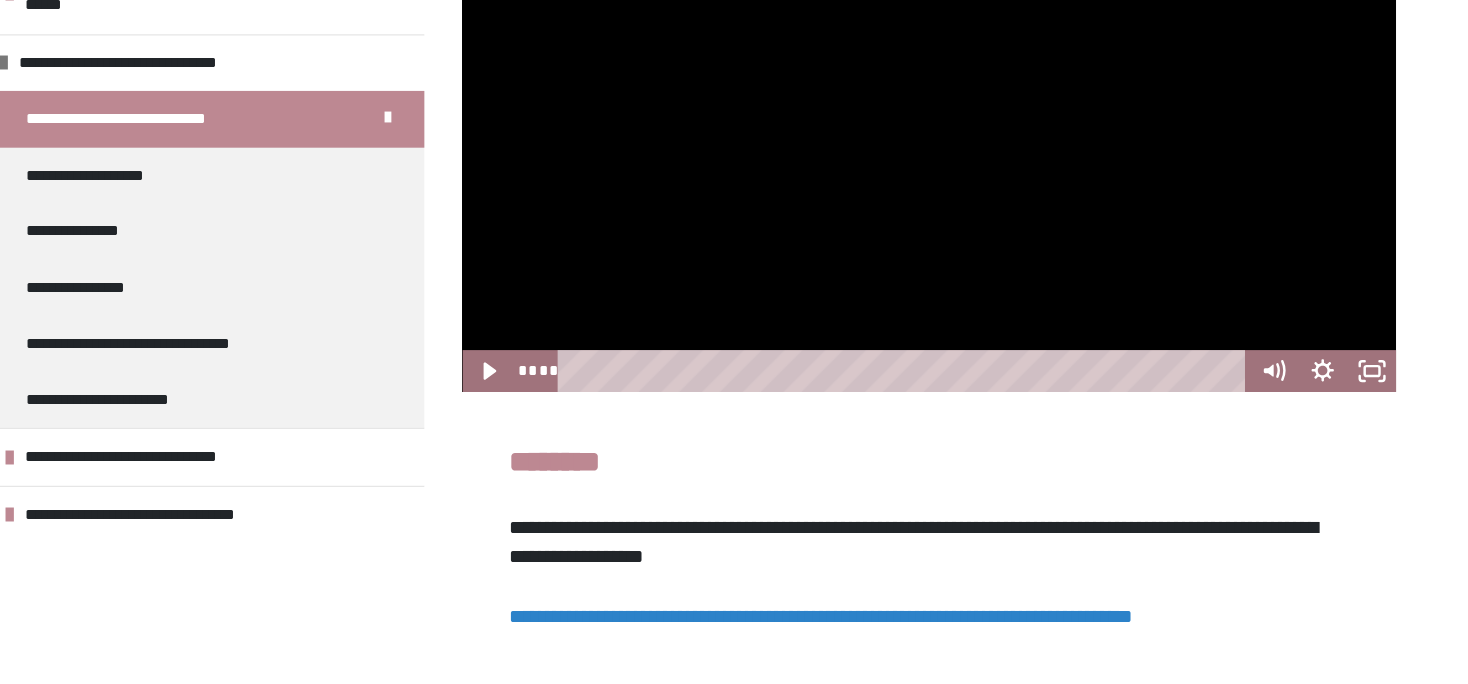 scroll, scrollTop: 513, scrollLeft: 0, axis: vertical 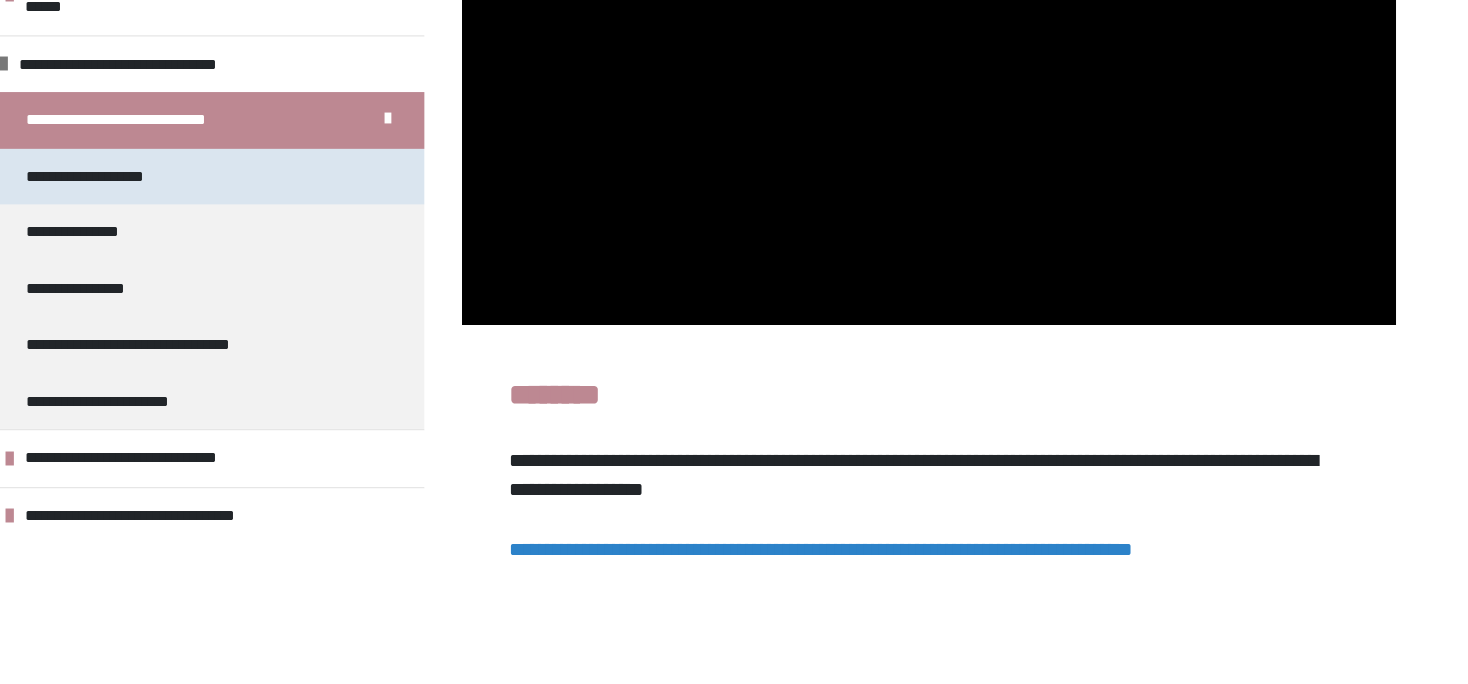click on "**********" at bounding box center (340, 286) 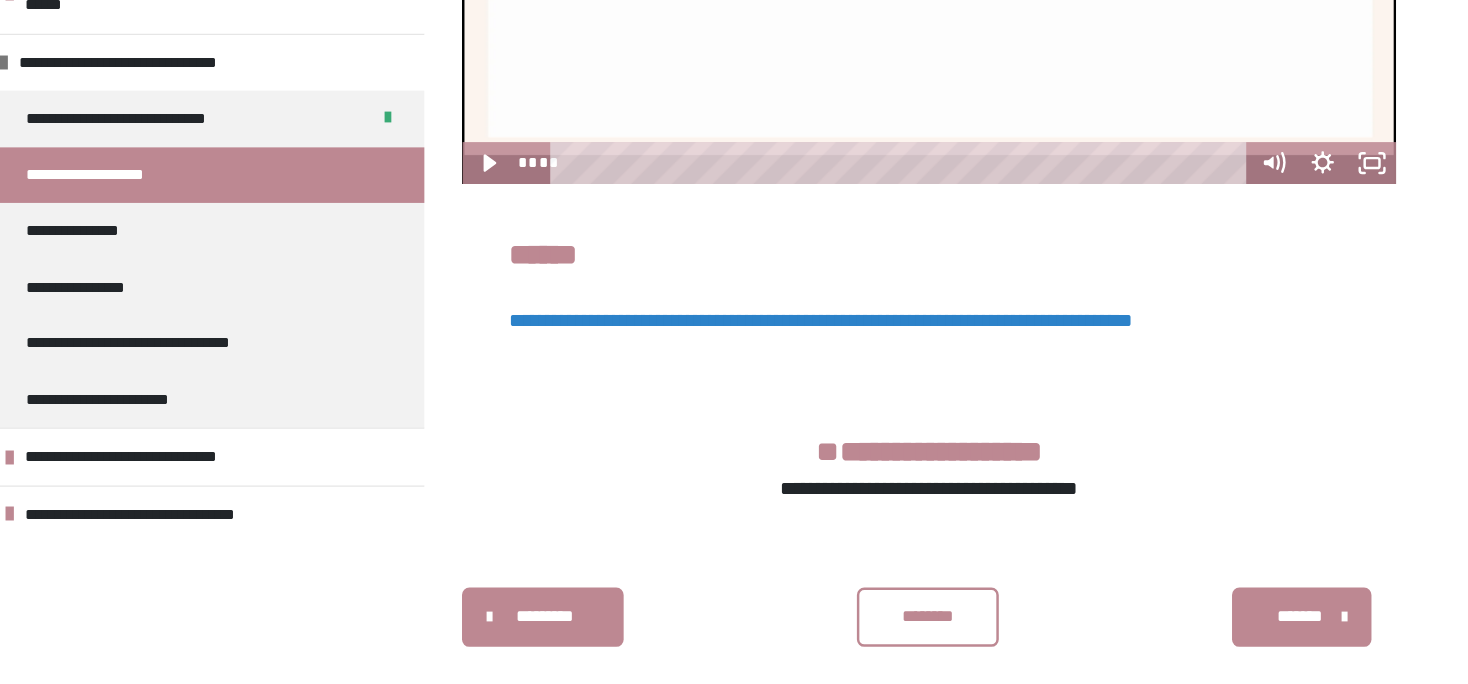 scroll, scrollTop: 745, scrollLeft: 0, axis: vertical 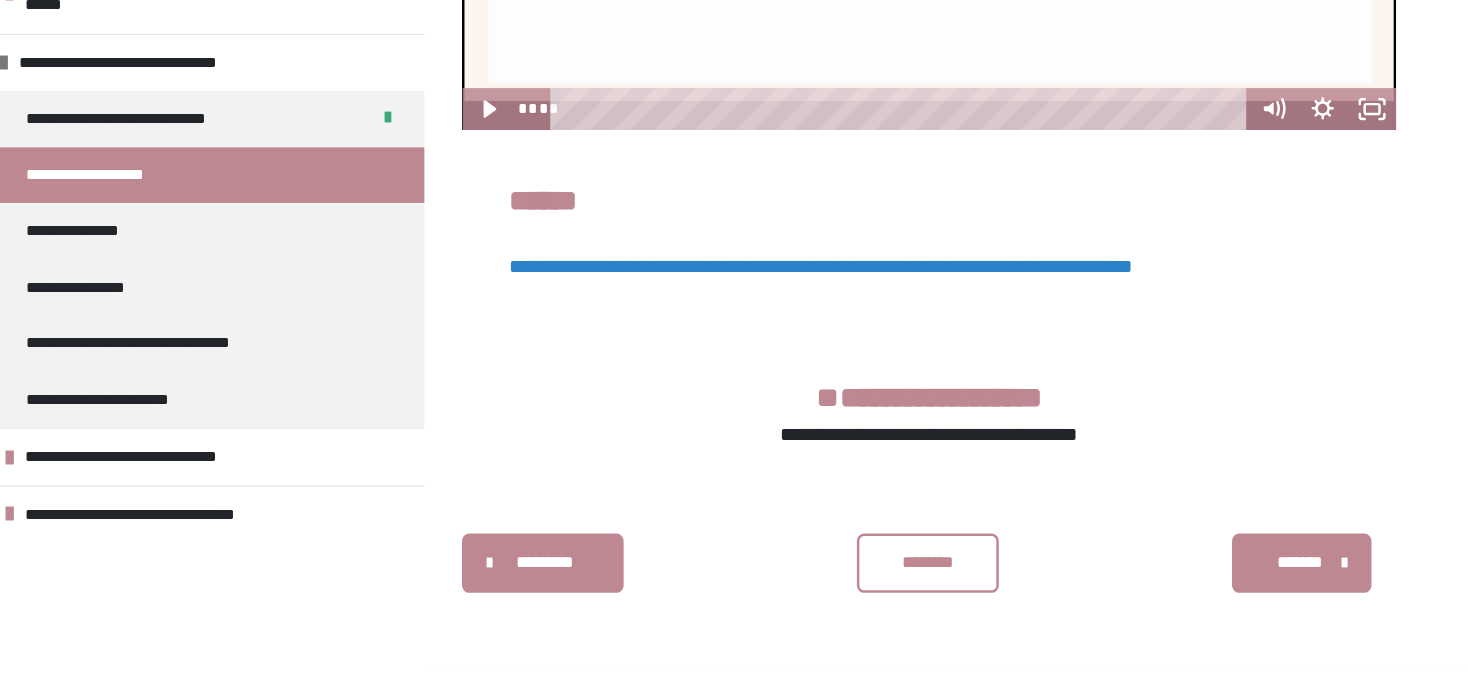 click on "**********" at bounding box center (838, 359) 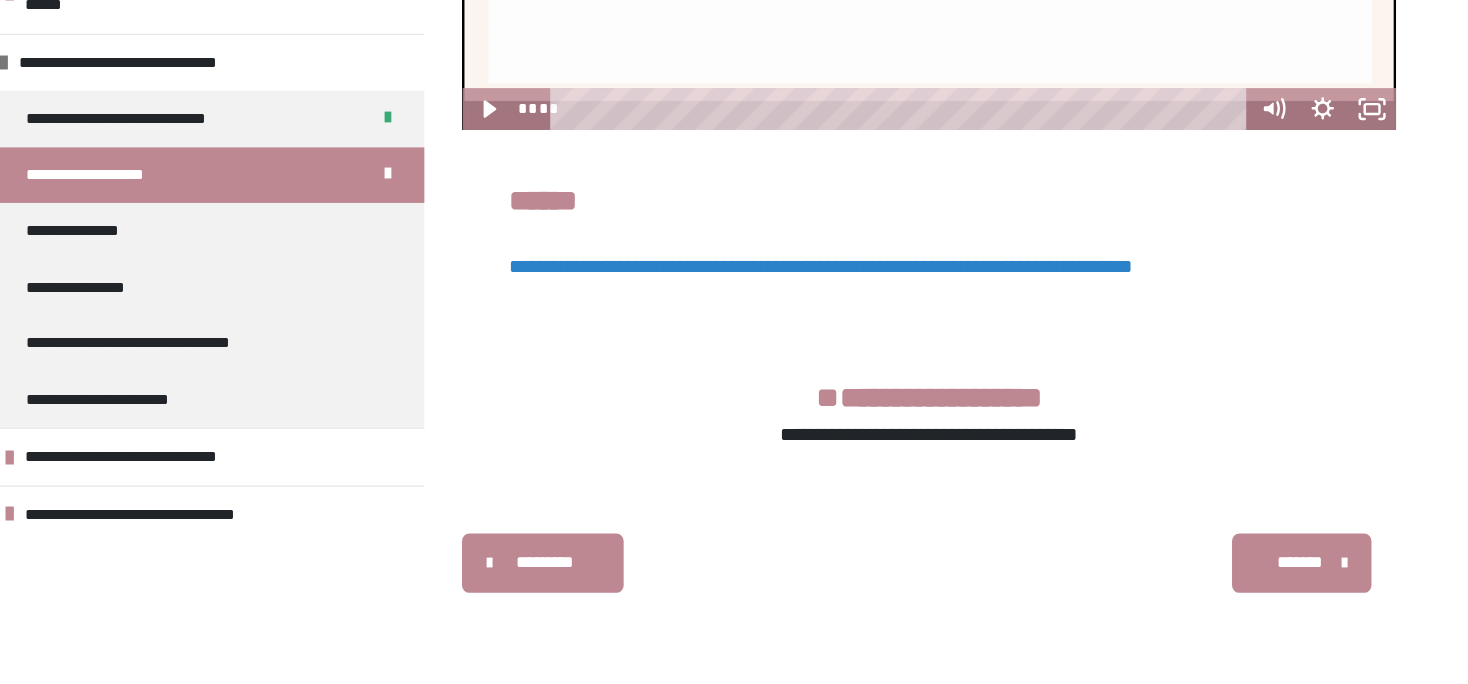 click on "*******" at bounding box center (1225, 599) 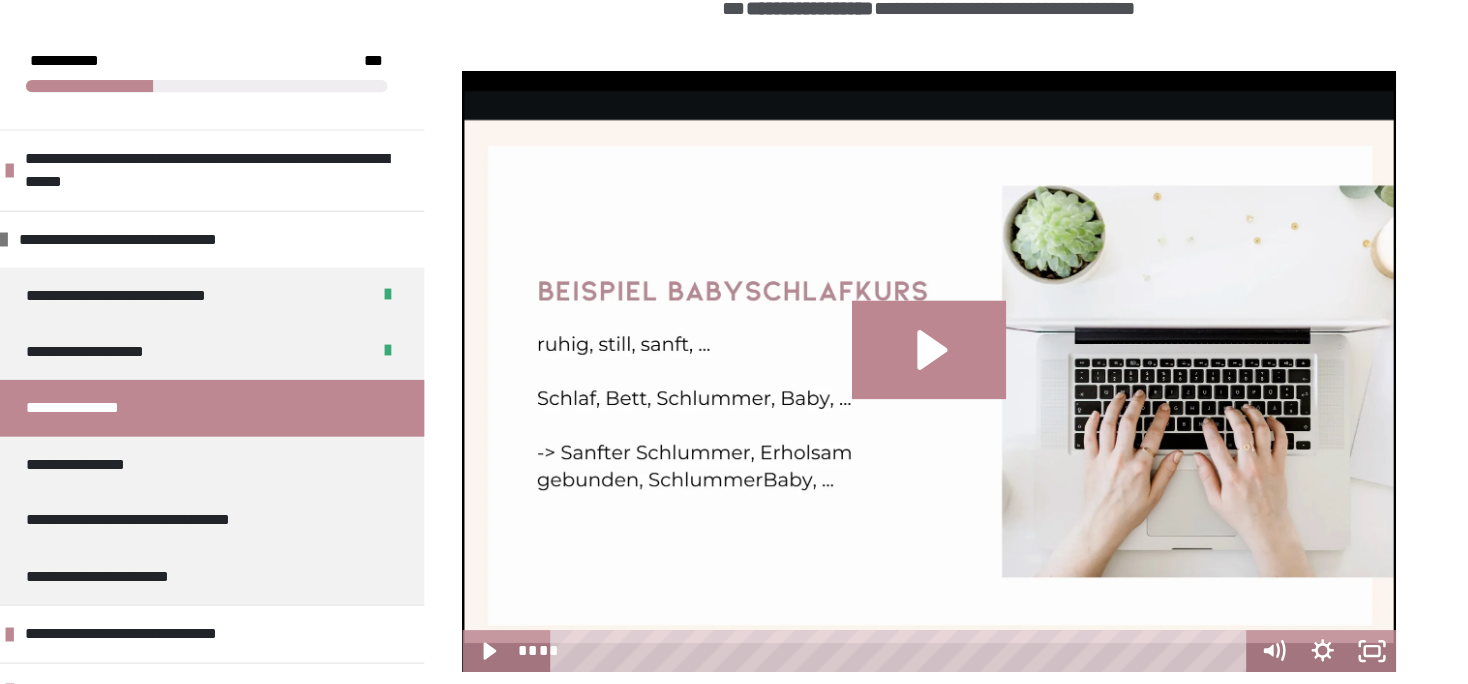 scroll, scrollTop: 420, scrollLeft: 0, axis: vertical 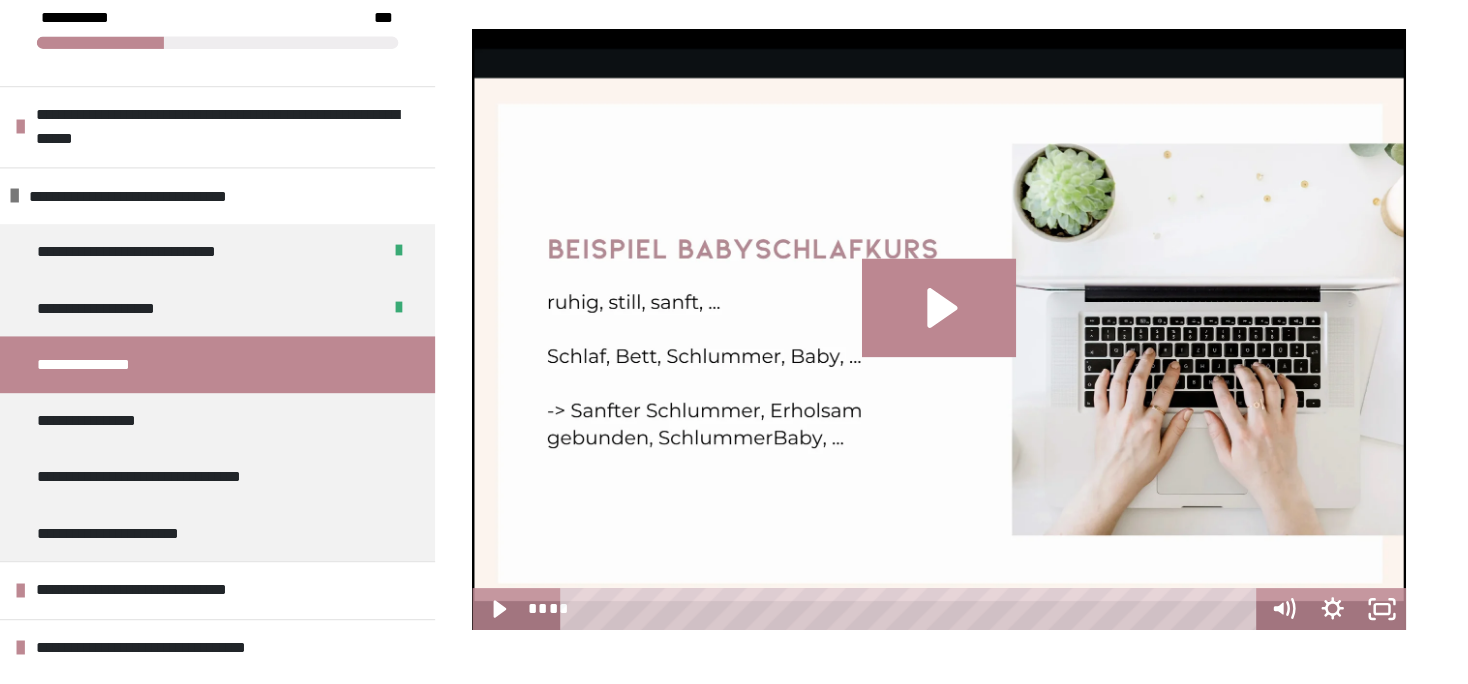 click on "**********" at bounding box center [734, 420] 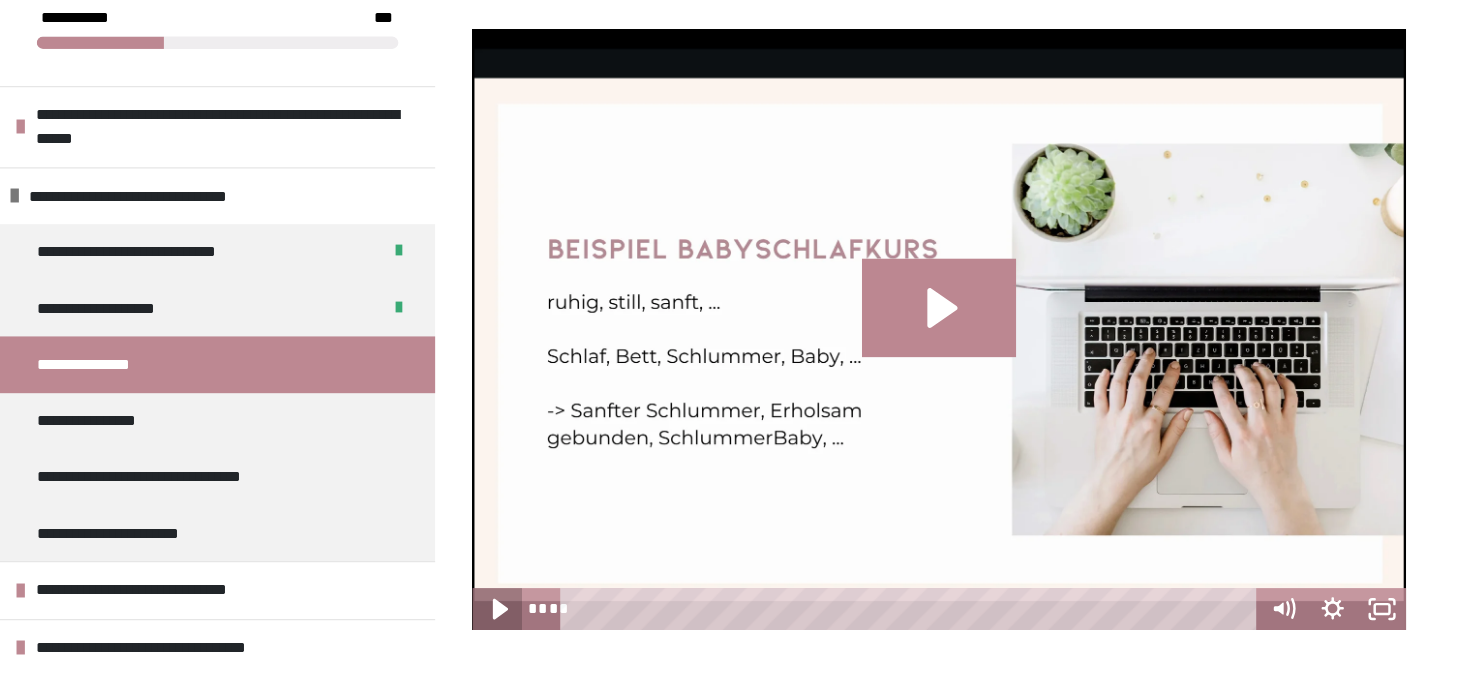 click 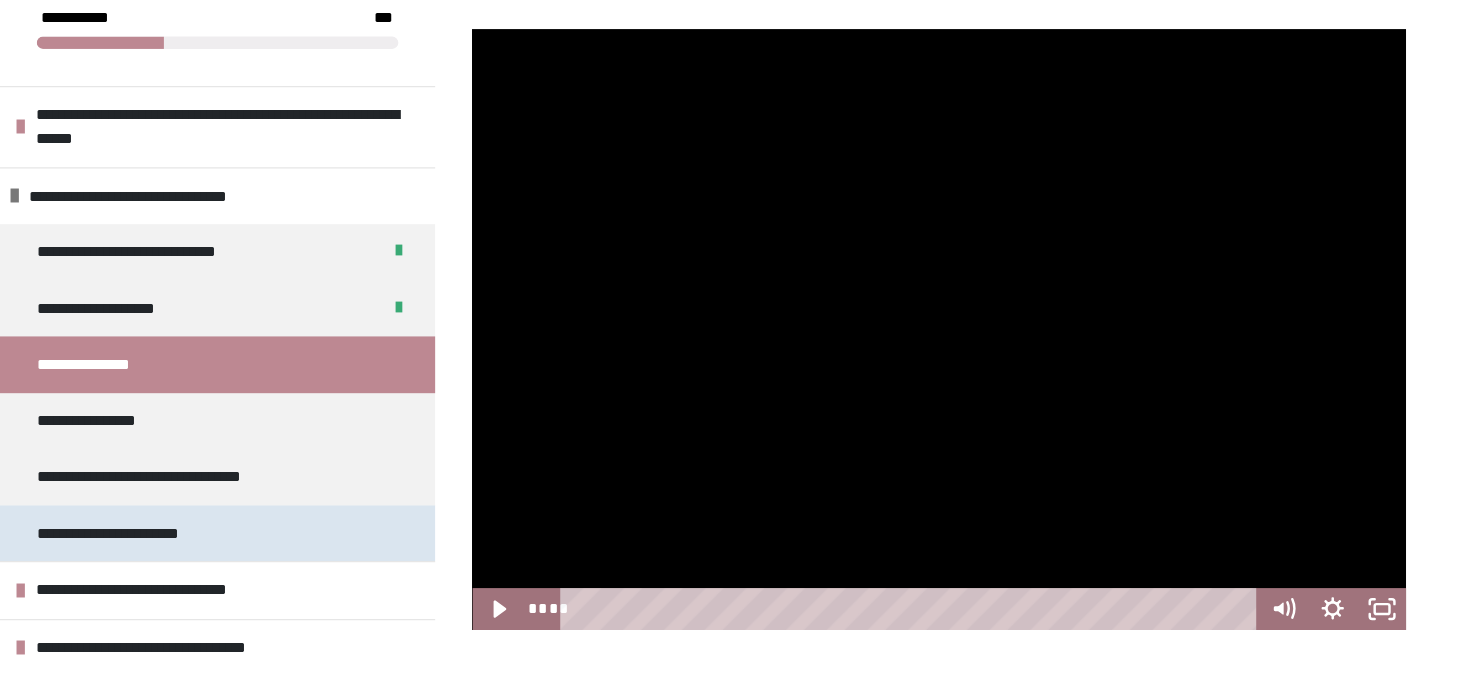 click on "**********" at bounding box center (340, 468) 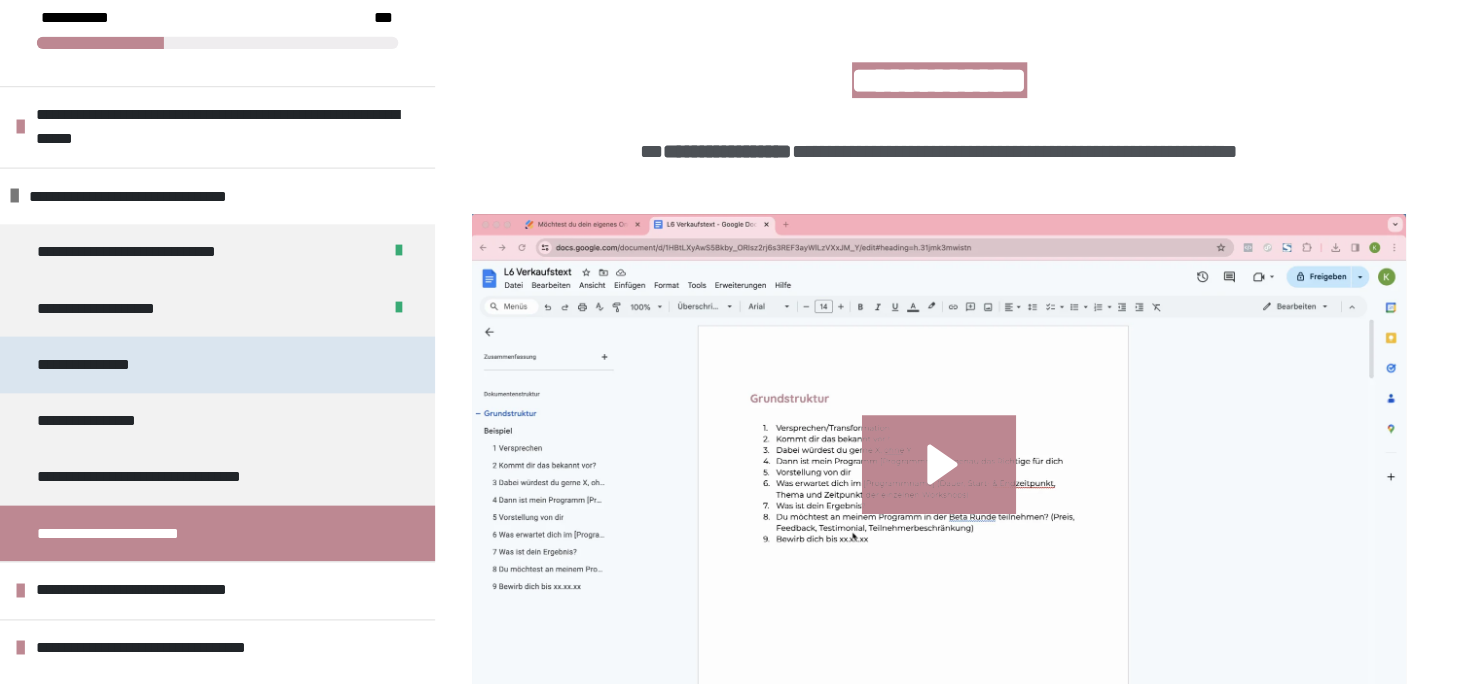click on "**********" at bounding box center [340, 331] 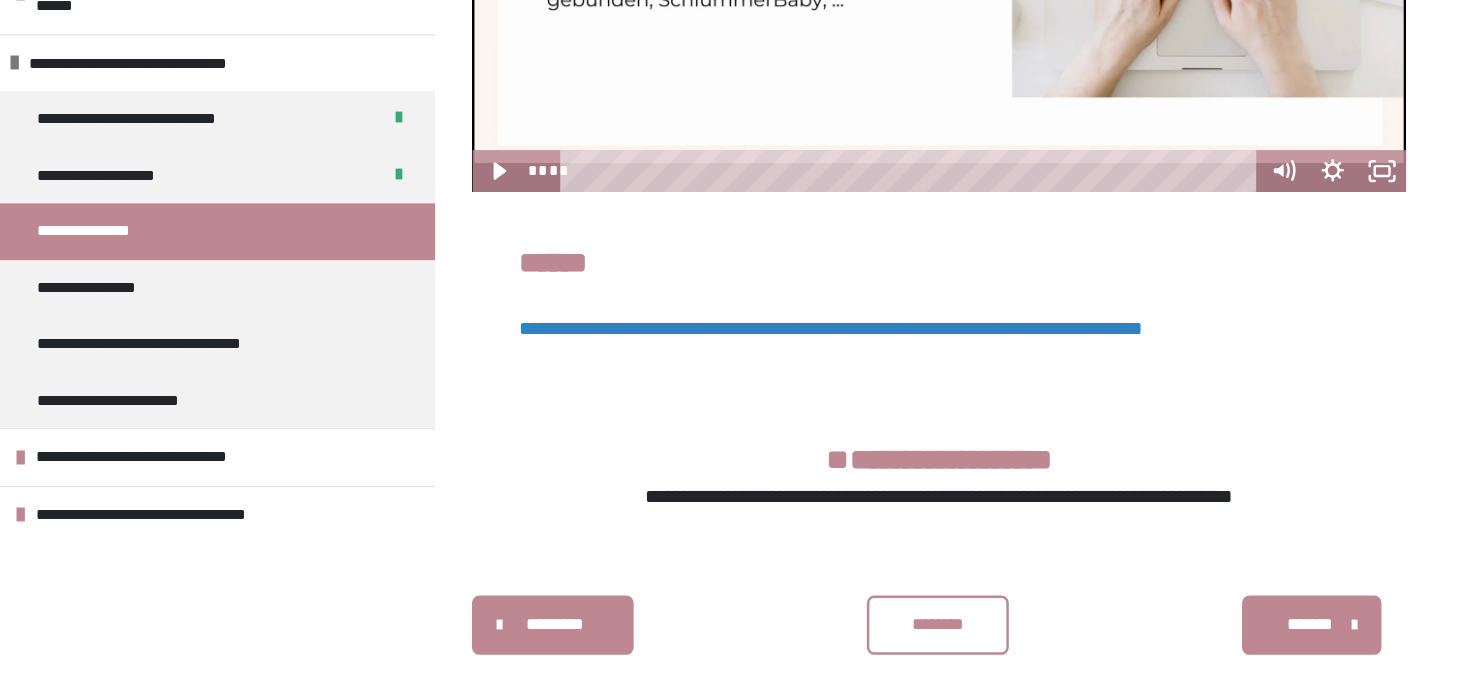 scroll, scrollTop: 667, scrollLeft: 0, axis: vertical 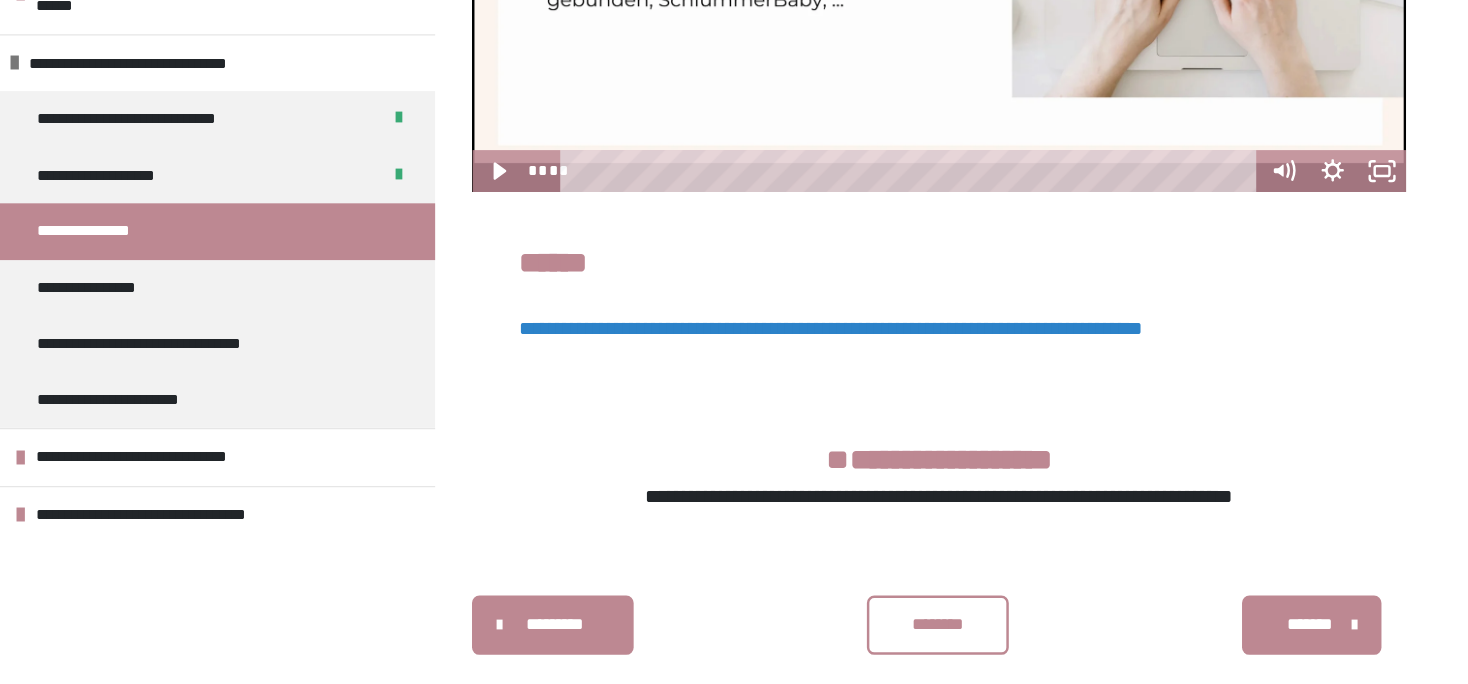 click on "**********" at bounding box center (925, 380) 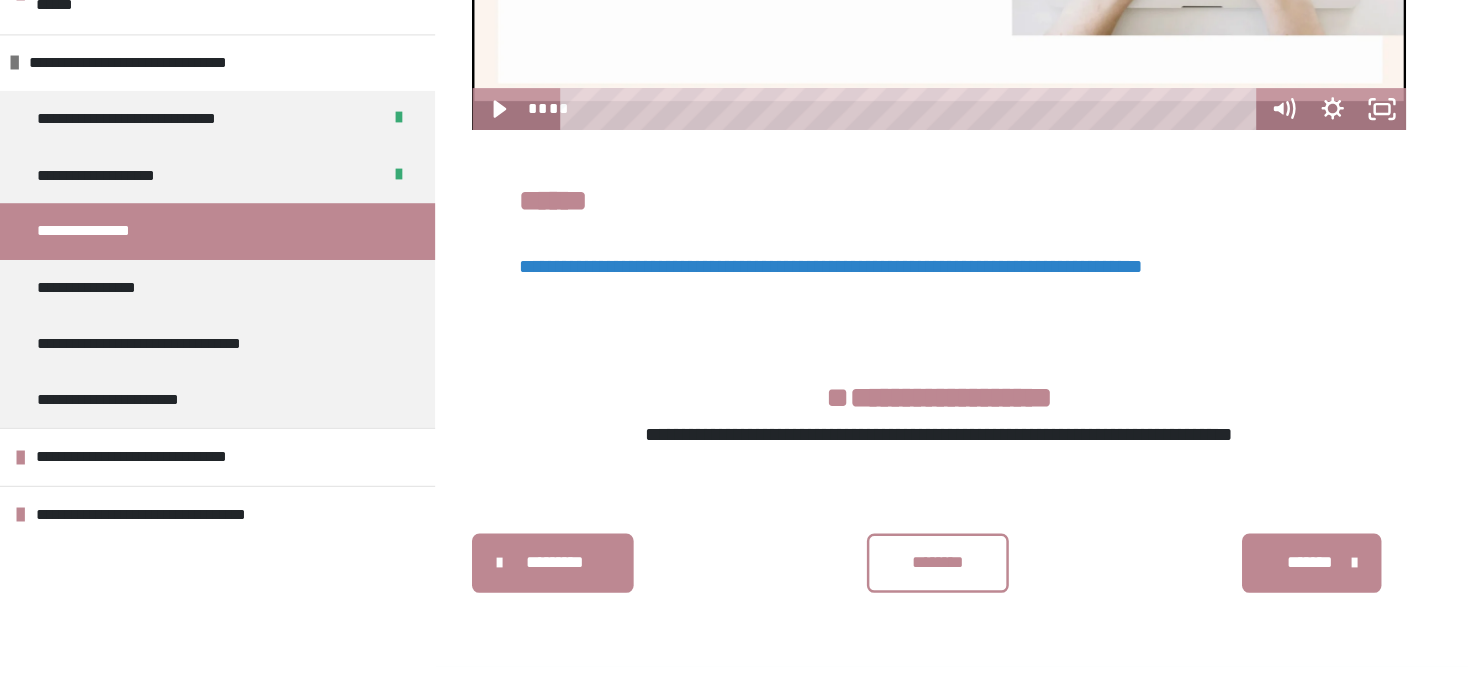 click on "********" at bounding box center (925, 599) 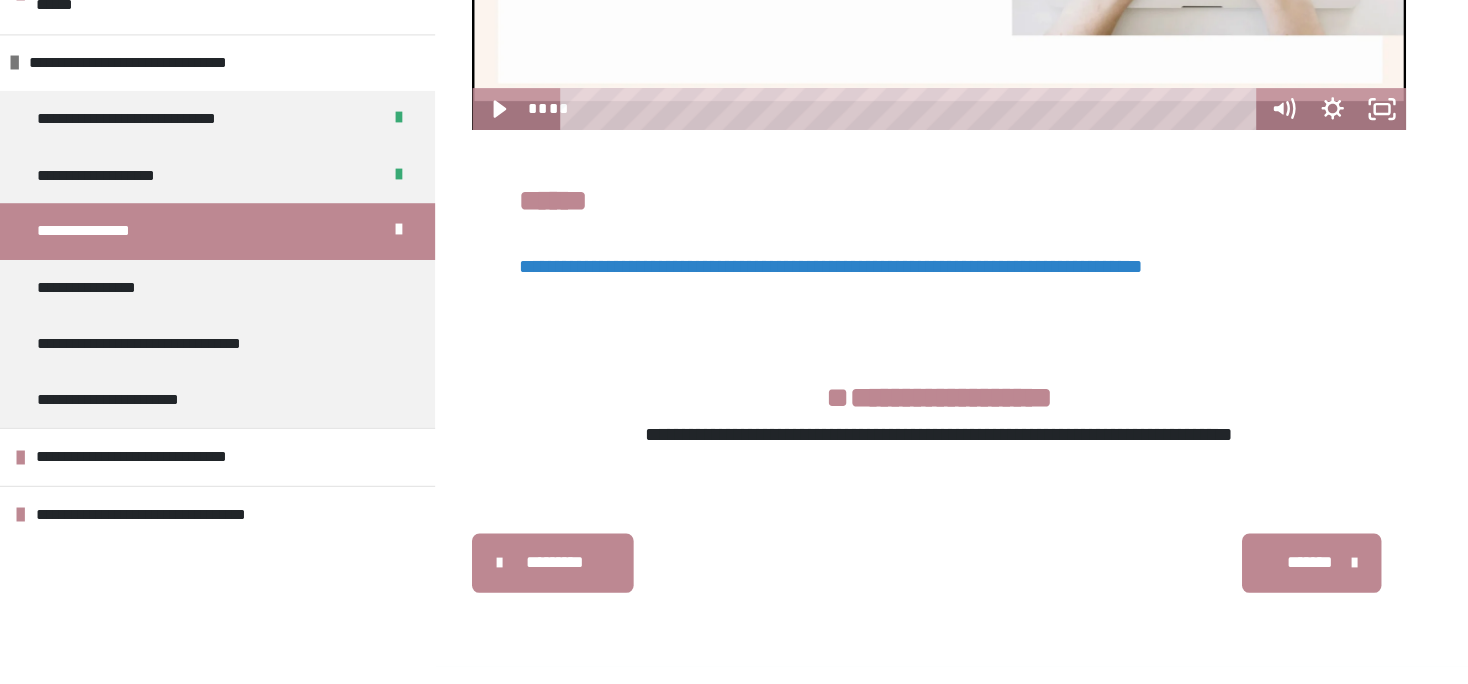 click on "*******" at bounding box center (1225, 599) 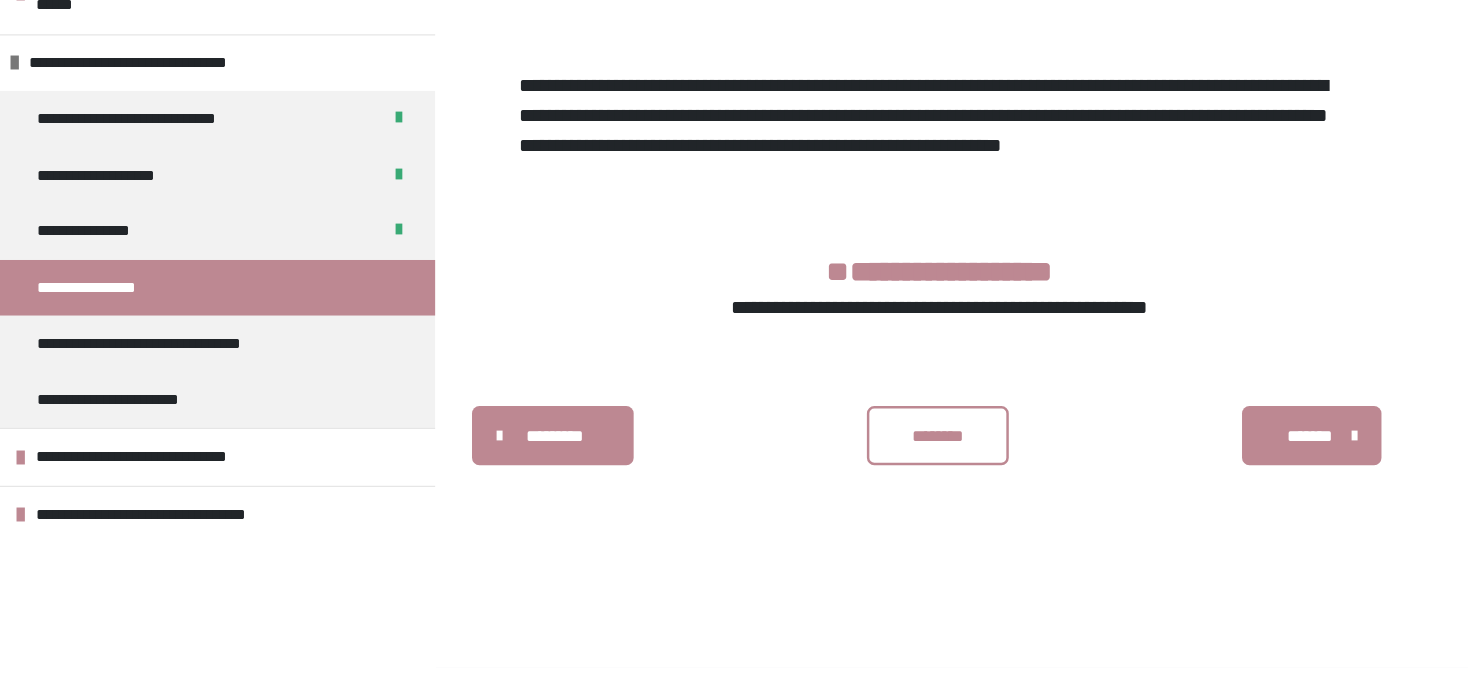 scroll, scrollTop: 340, scrollLeft: 0, axis: vertical 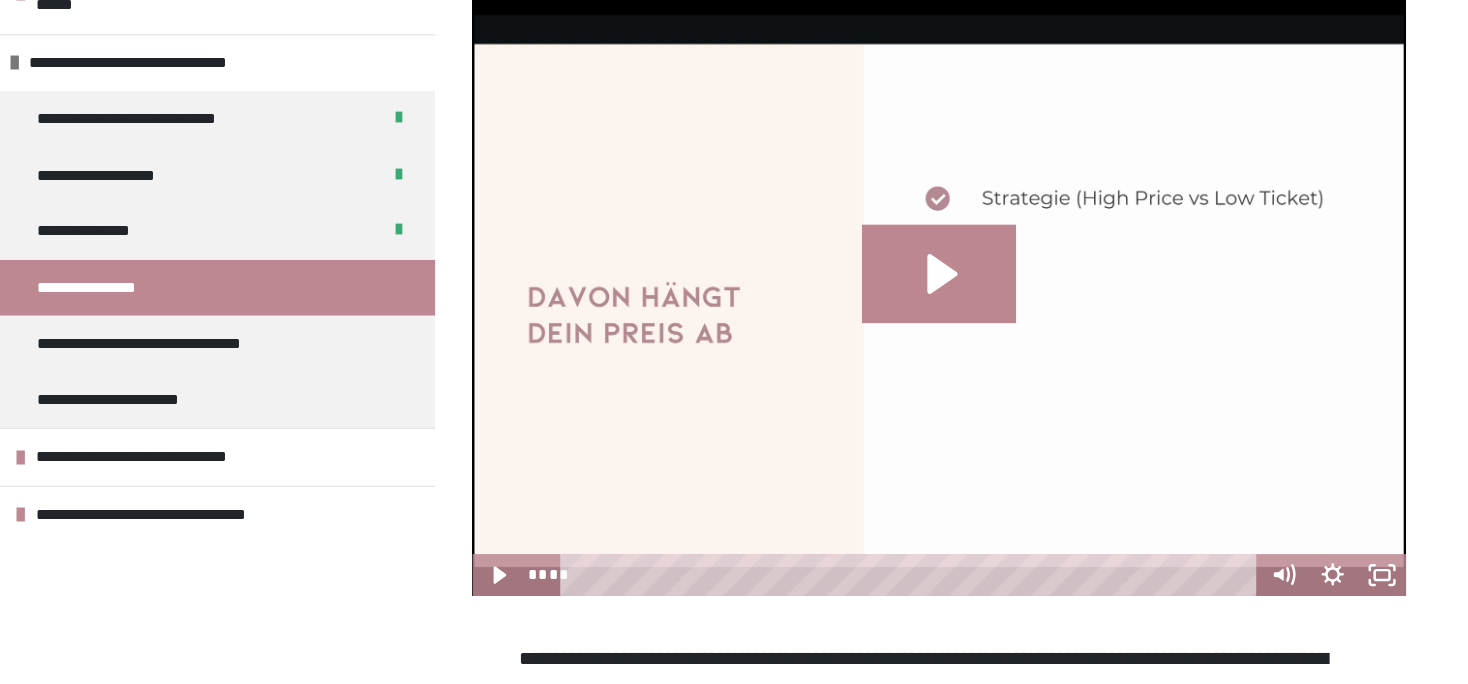 click on "**********" at bounding box center [340, 344] 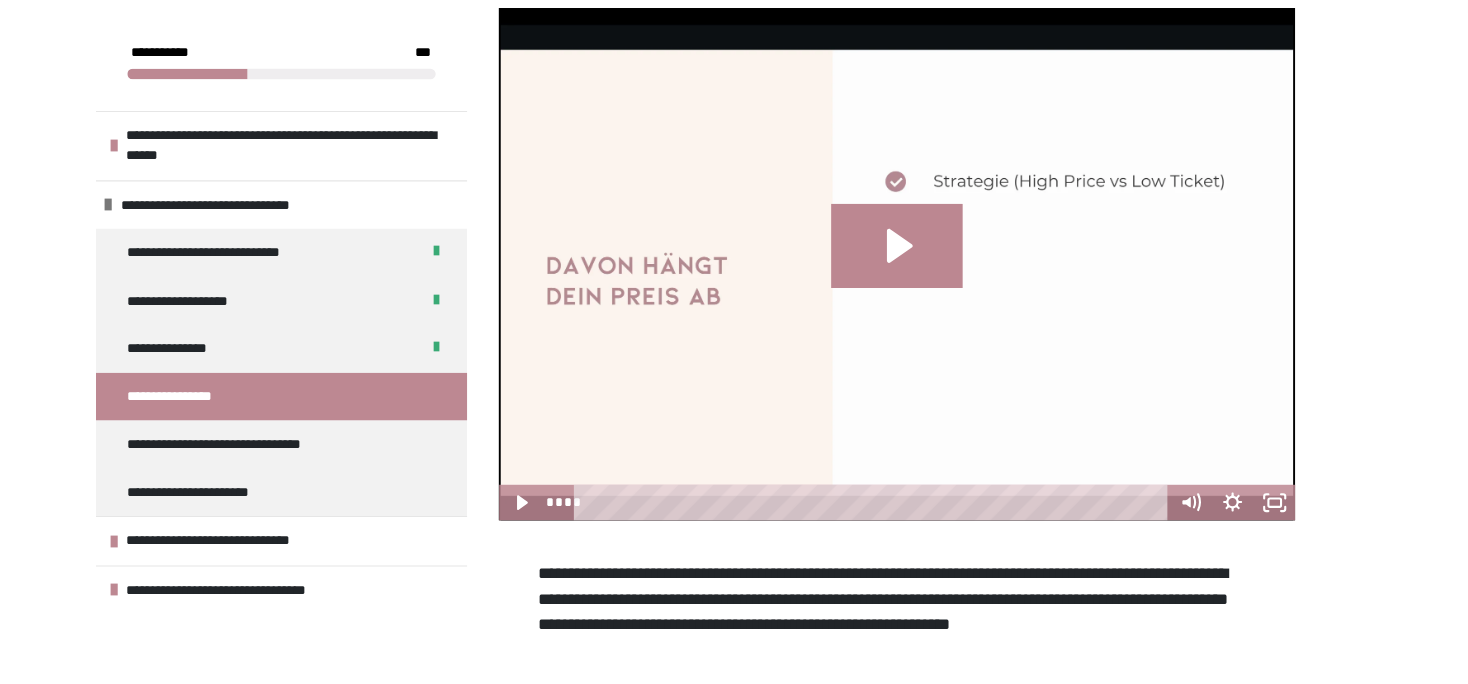 scroll, scrollTop: 470, scrollLeft: 0, axis: vertical 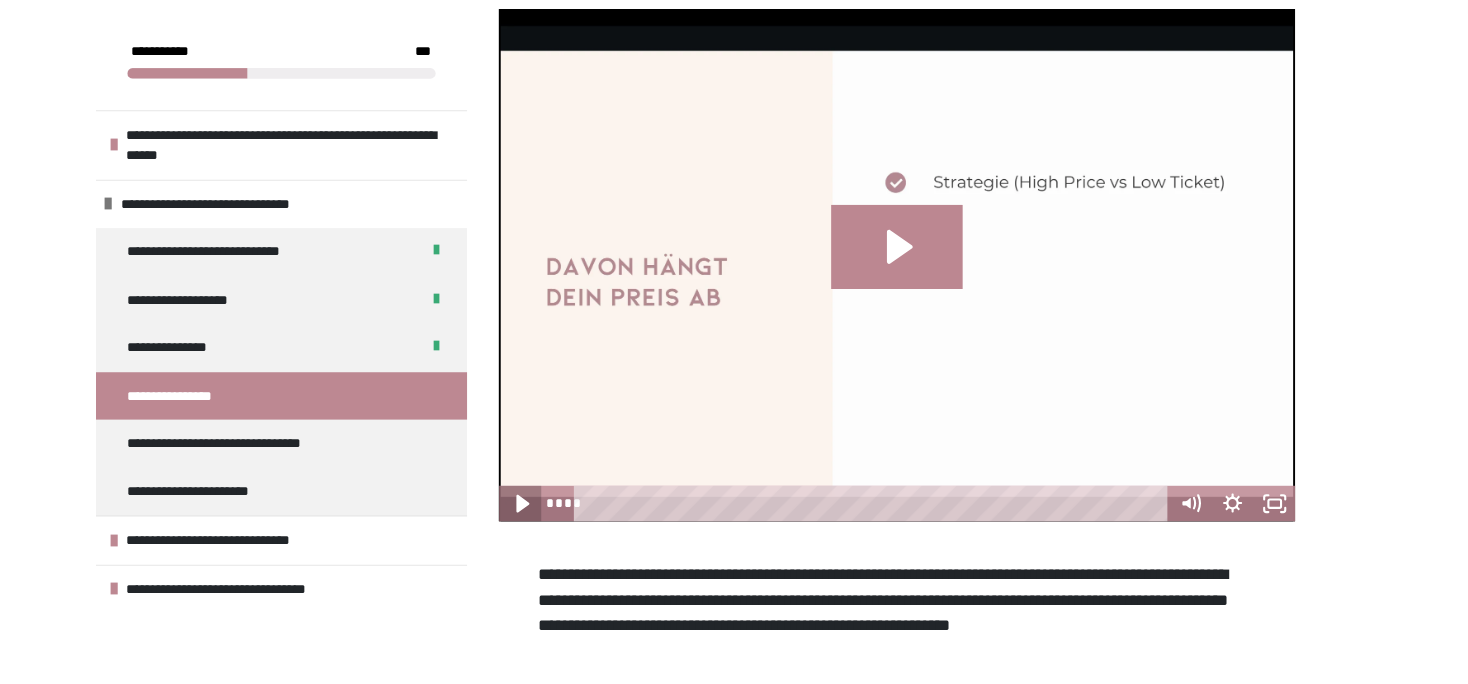 click 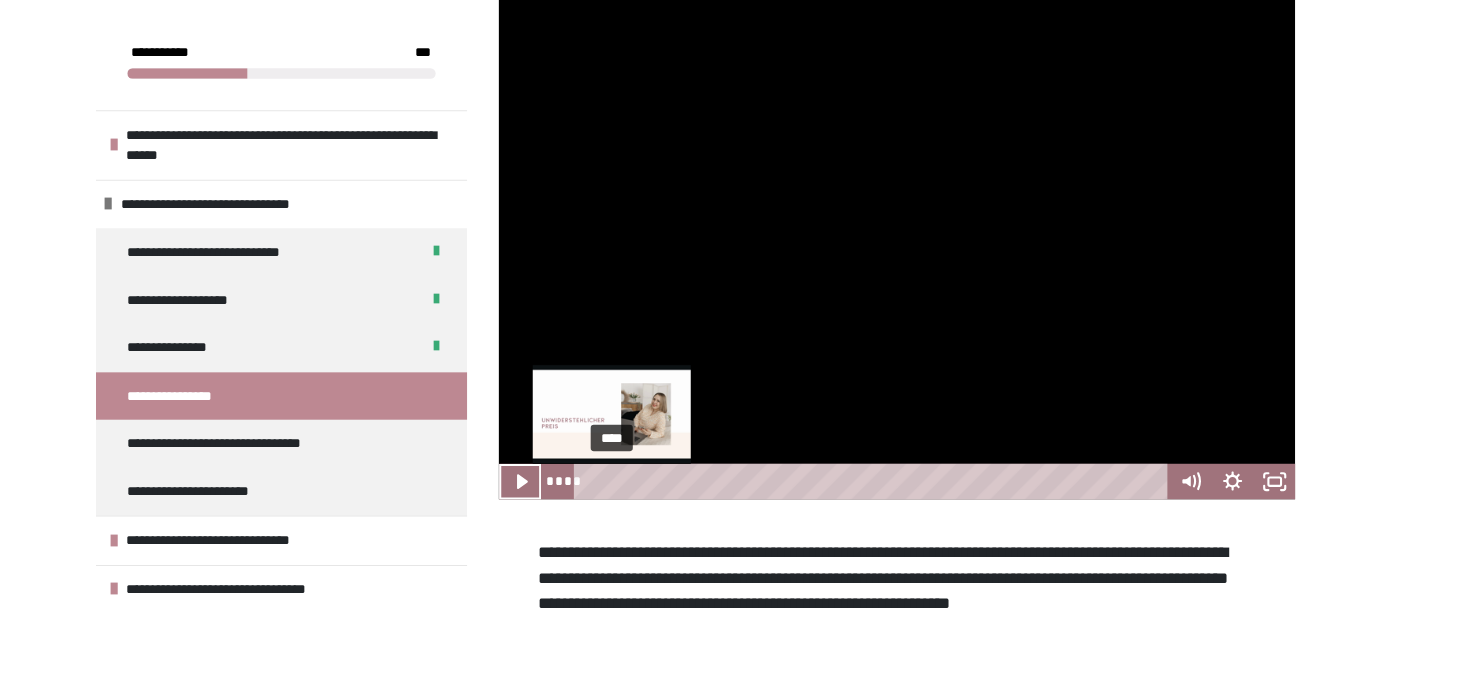 scroll, scrollTop: 386, scrollLeft: 0, axis: vertical 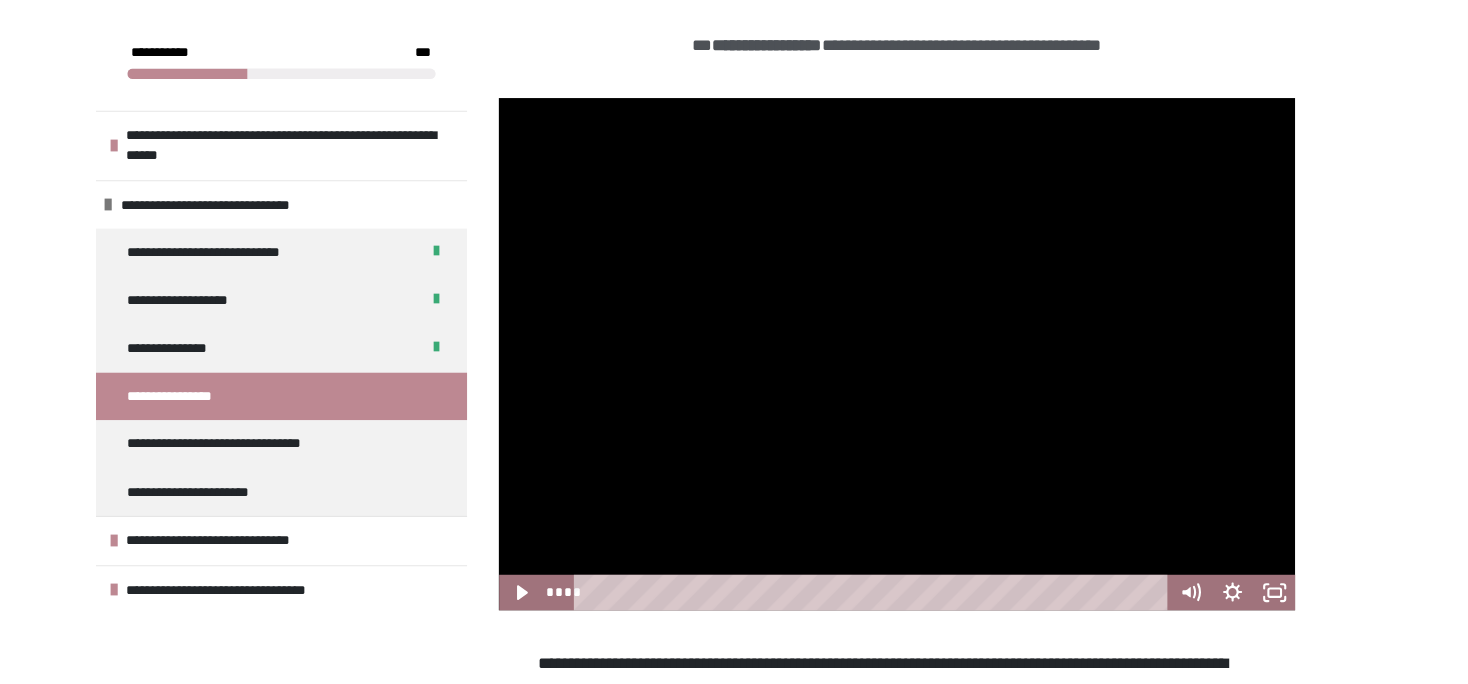 click on "**********" at bounding box center [734, 306] 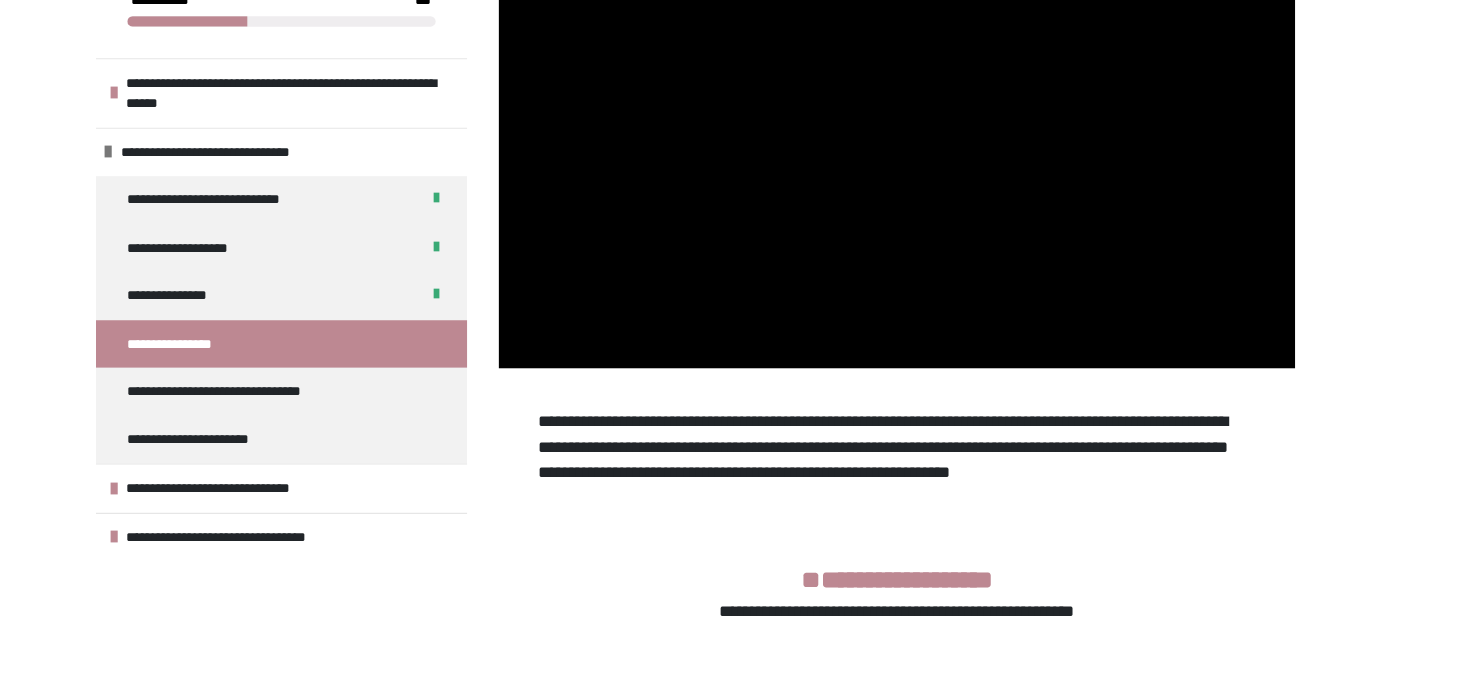 scroll, scrollTop: 725, scrollLeft: 0, axis: vertical 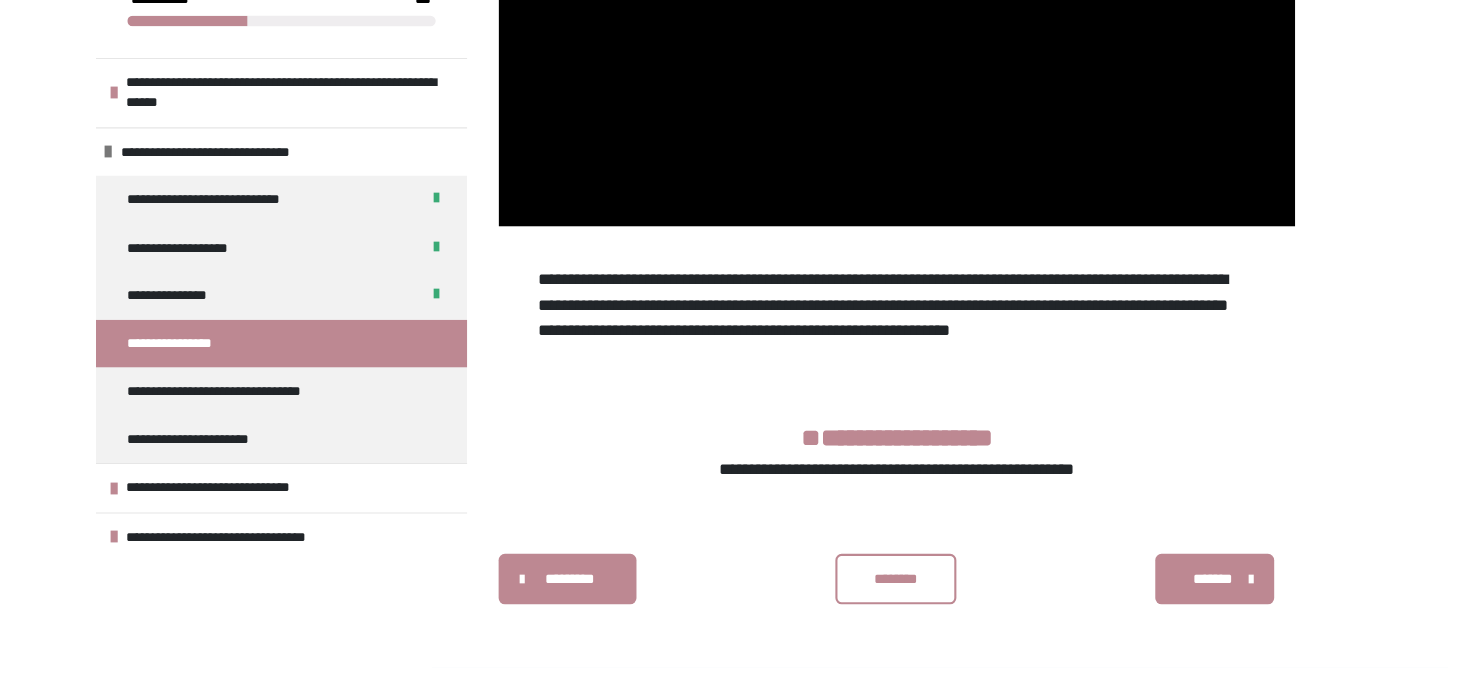 click on "********" at bounding box center [925, 600] 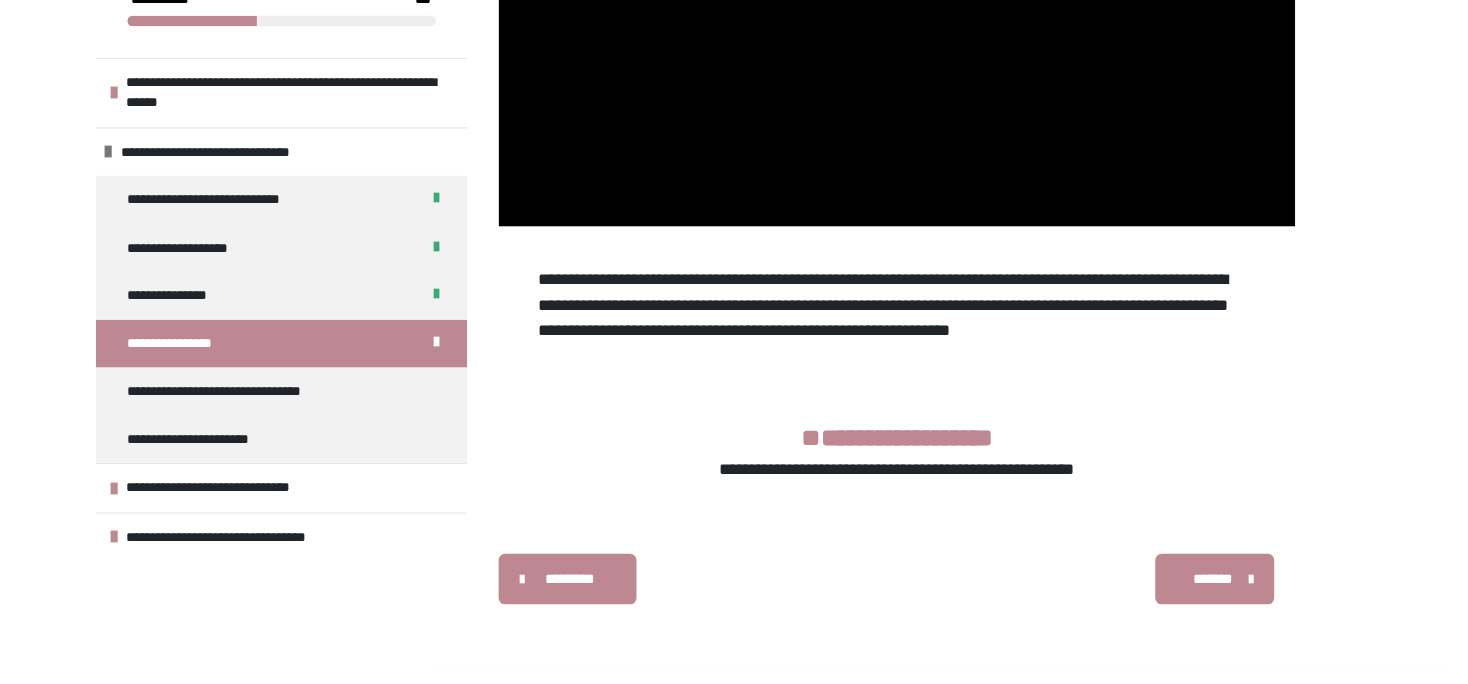 click on "*******" at bounding box center (1225, 600) 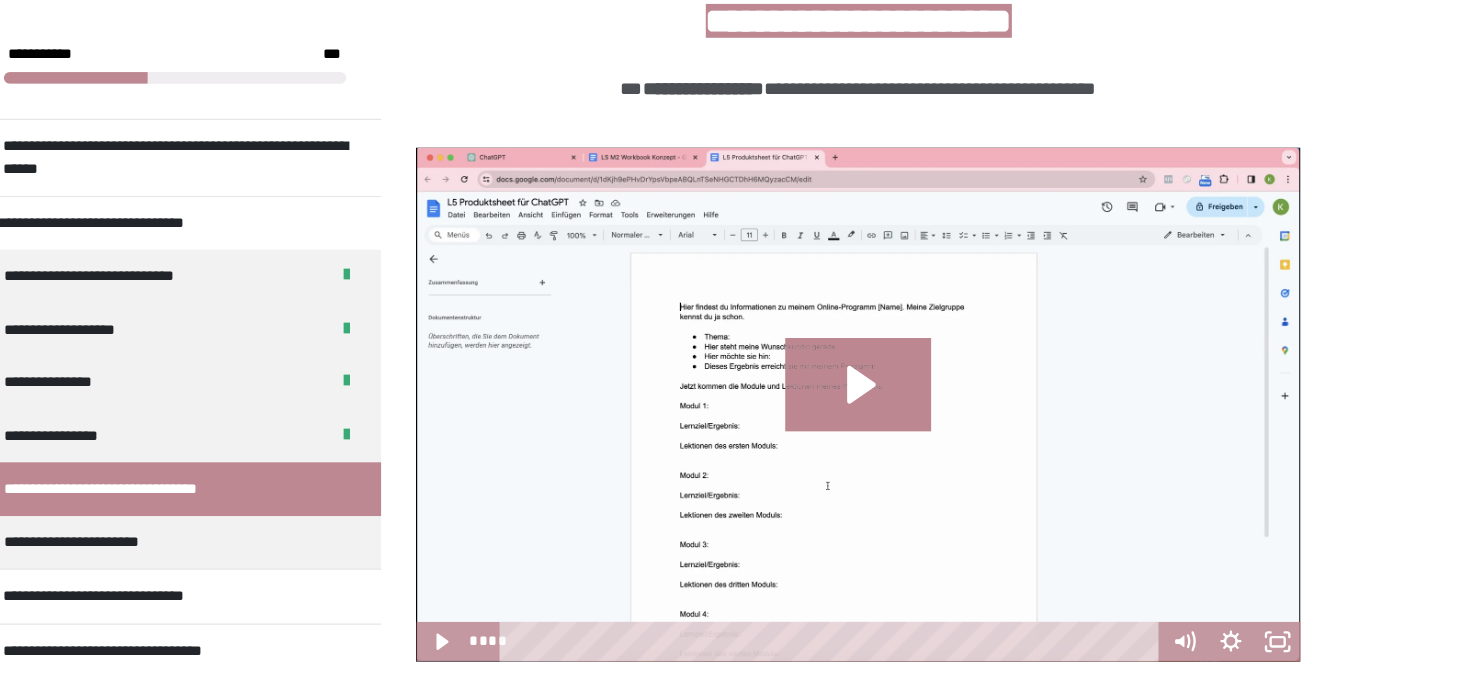scroll, scrollTop: 349, scrollLeft: 0, axis: vertical 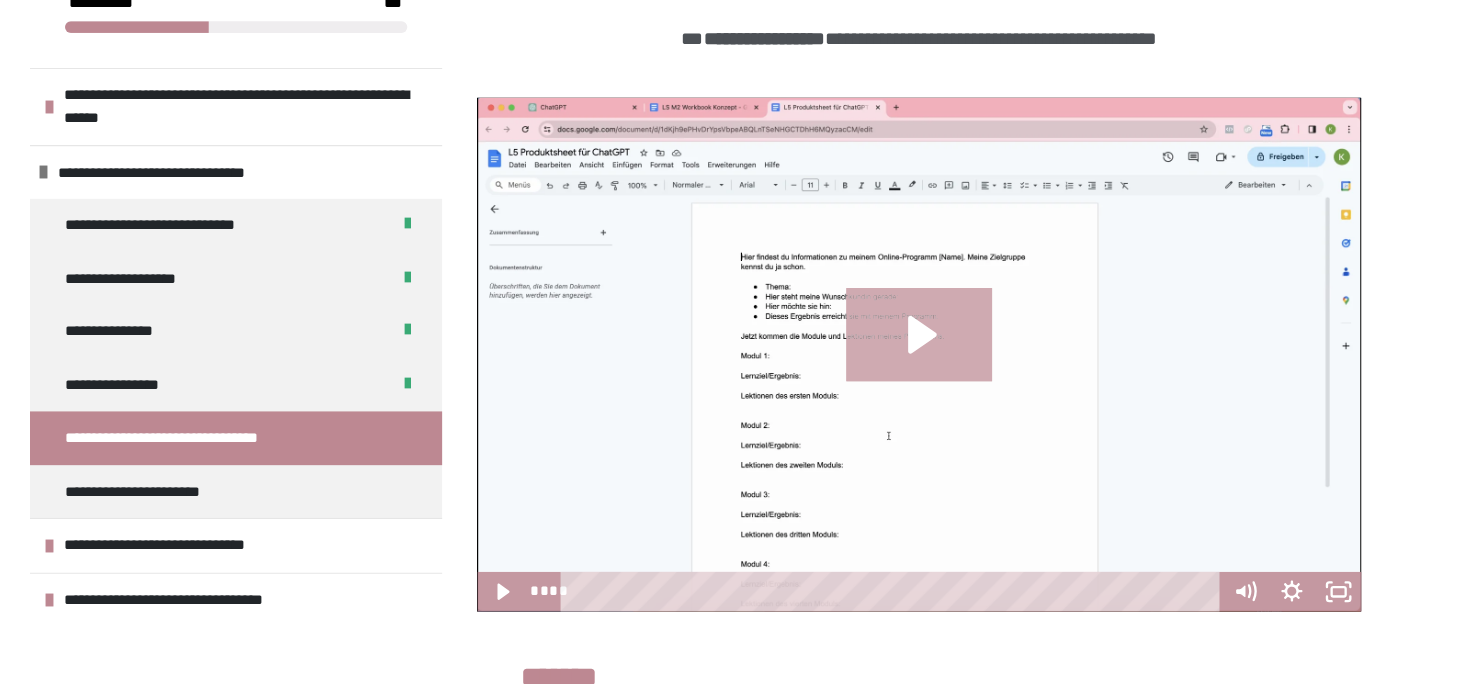 click 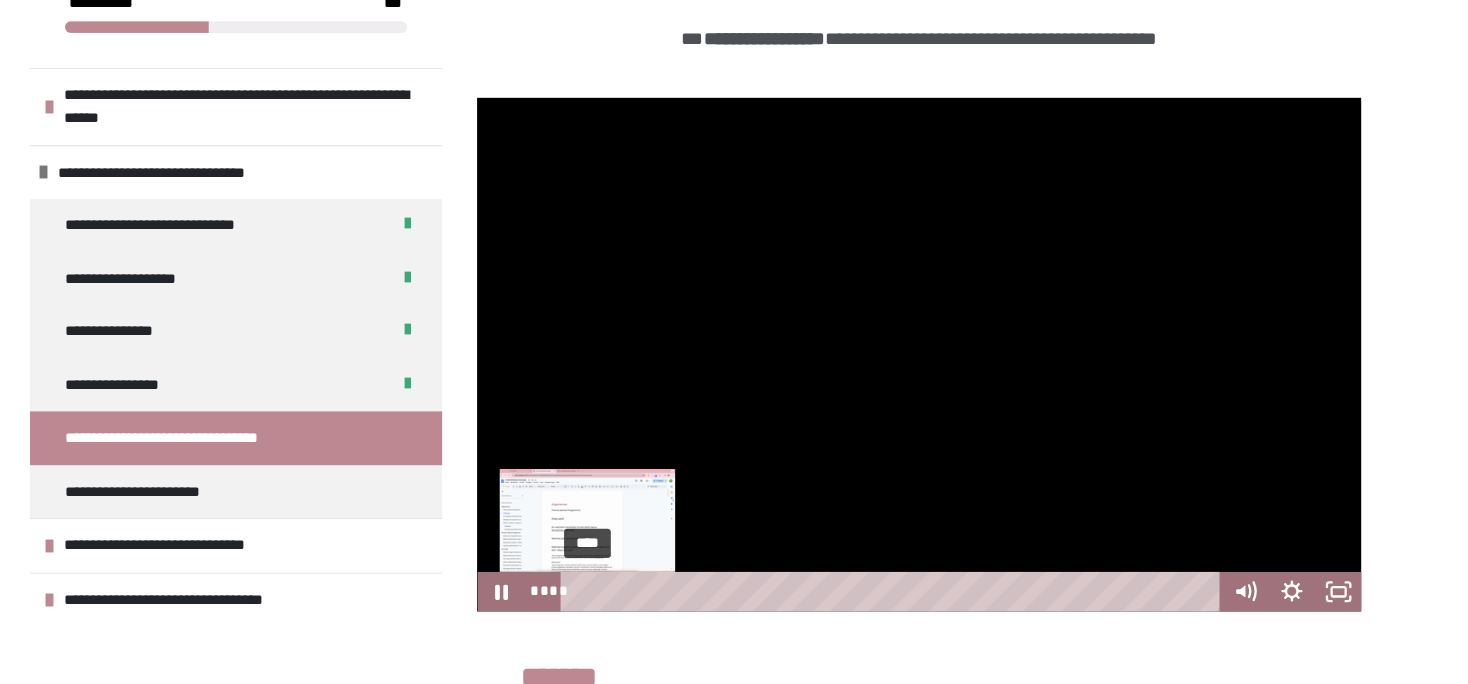 click on "****" at bounding box center (904, 553) 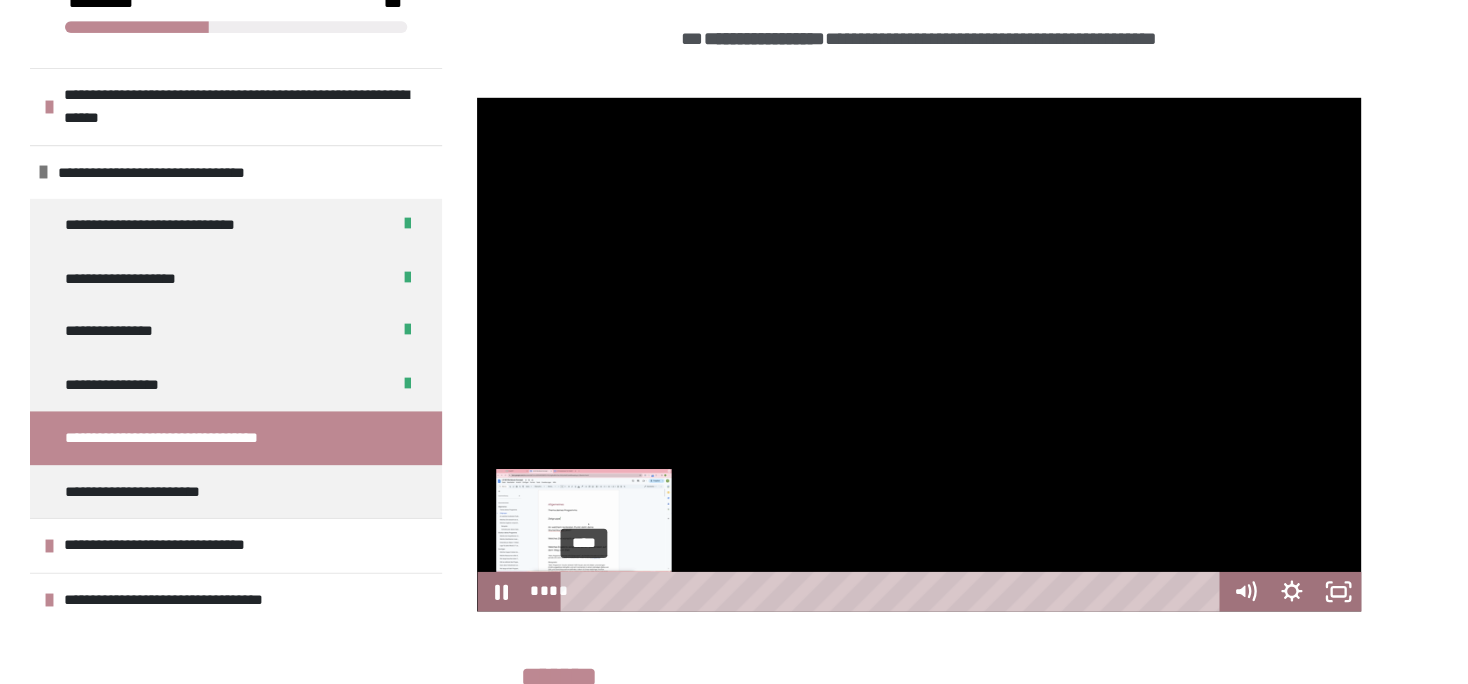 click on "****" at bounding box center (904, 553) 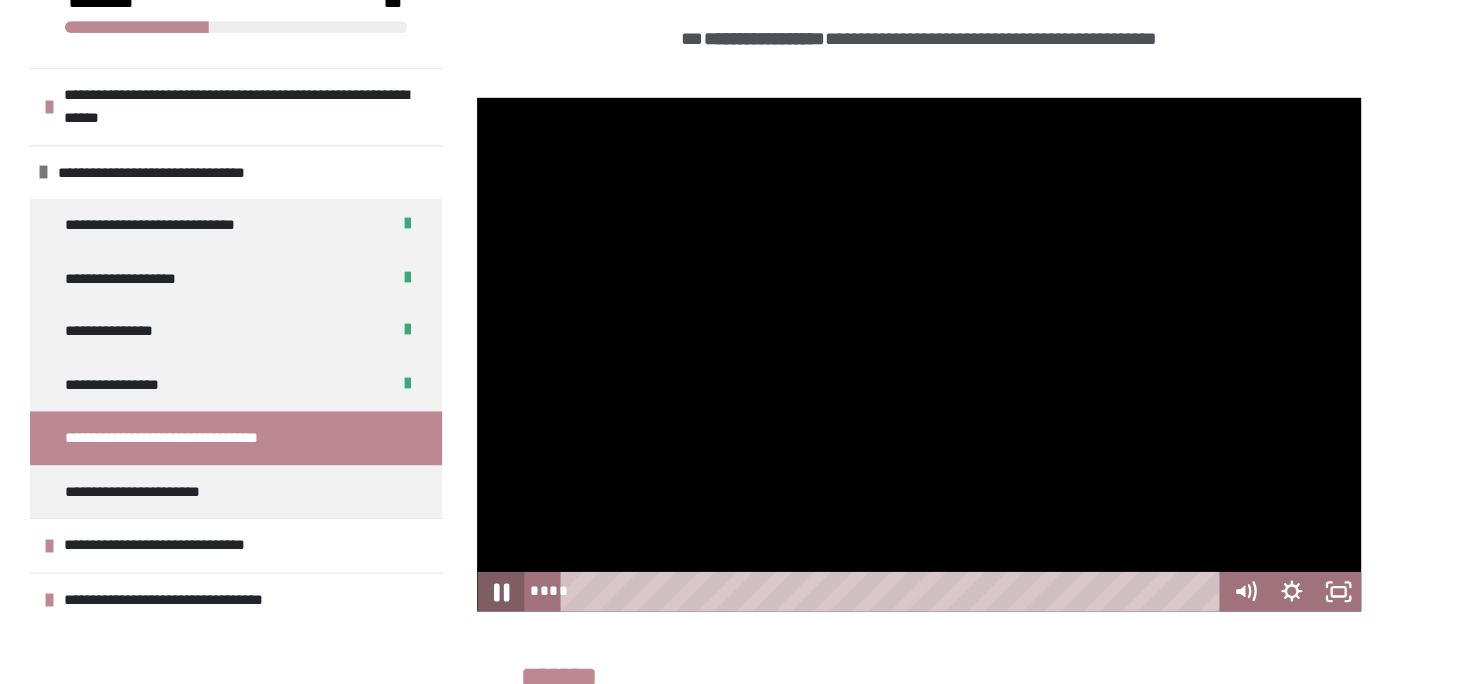 click 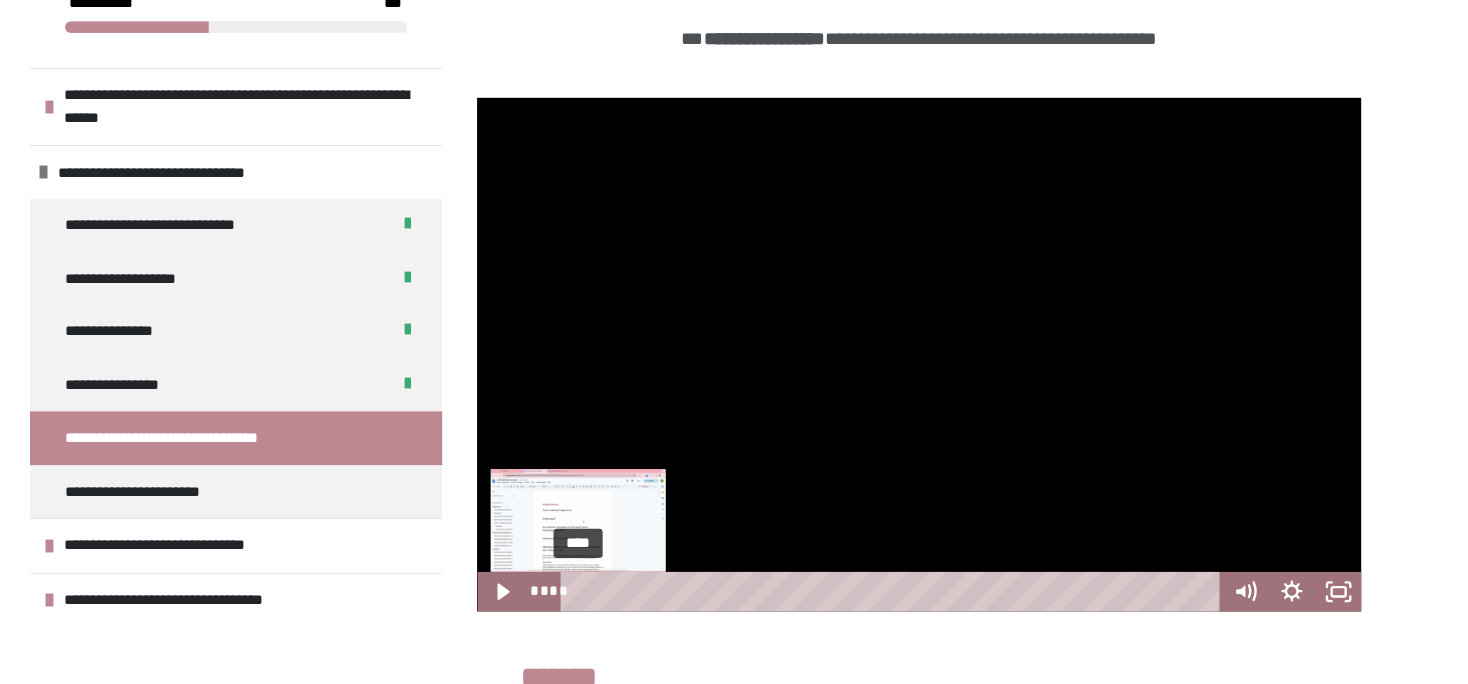 click on "****" at bounding box center (904, 553) 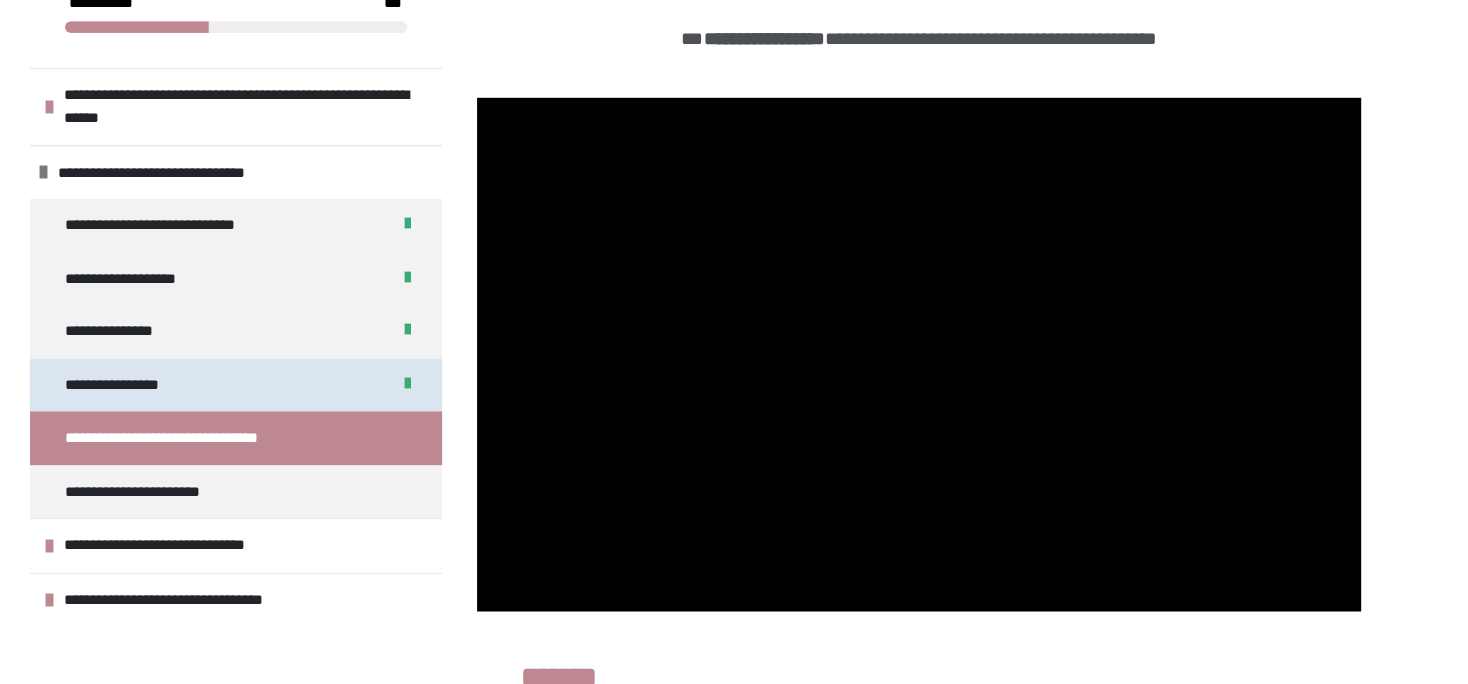 click on "**********" at bounding box center [340, 377] 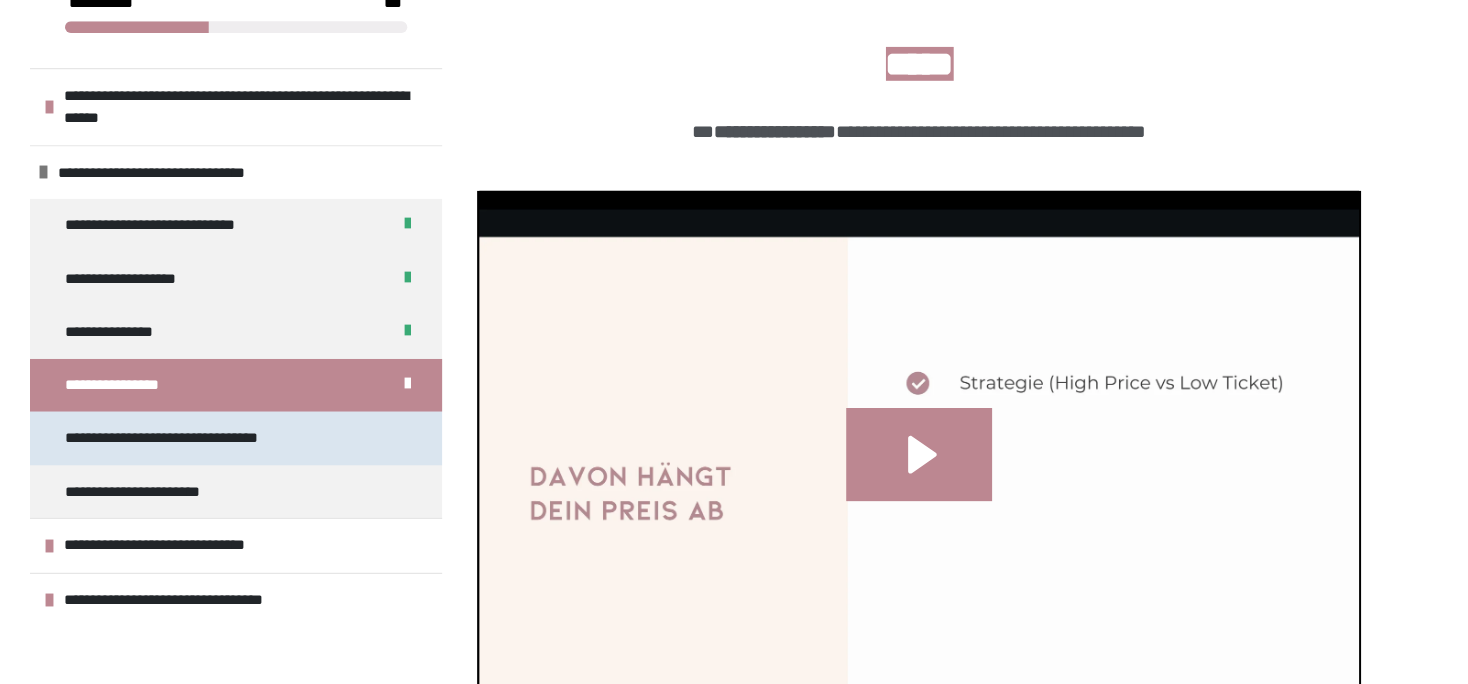 click on "**********" at bounding box center [297, 422] 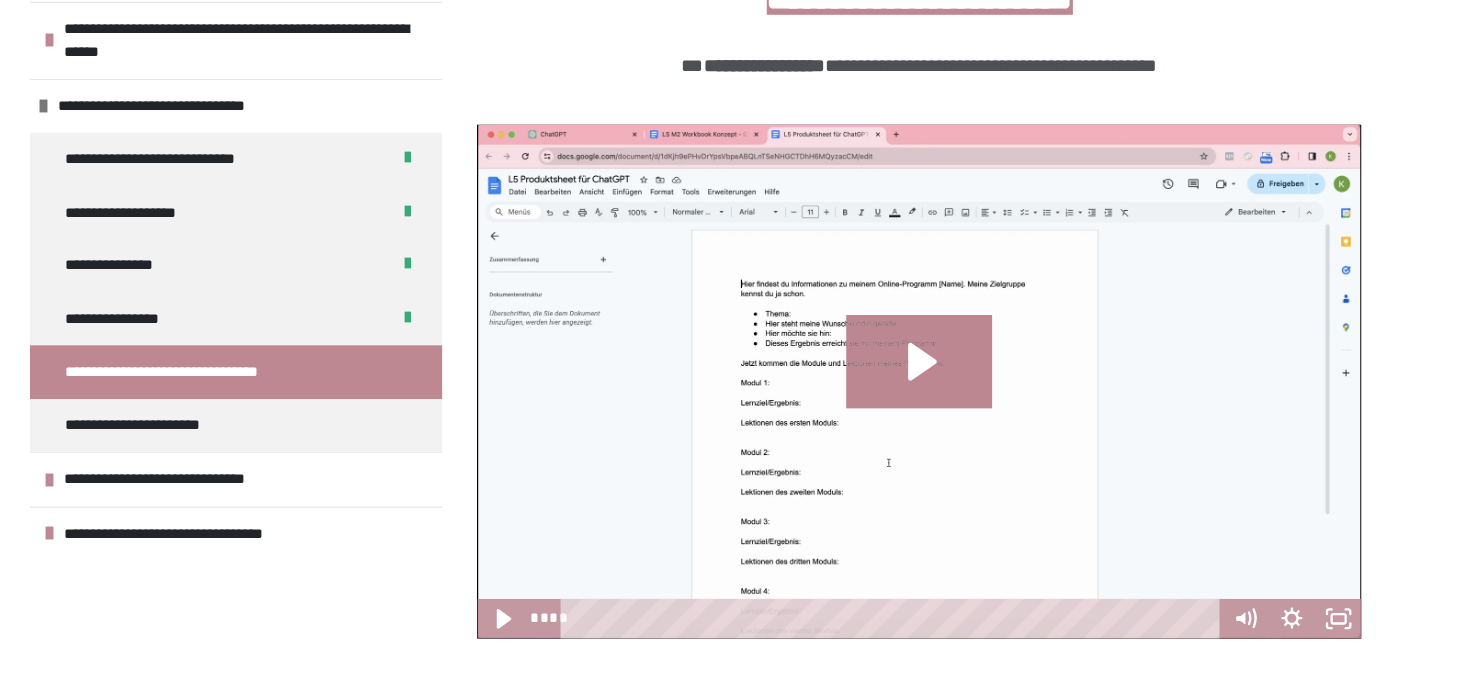 drag, startPoint x: 565, startPoint y: 630, endPoint x: 739, endPoint y: 709, distance: 191.09422 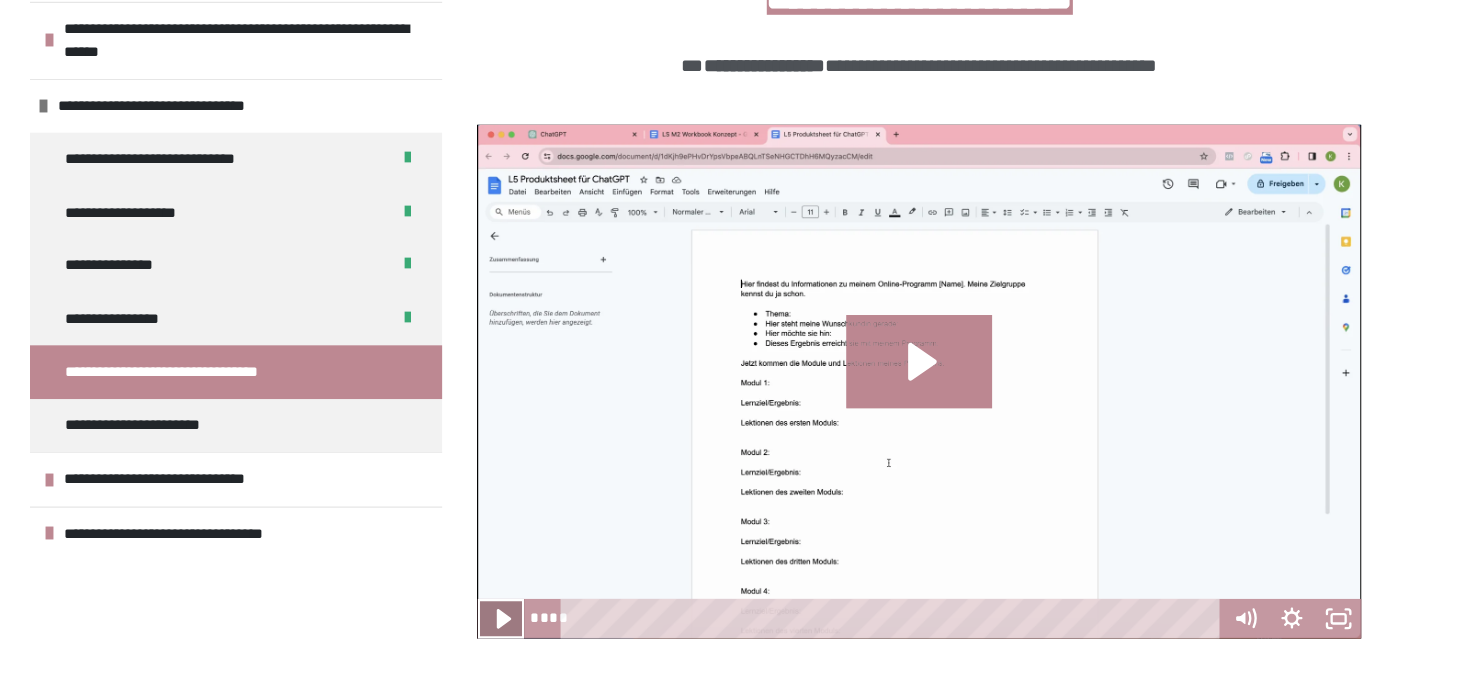 click 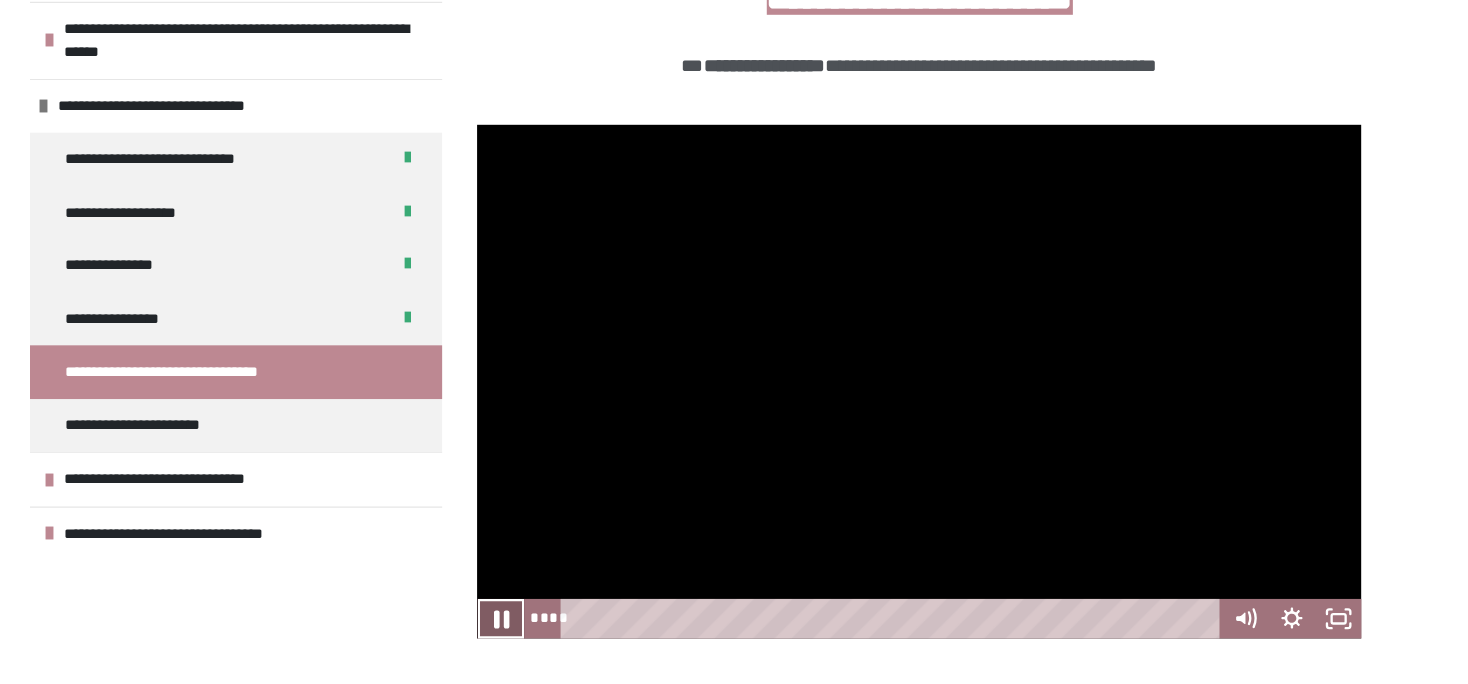 click 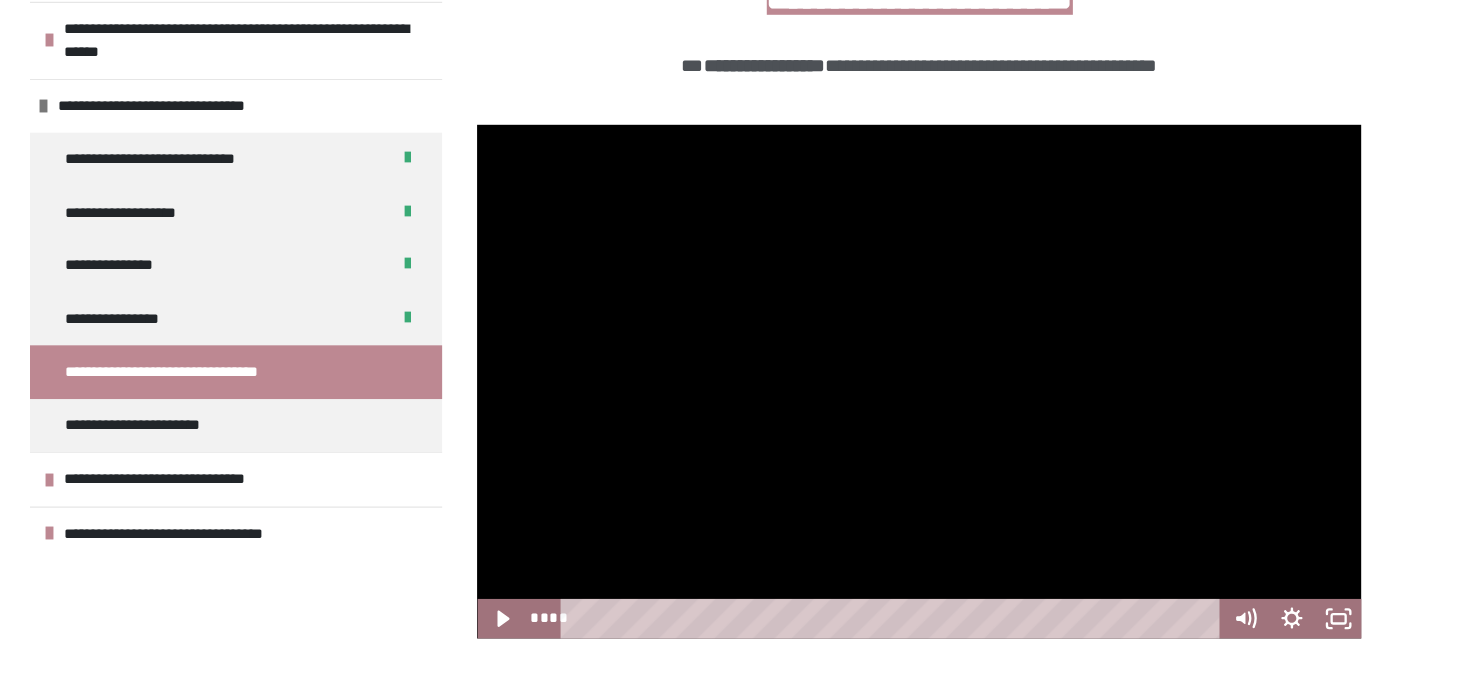 click on "**********" at bounding box center [734, 547] 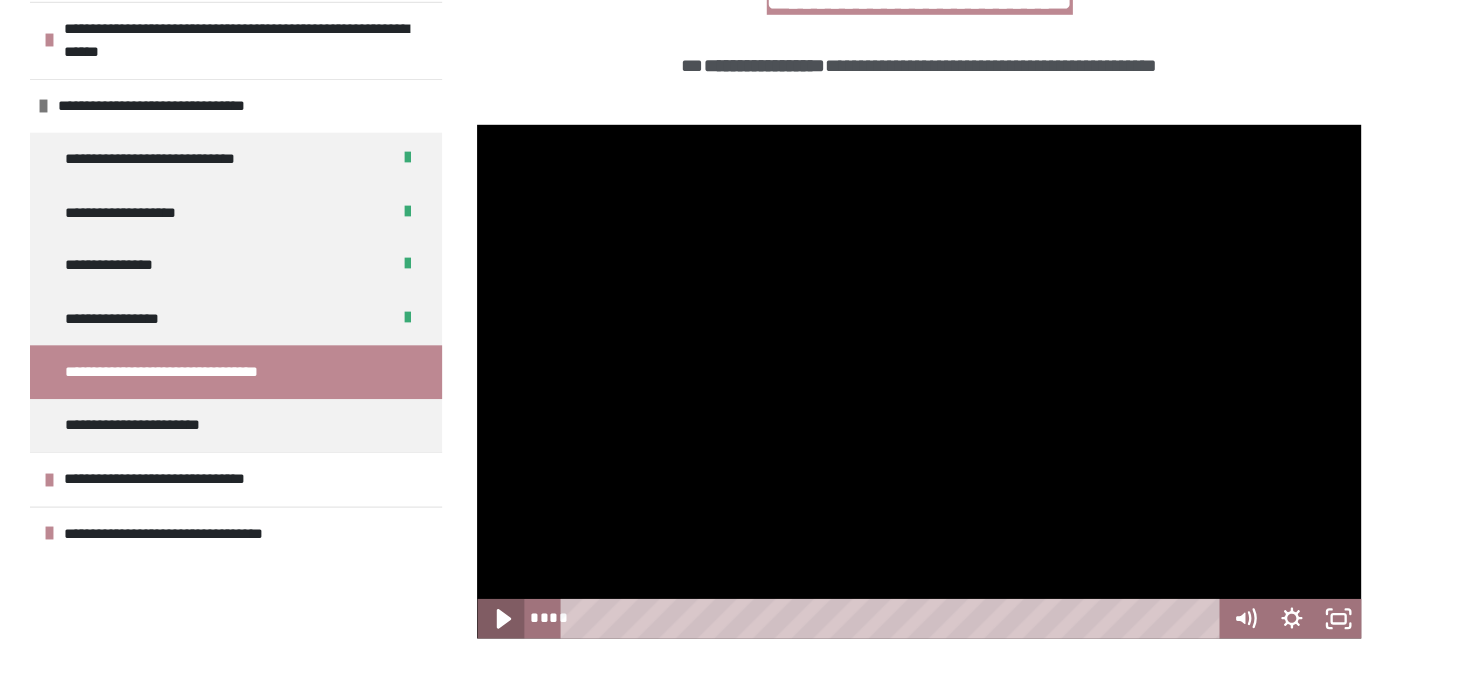 click 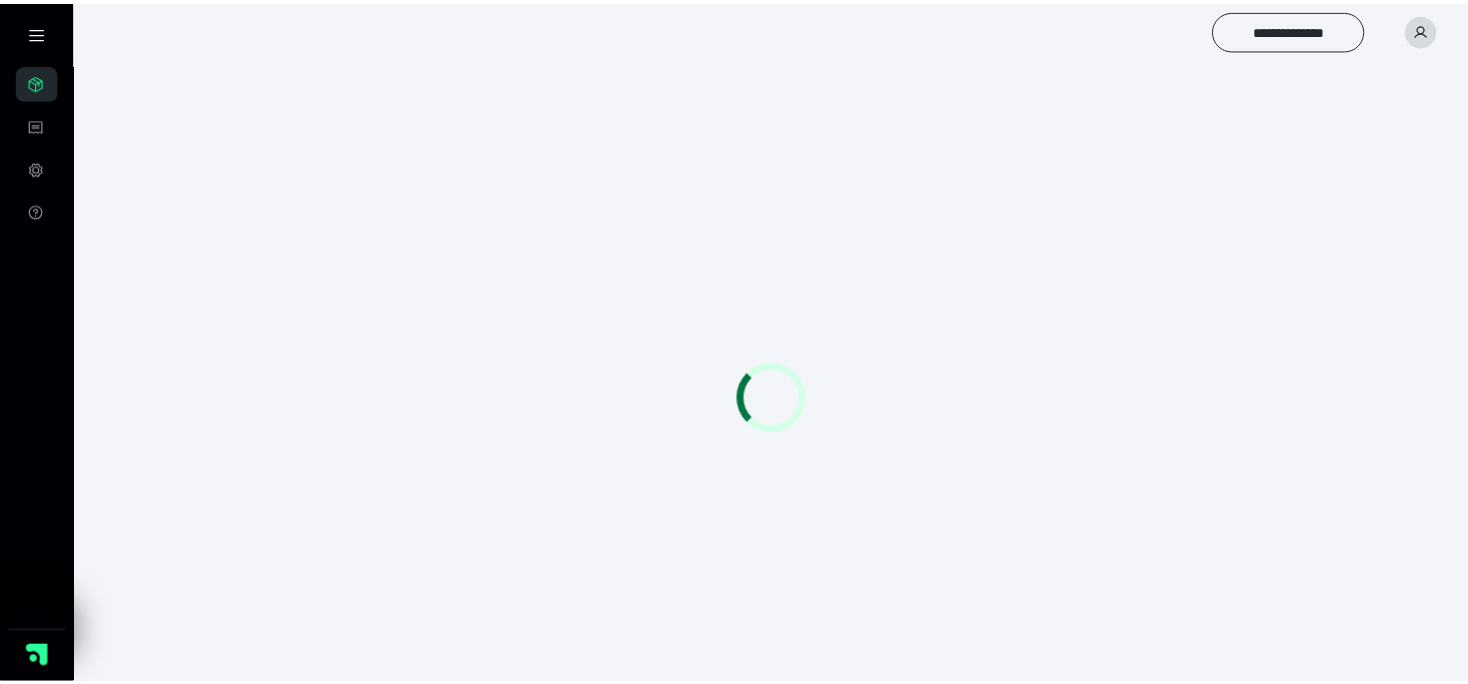 scroll, scrollTop: 0, scrollLeft: 0, axis: both 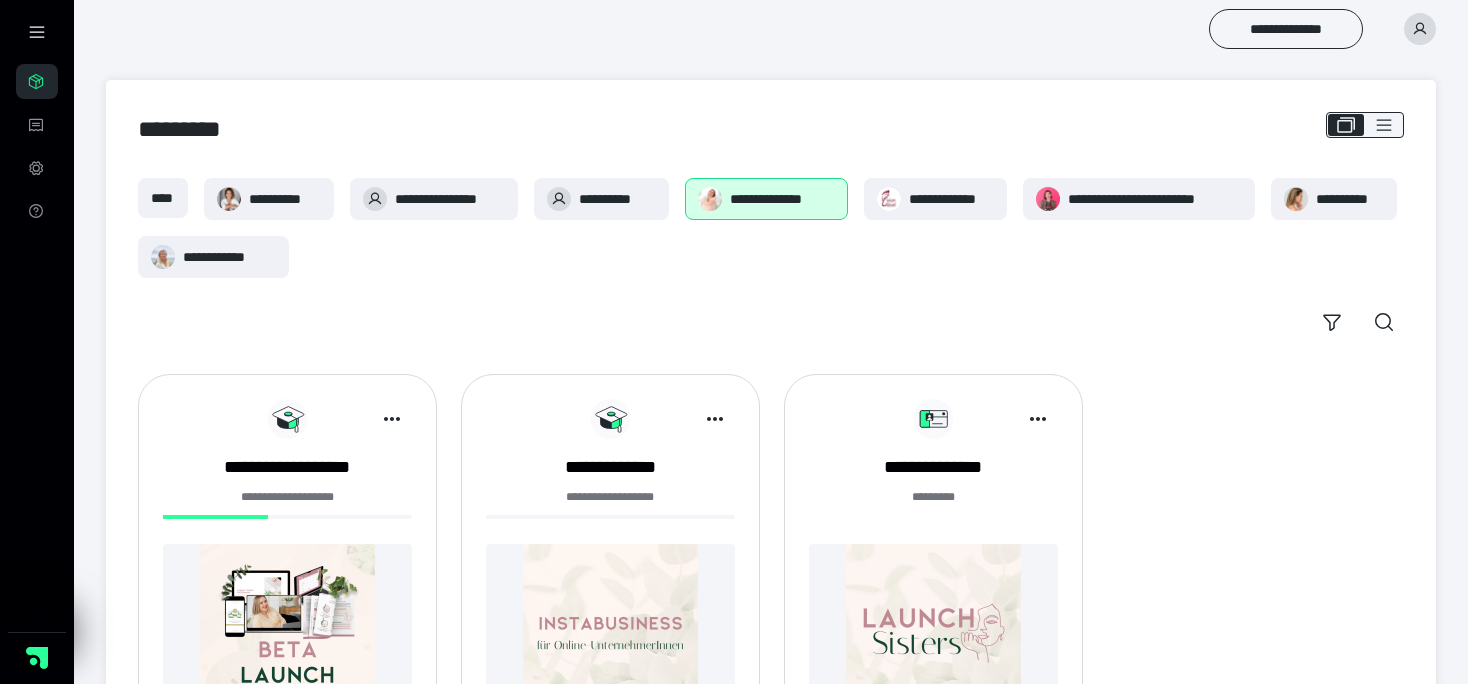 click at bounding box center [287, 631] 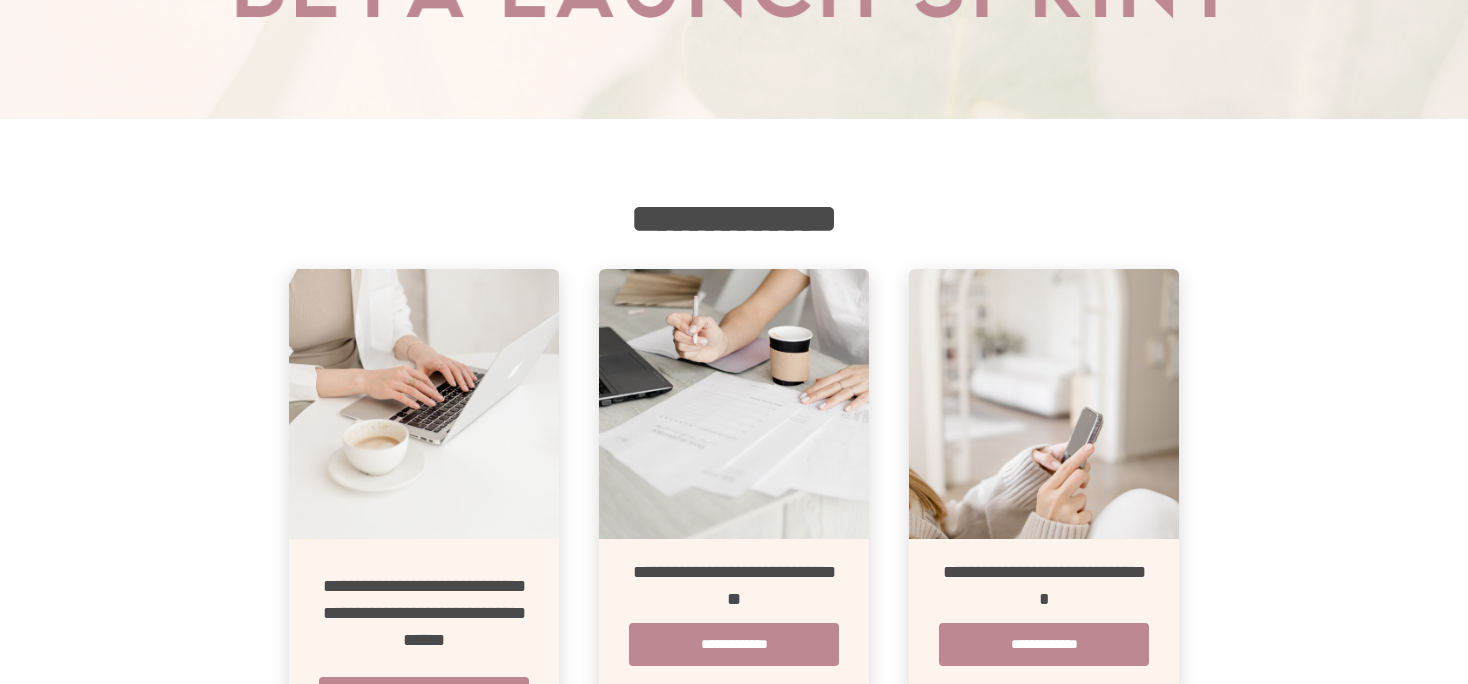 scroll, scrollTop: 164, scrollLeft: 0, axis: vertical 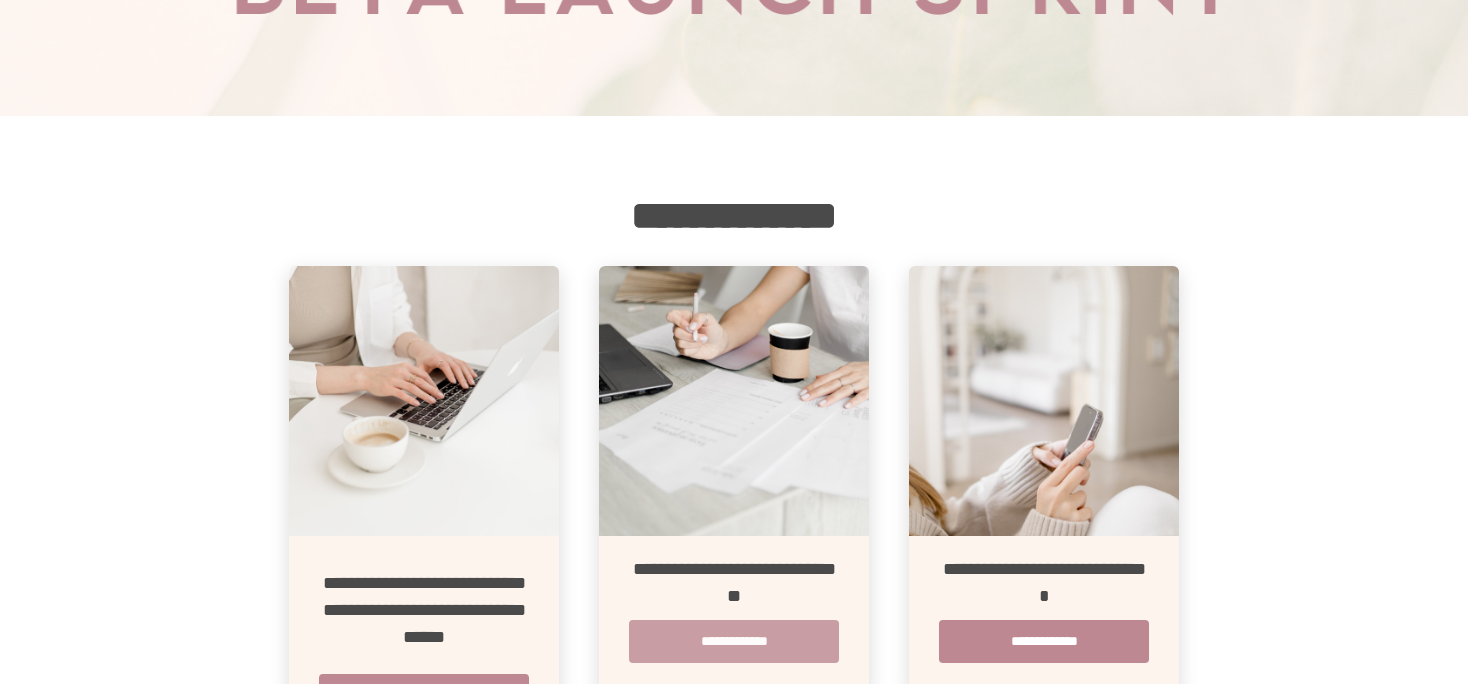 click on "**********" at bounding box center (734, 641) 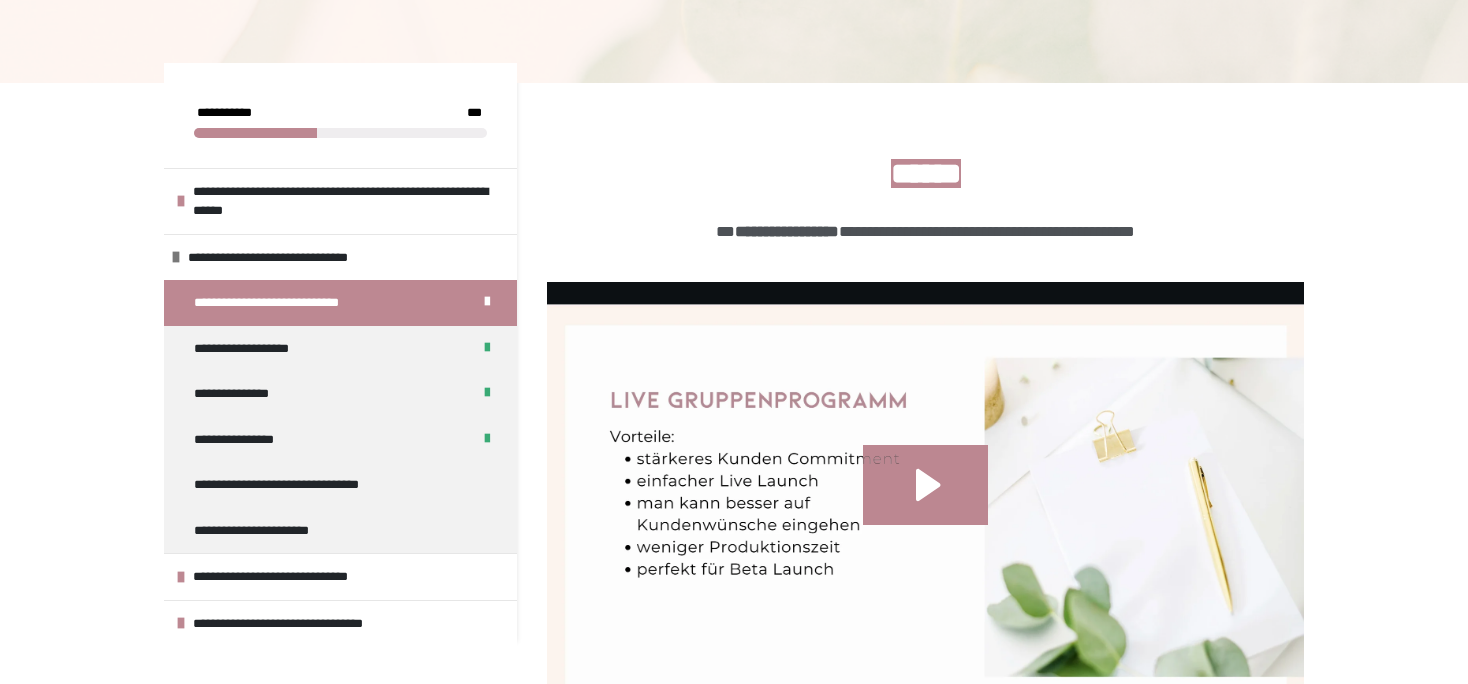 scroll, scrollTop: 198, scrollLeft: 0, axis: vertical 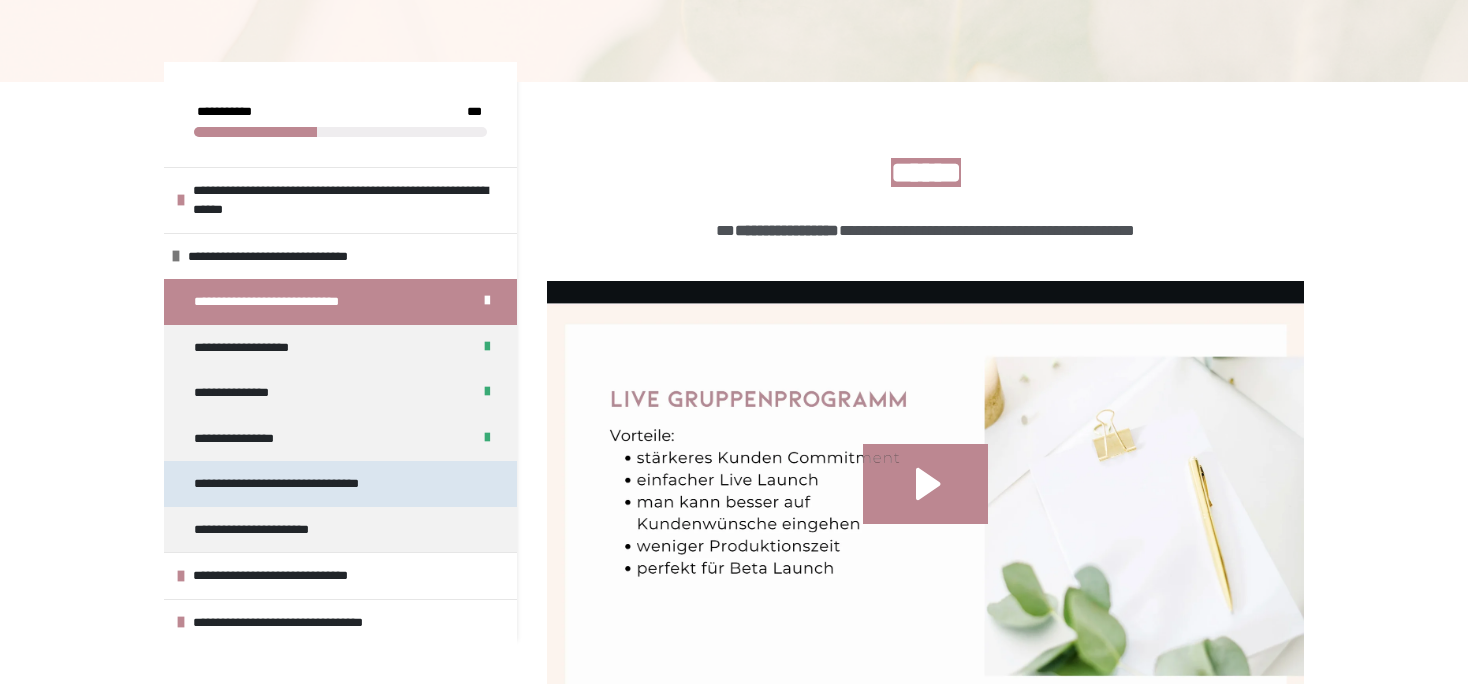 click on "**********" at bounding box center [297, 484] 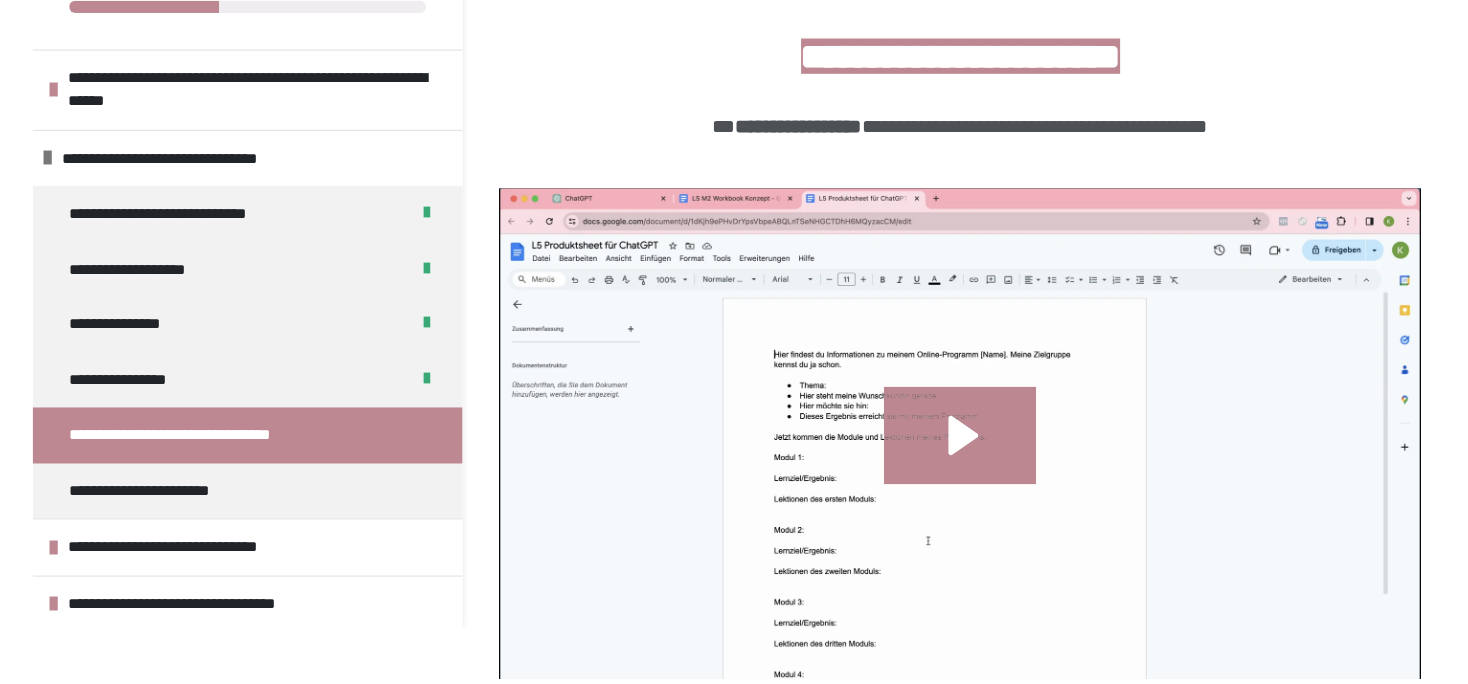 scroll, scrollTop: 266, scrollLeft: 0, axis: vertical 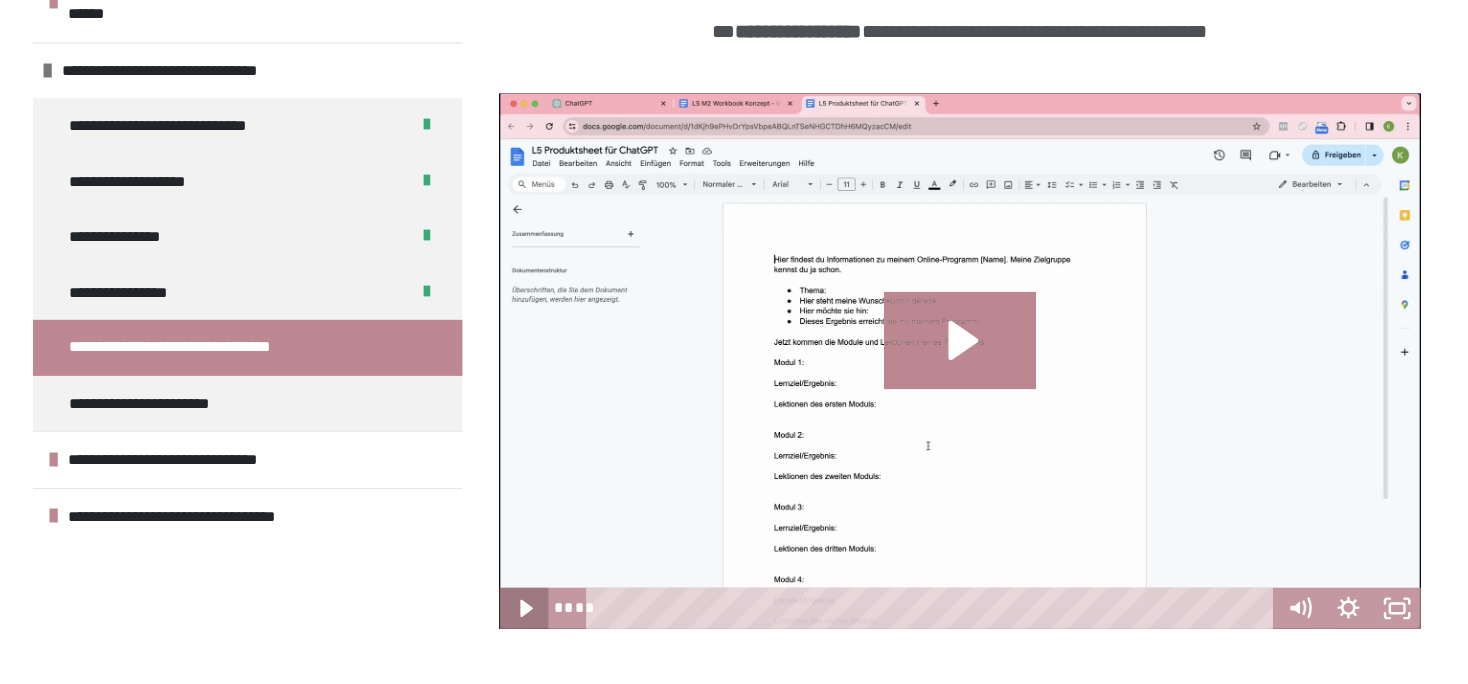 click 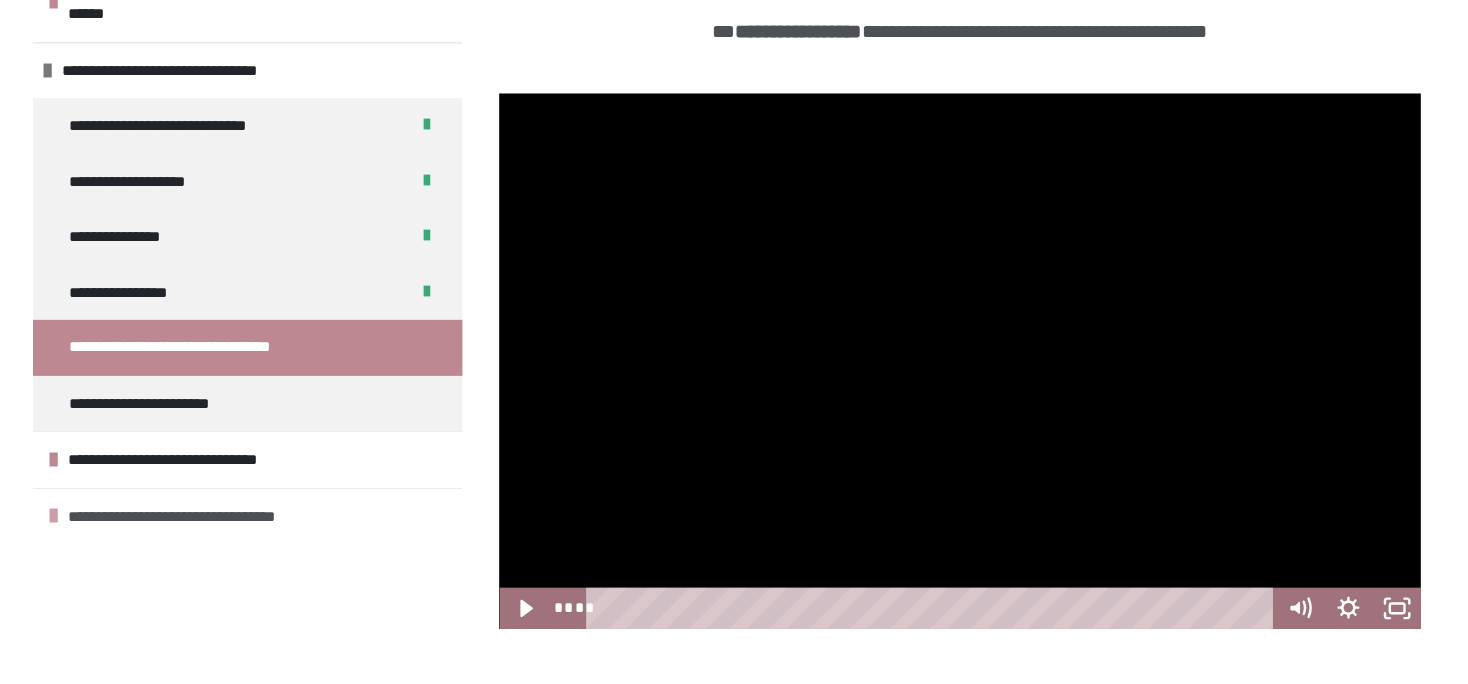click on "**********" at bounding box center [340, 560] 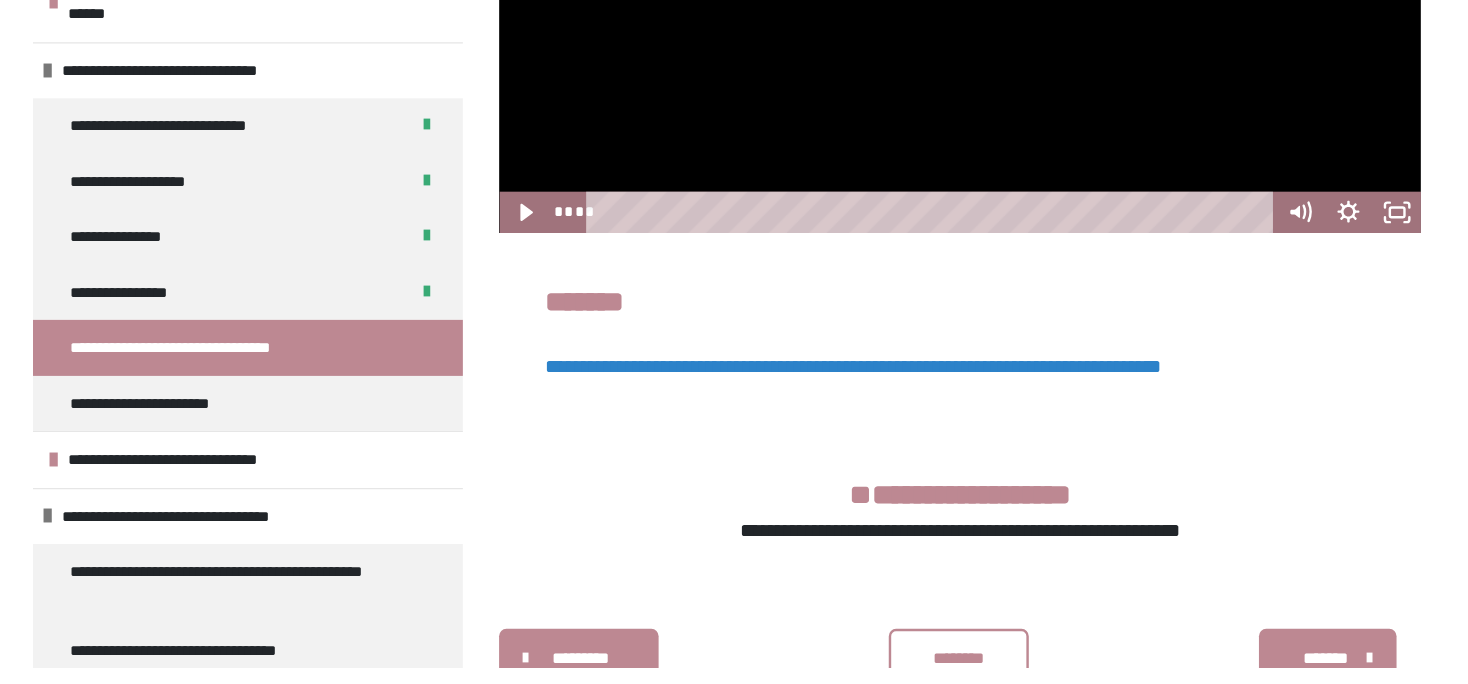 scroll, scrollTop: 692, scrollLeft: 0, axis: vertical 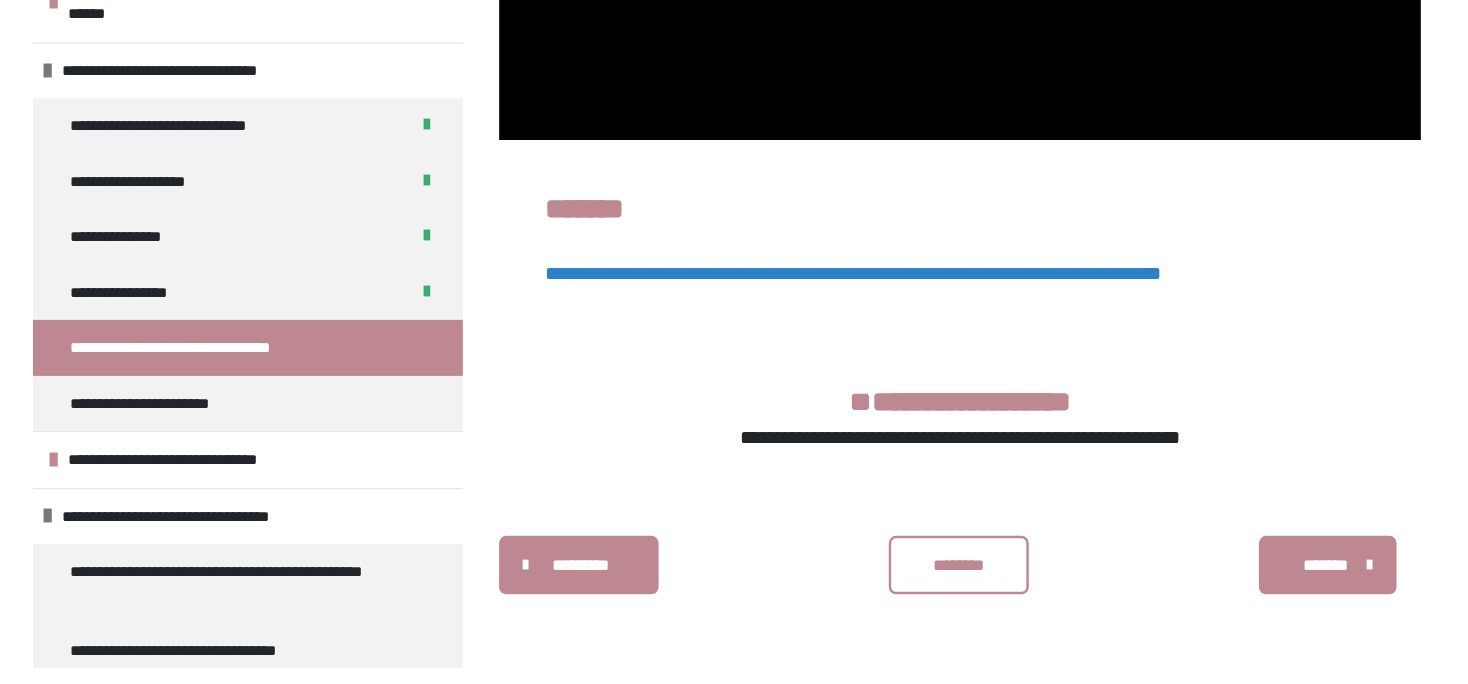 click on "**********" at bounding box center [838, 360] 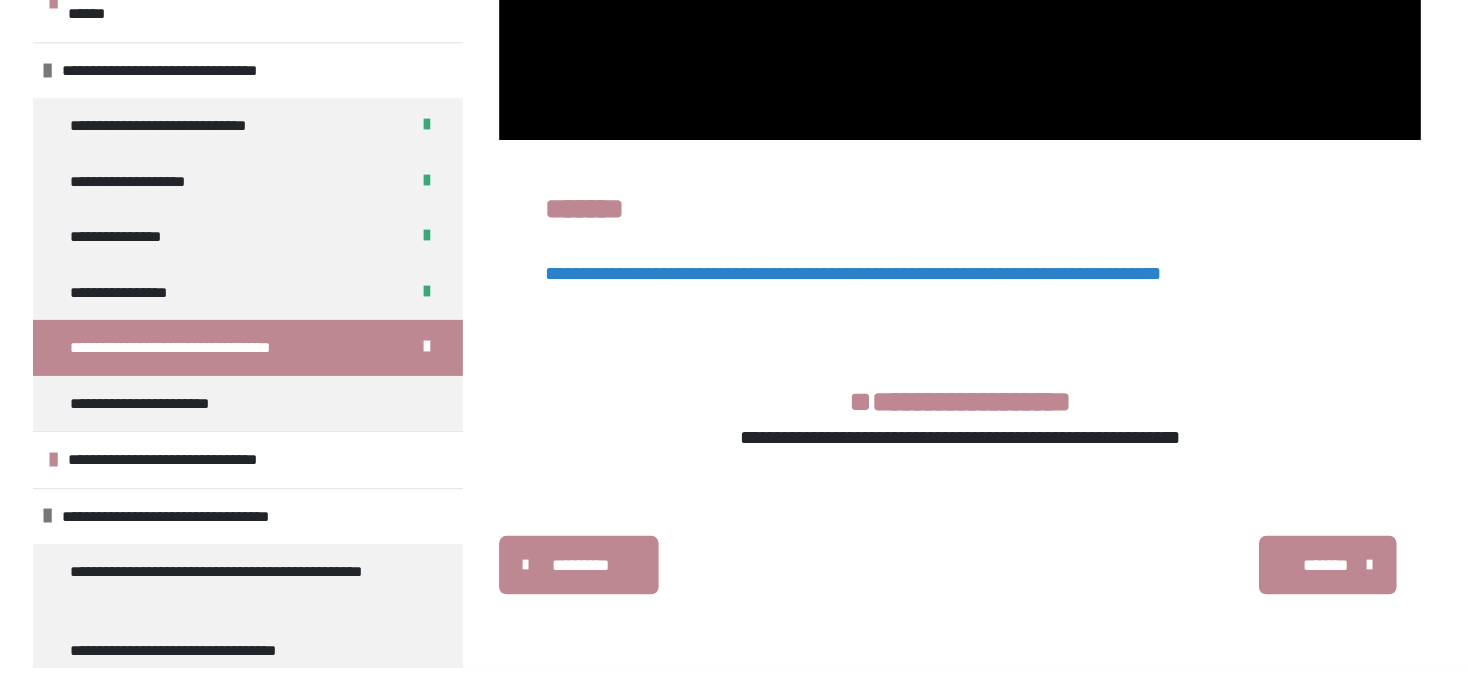 click on "*******" at bounding box center [1225, 600] 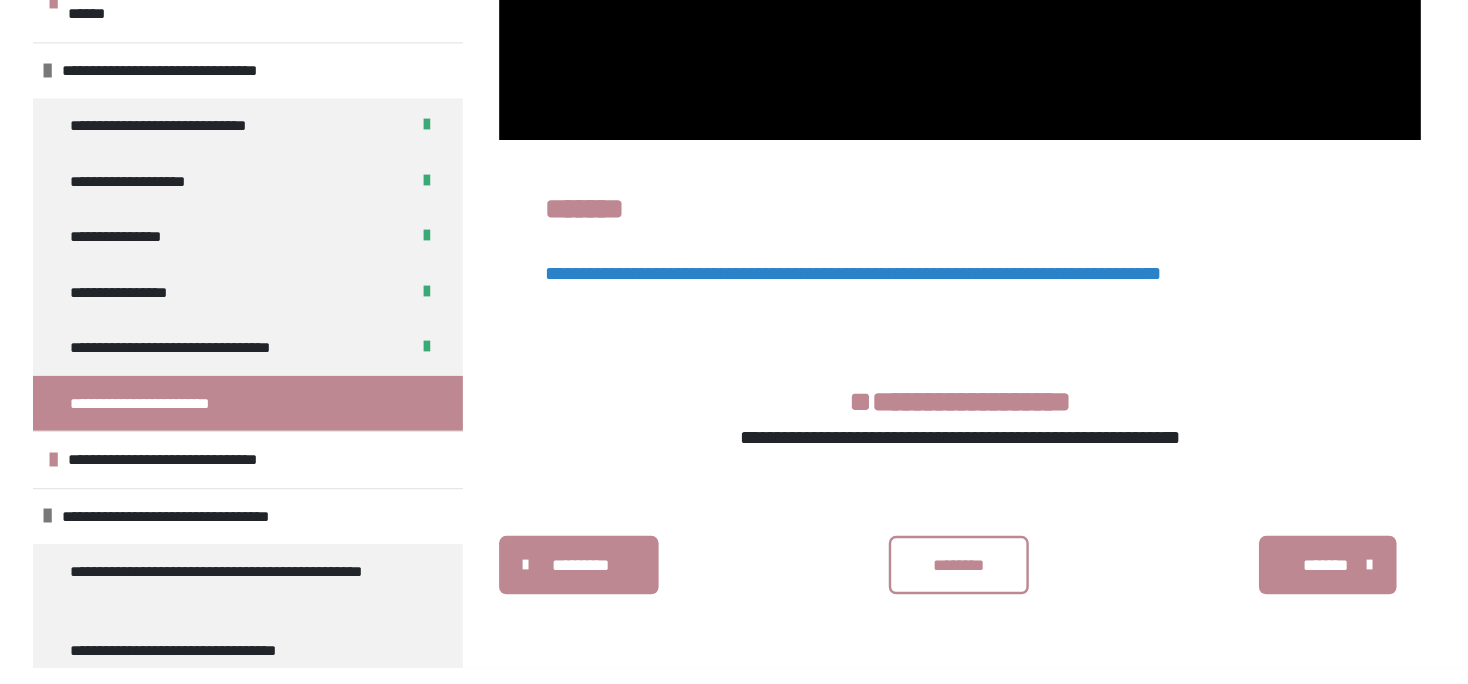 scroll, scrollTop: 340, scrollLeft: 0, axis: vertical 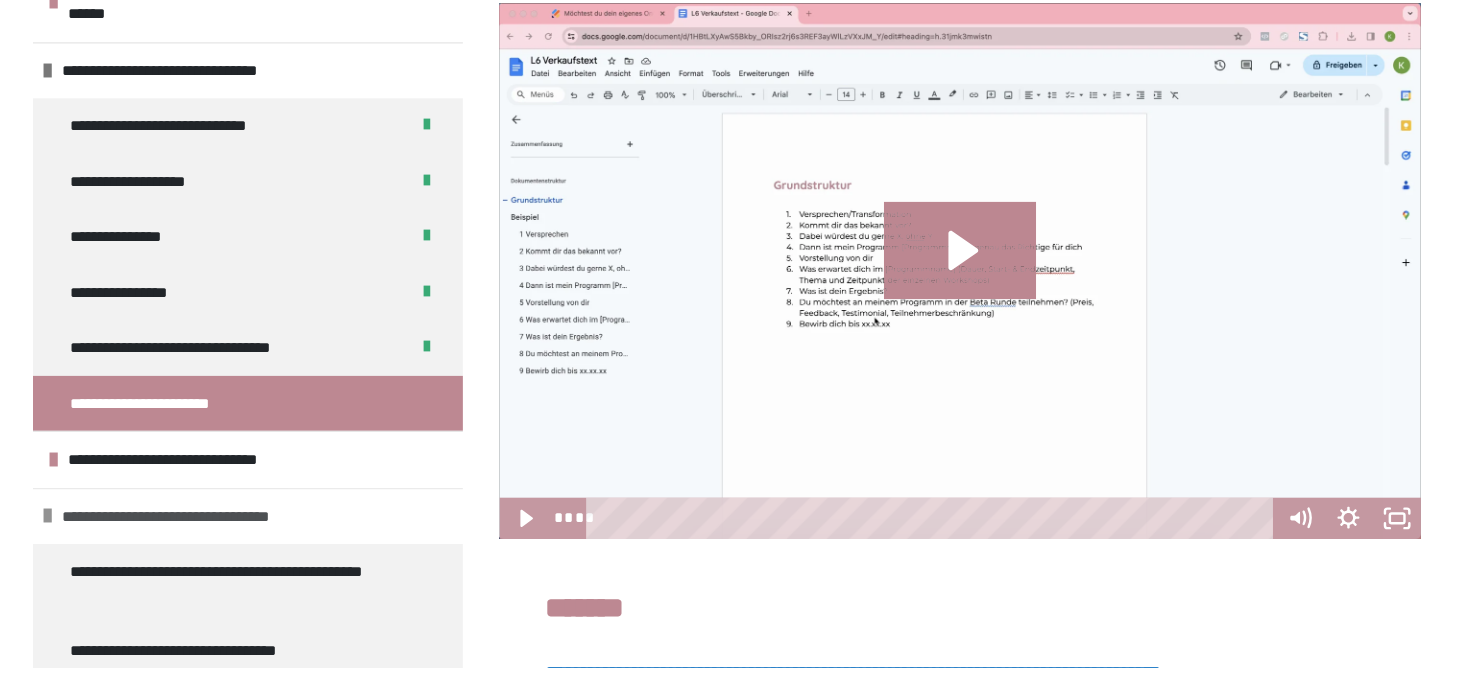 click at bounding box center [176, 560] 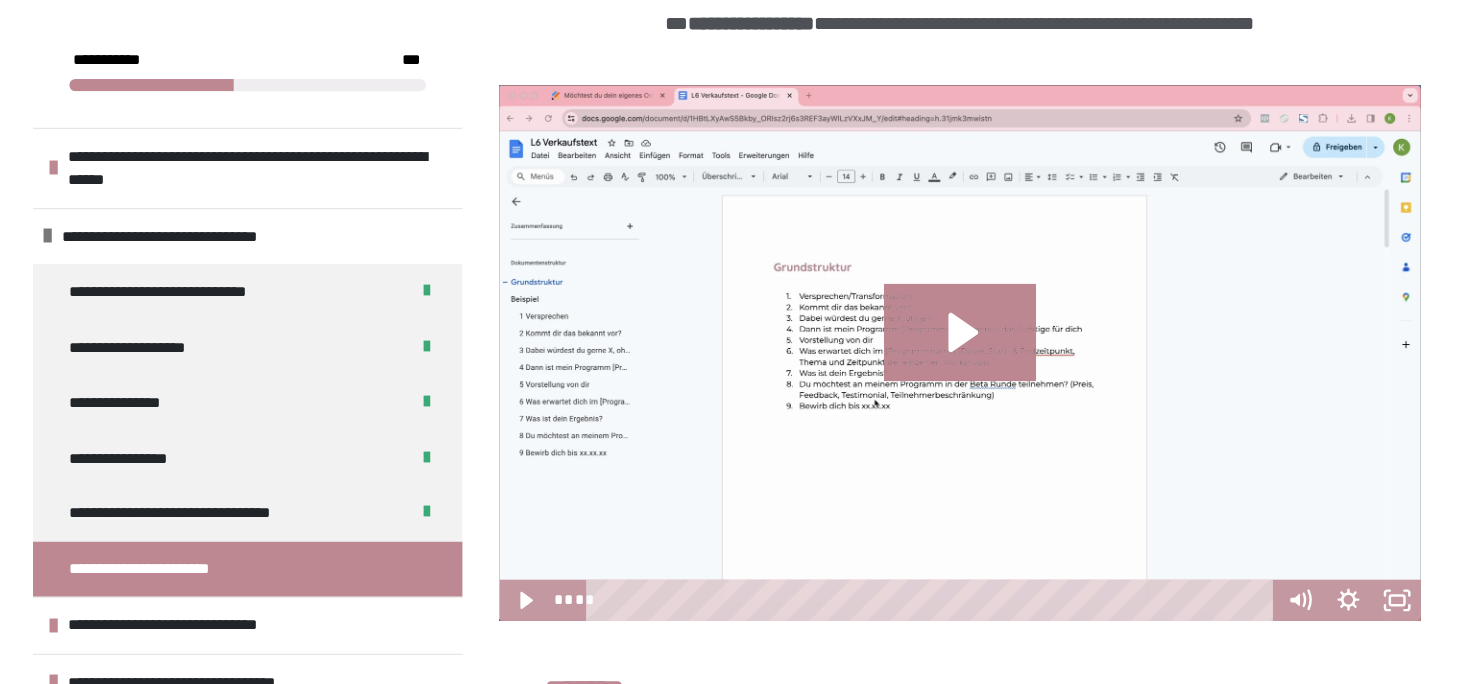 scroll, scrollTop: 401, scrollLeft: 0, axis: vertical 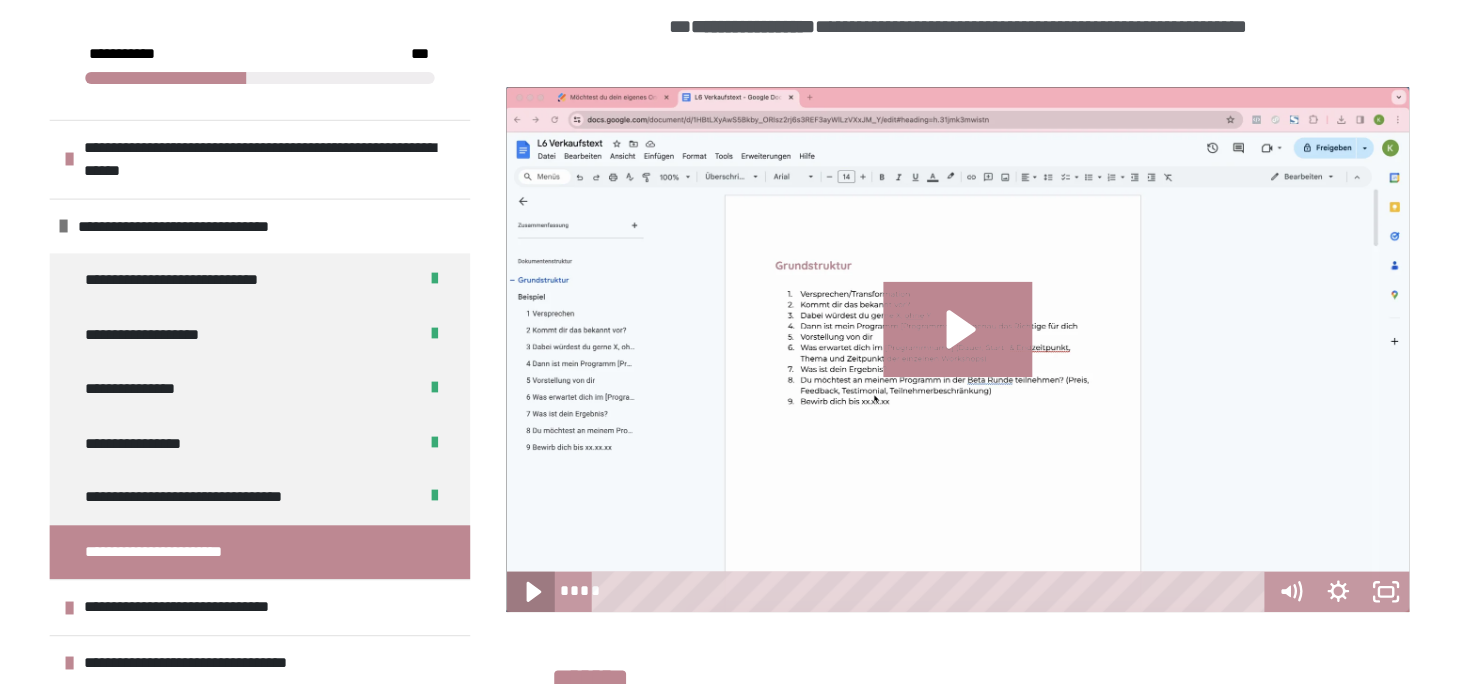 click 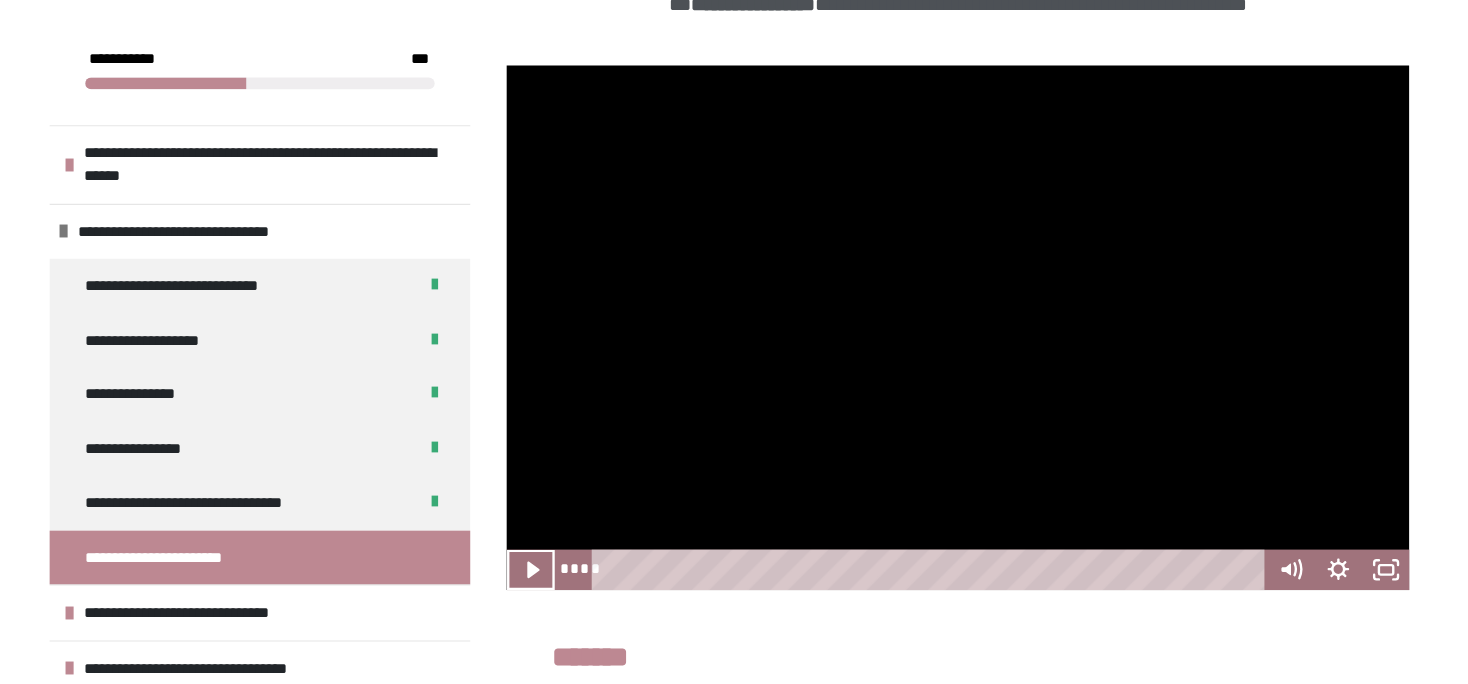 scroll, scrollTop: 414, scrollLeft: 0, axis: vertical 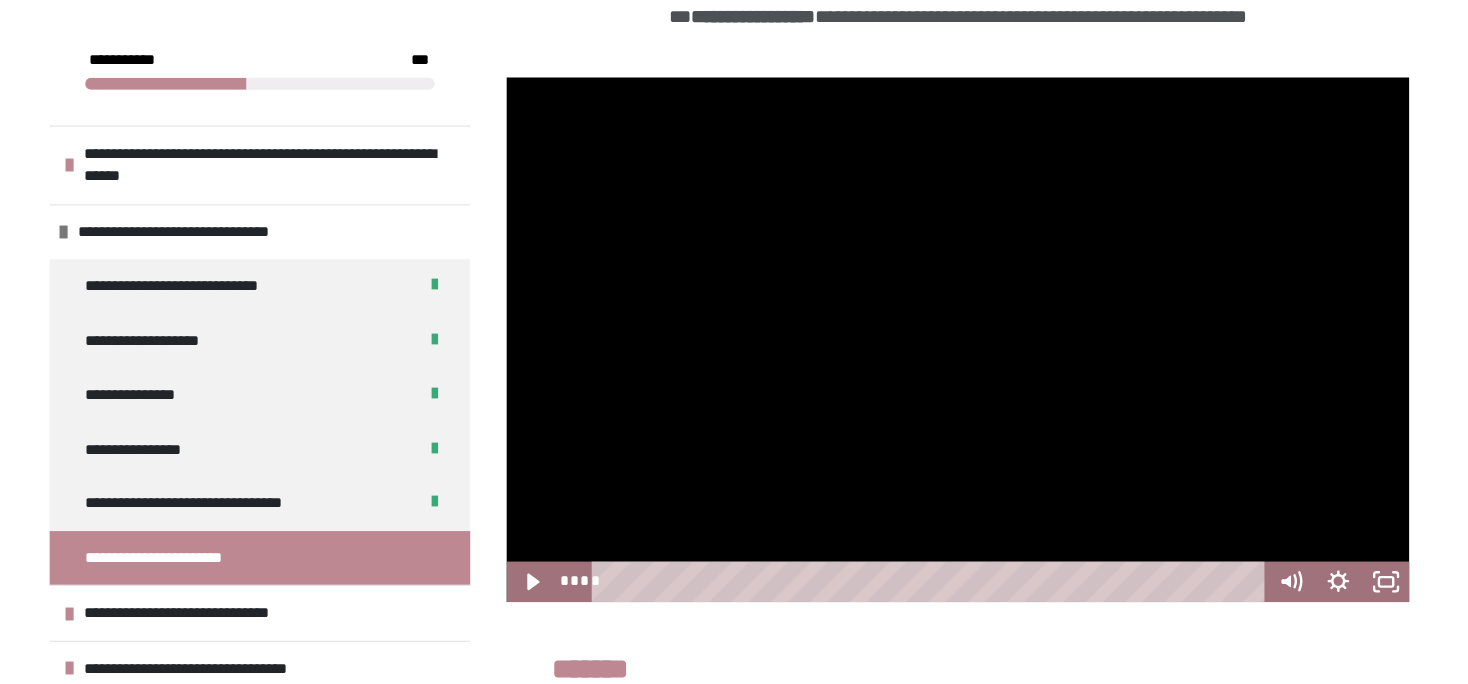 click on "**********" at bounding box center (925, 585) 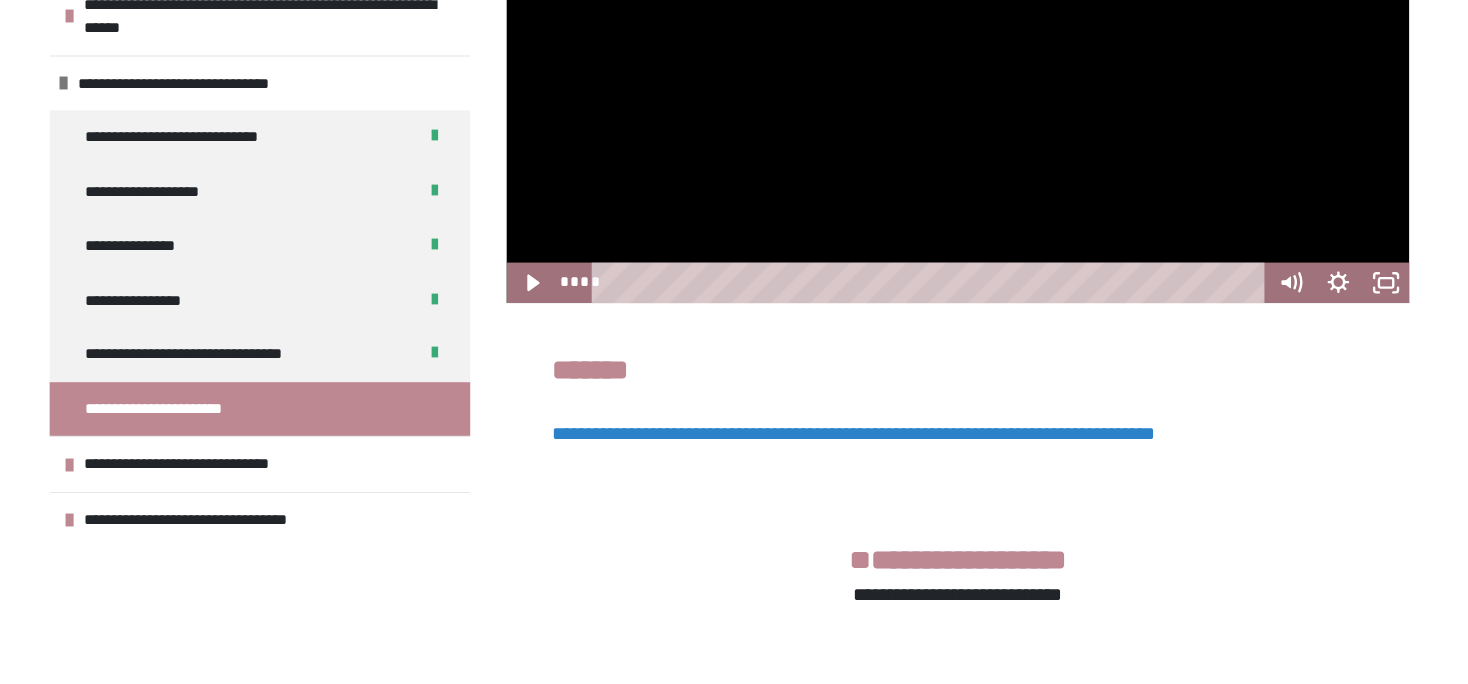 scroll, scrollTop: 544, scrollLeft: 0, axis: vertical 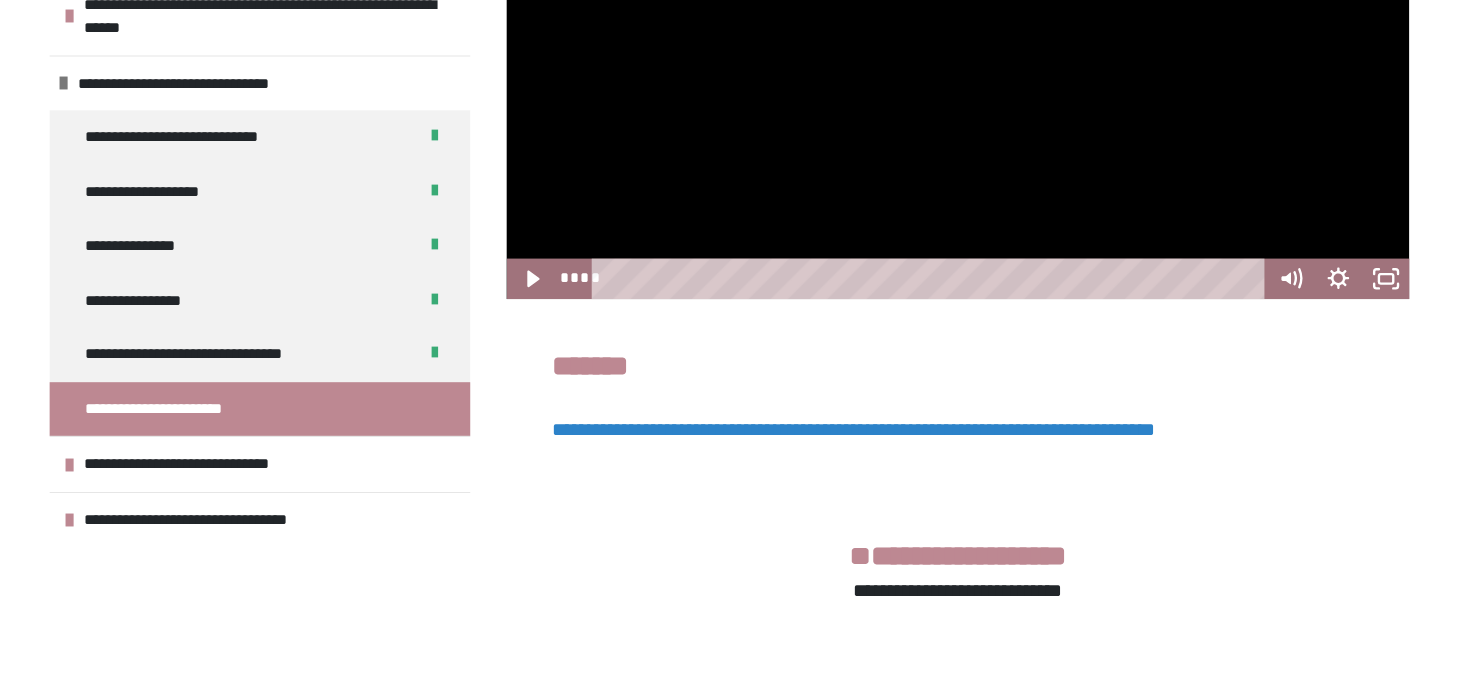 click on "**********" at bounding box center (925, 455) 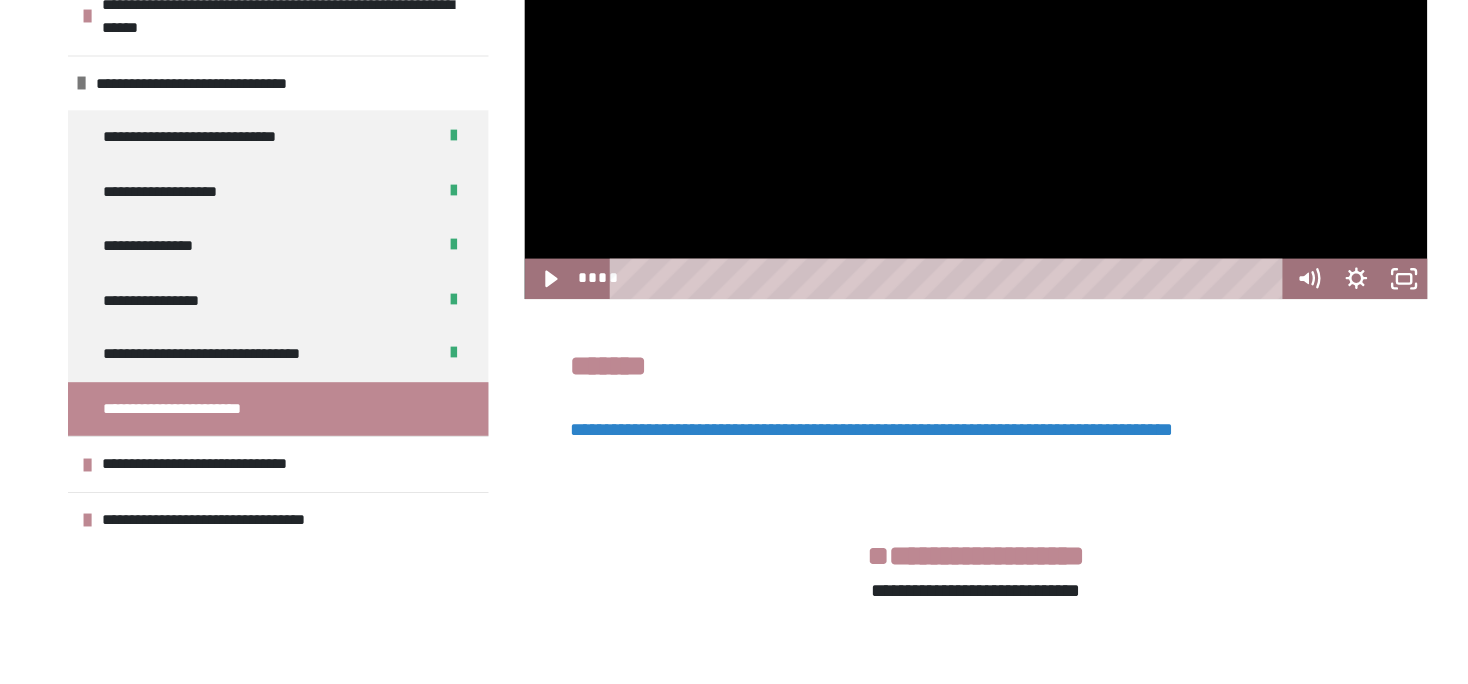 scroll, scrollTop: 692, scrollLeft: 0, axis: vertical 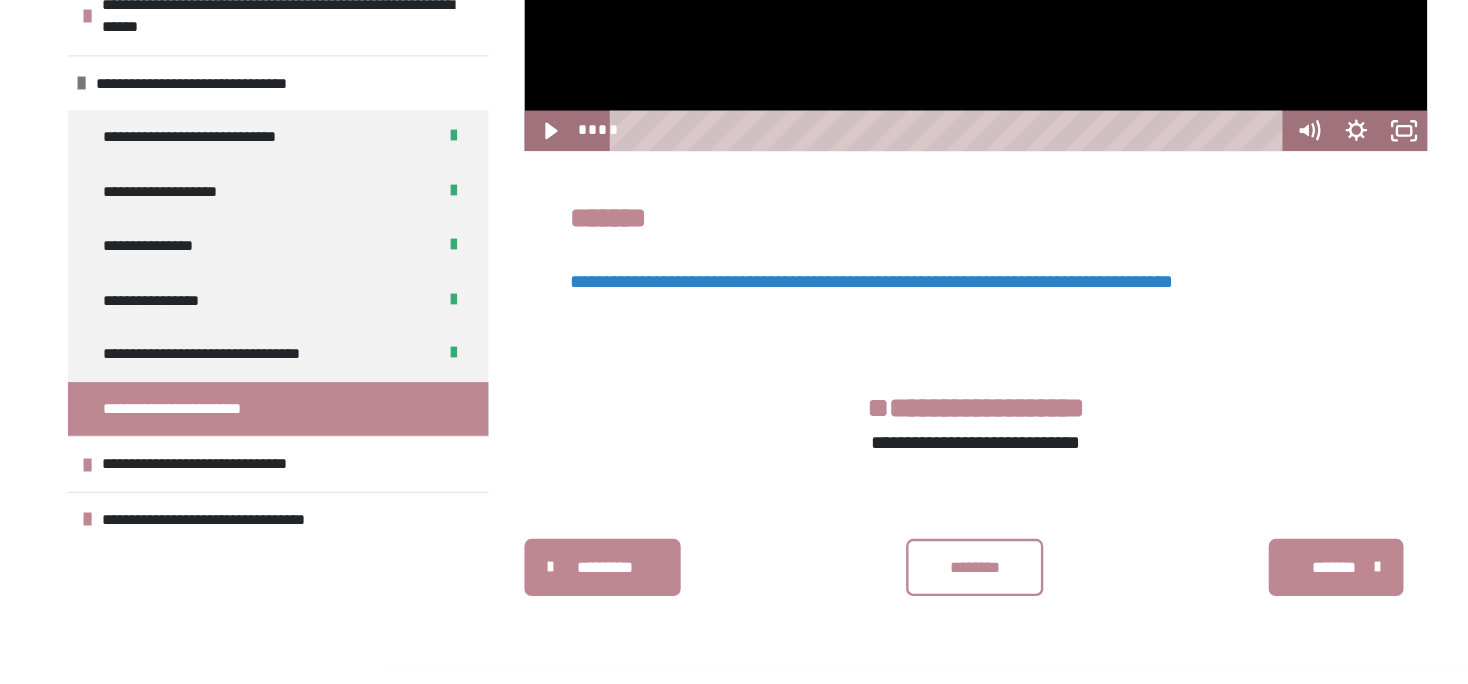 click on "********" at bounding box center [925, 600] 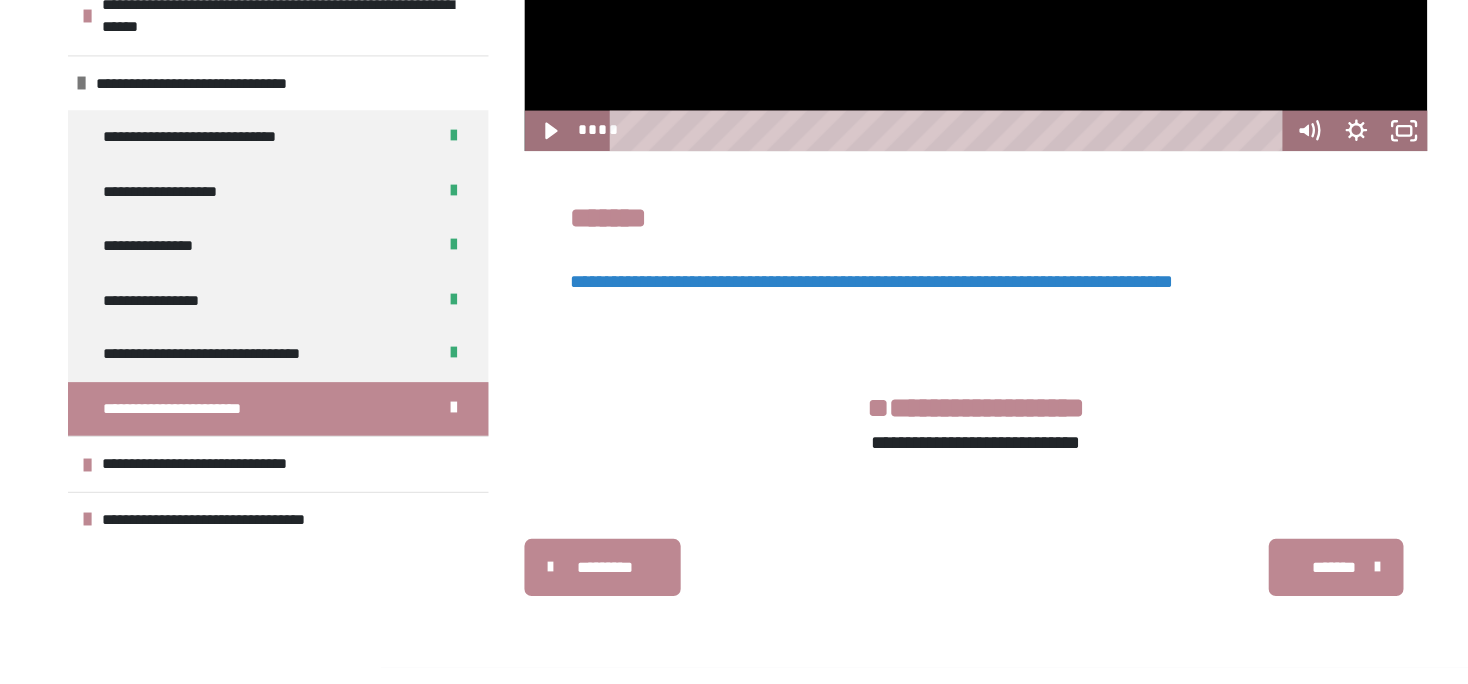 click on "*******" at bounding box center [1225, 600] 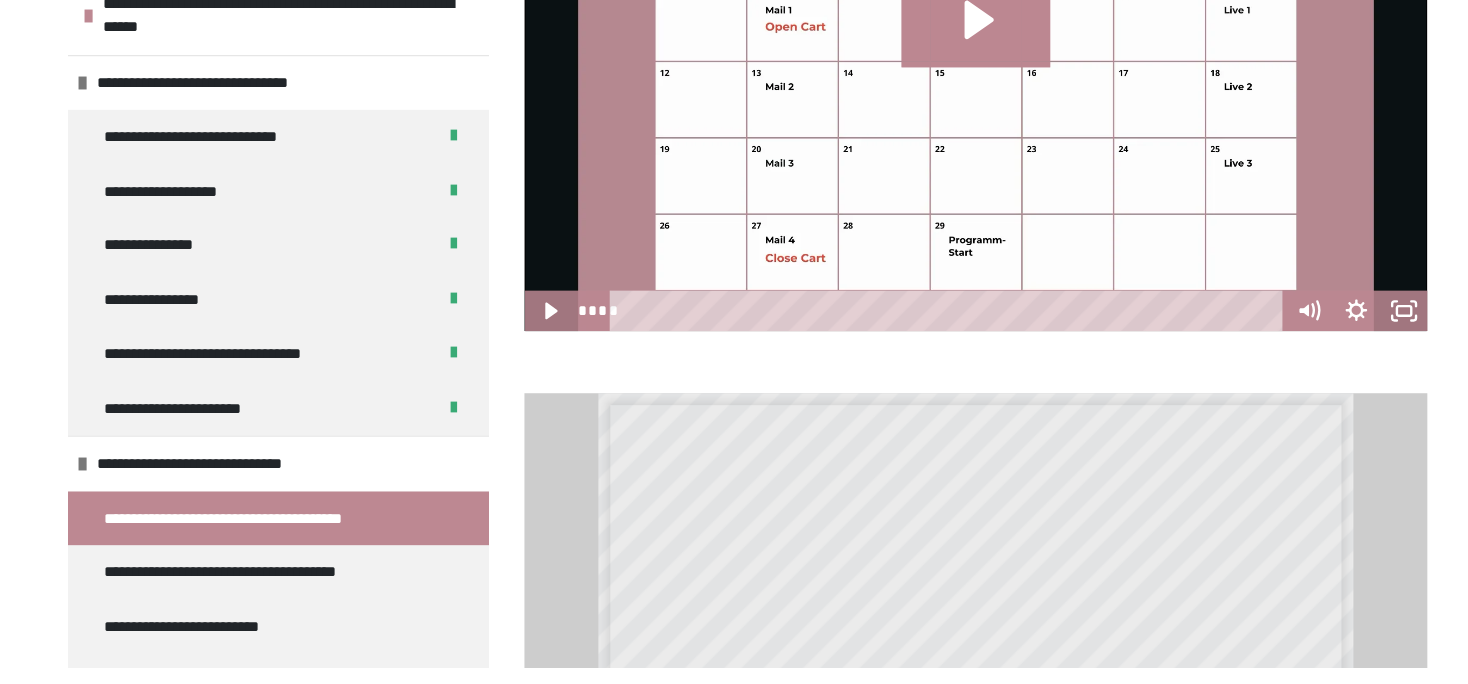 scroll, scrollTop: 564, scrollLeft: 0, axis: vertical 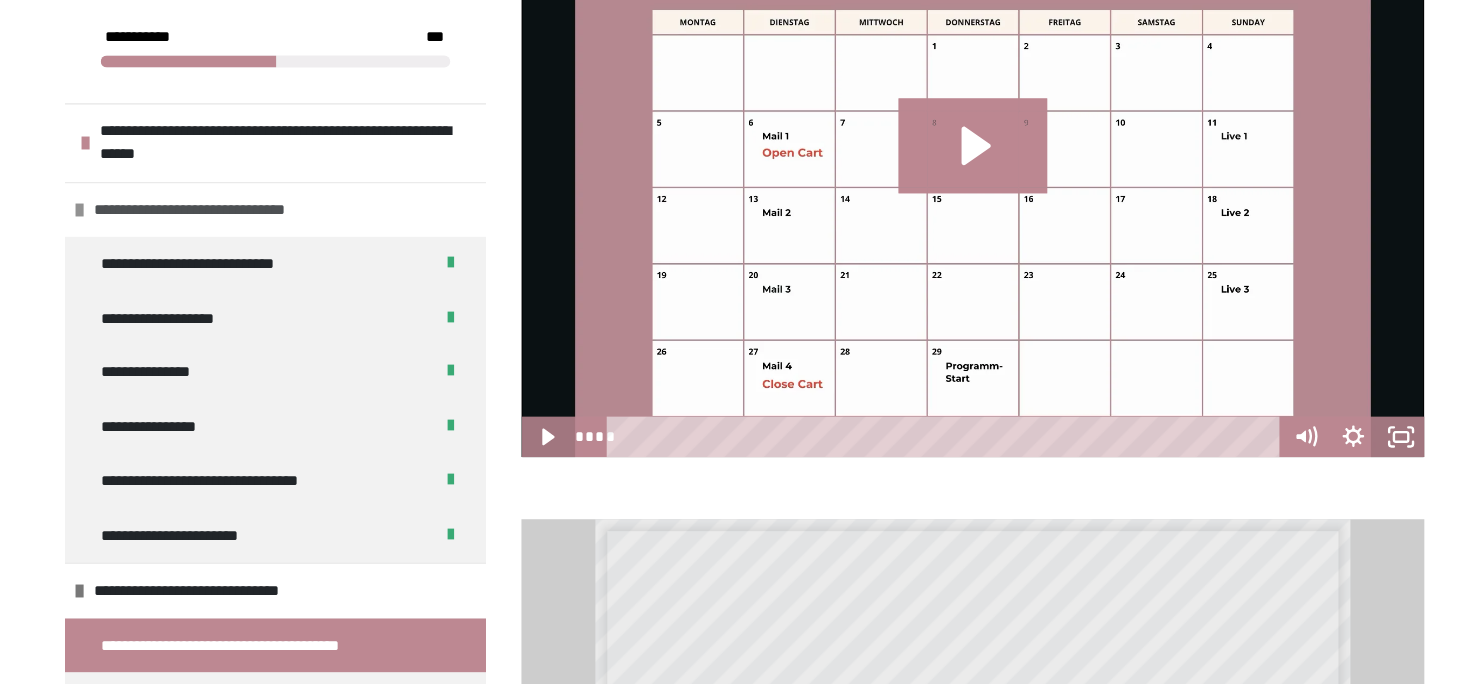 click on "**********" at bounding box center [292, 195] 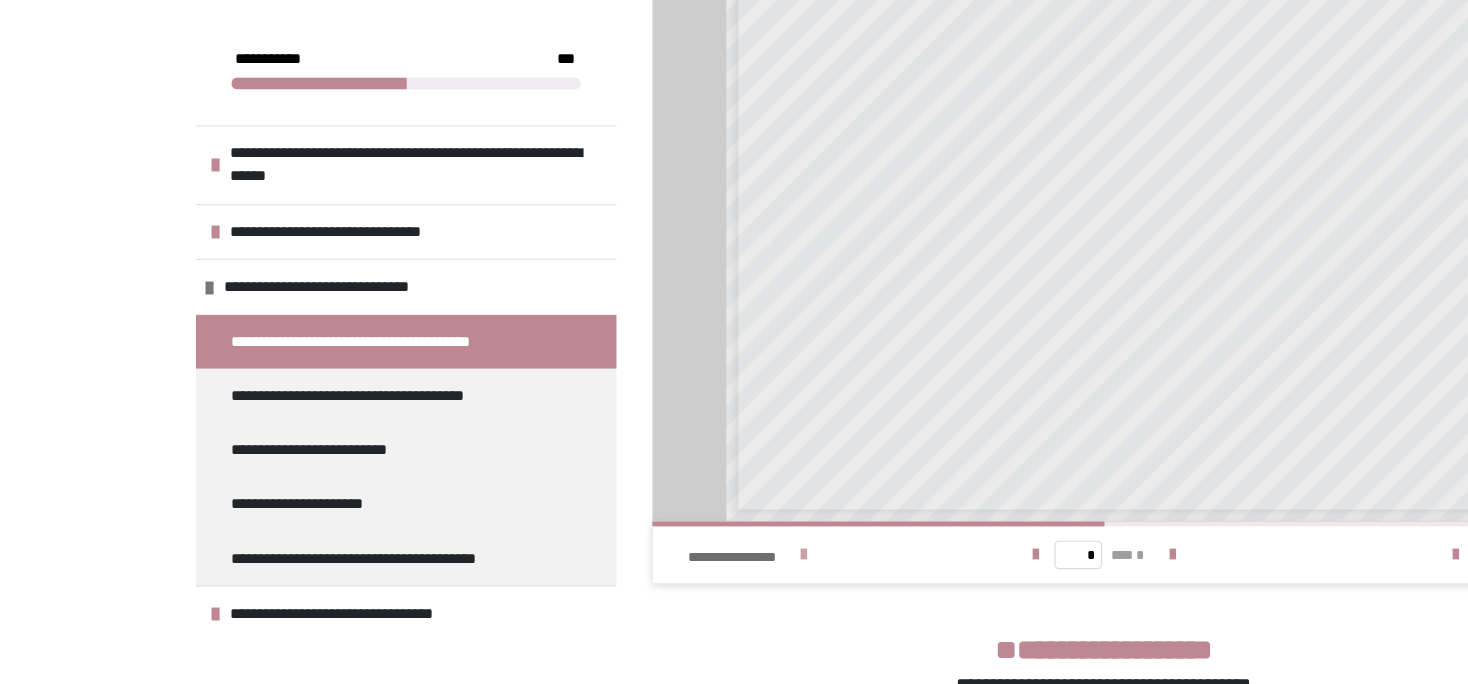 scroll, scrollTop: 953, scrollLeft: 0, axis: vertical 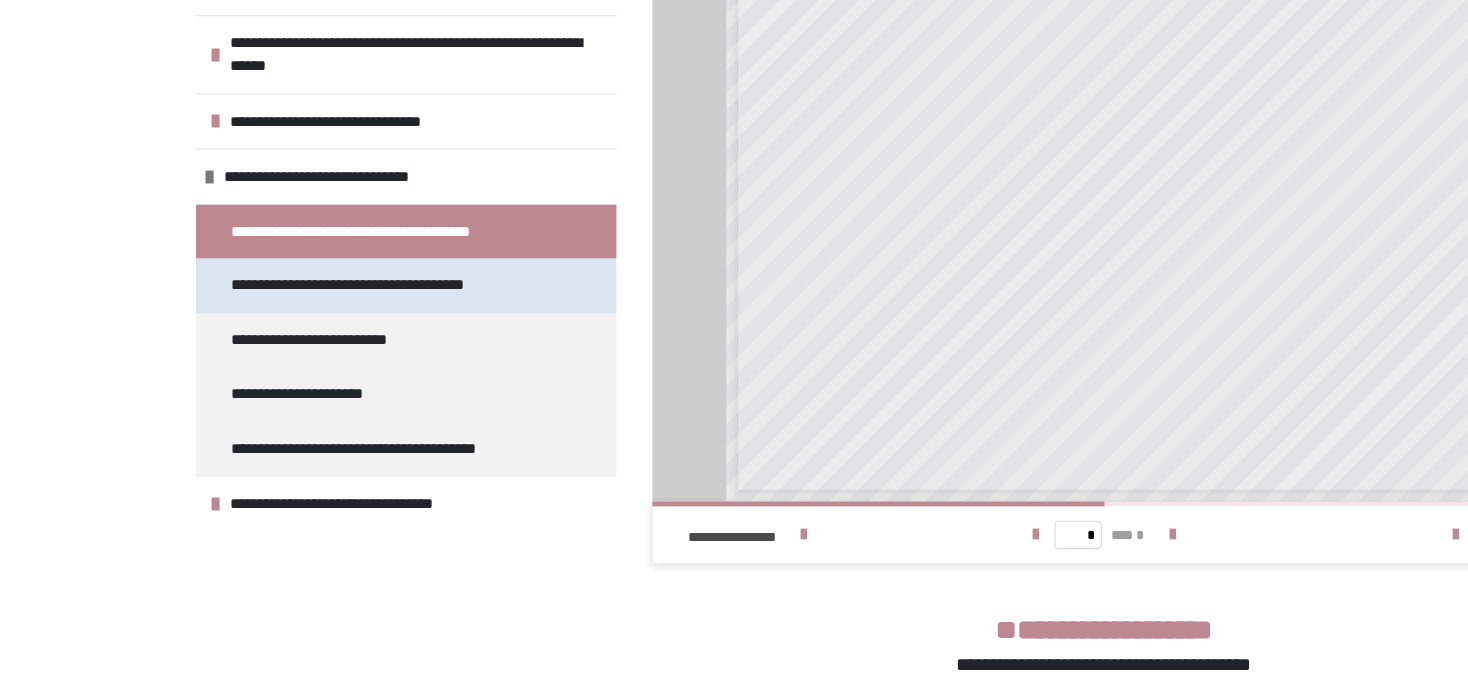 click on "**********" at bounding box center [340, 332] 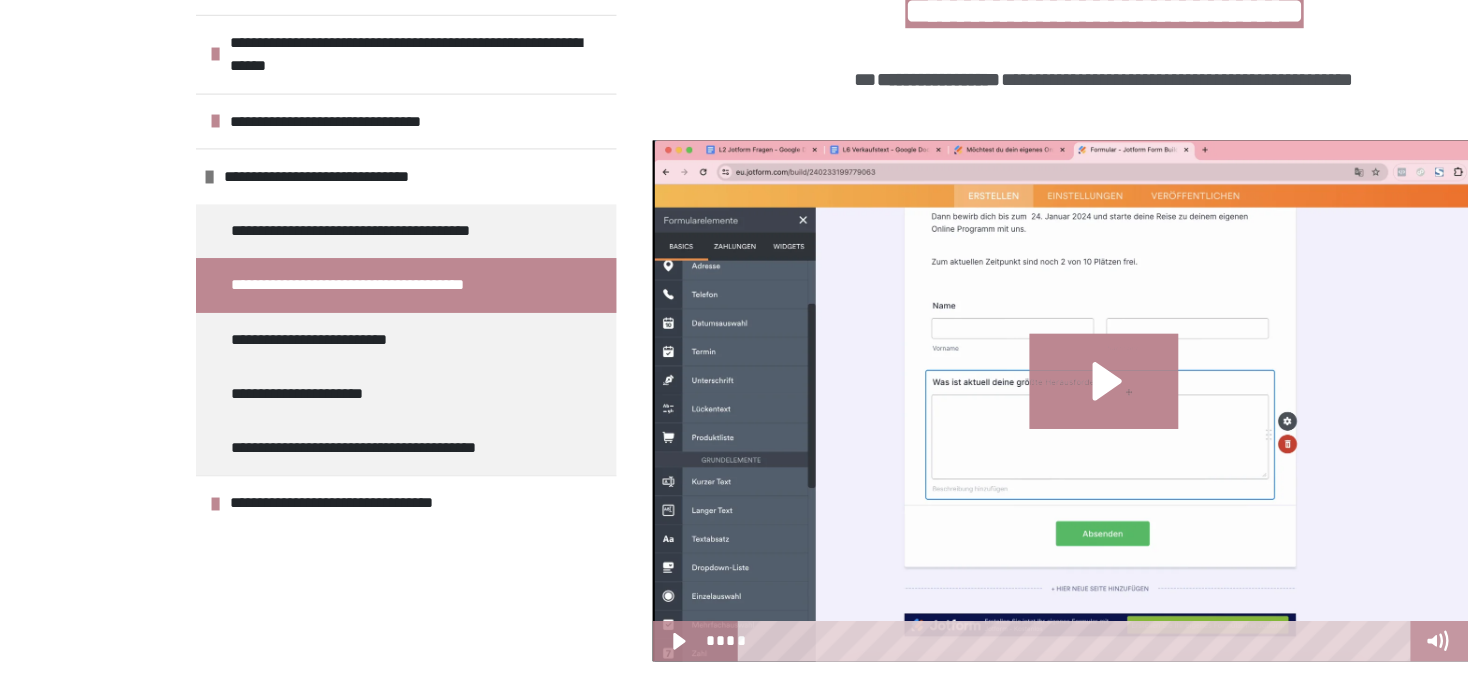 scroll, scrollTop: 450, scrollLeft: 0, axis: vertical 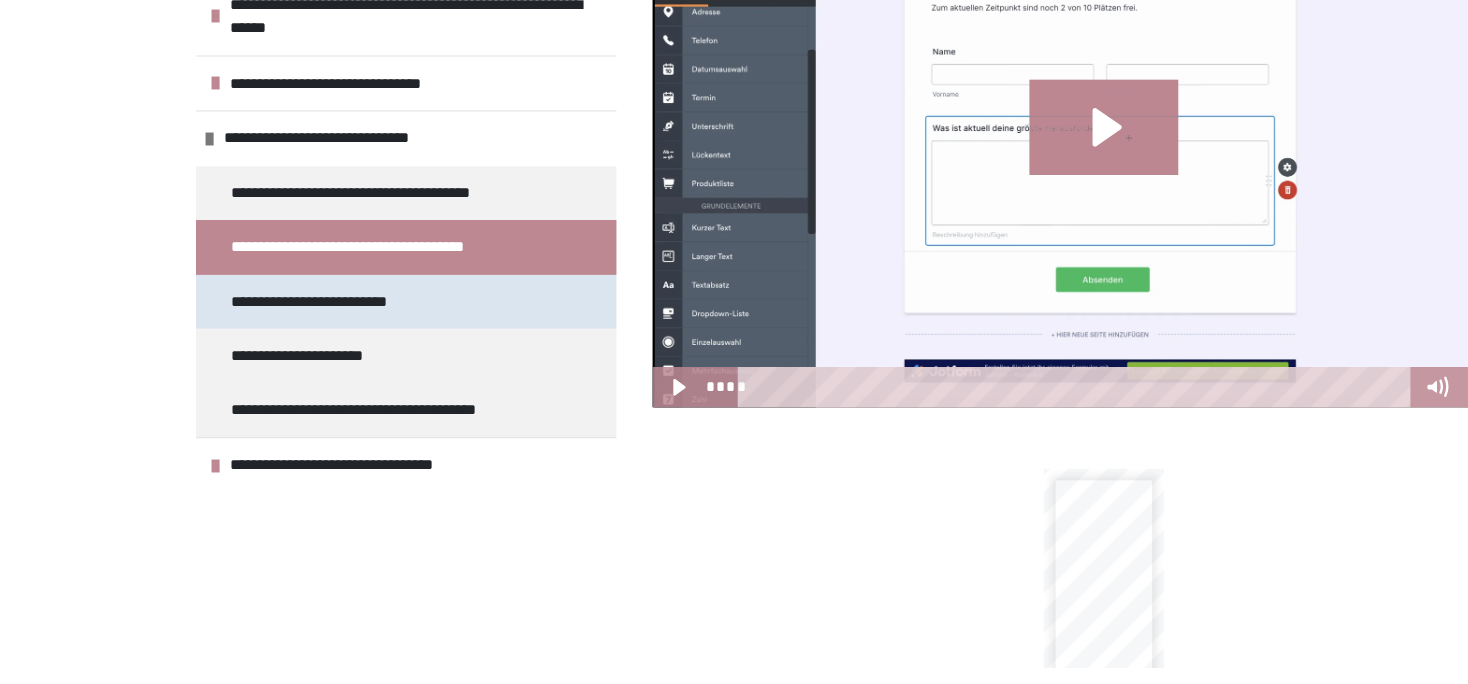 click on "**********" at bounding box center (269, 378) 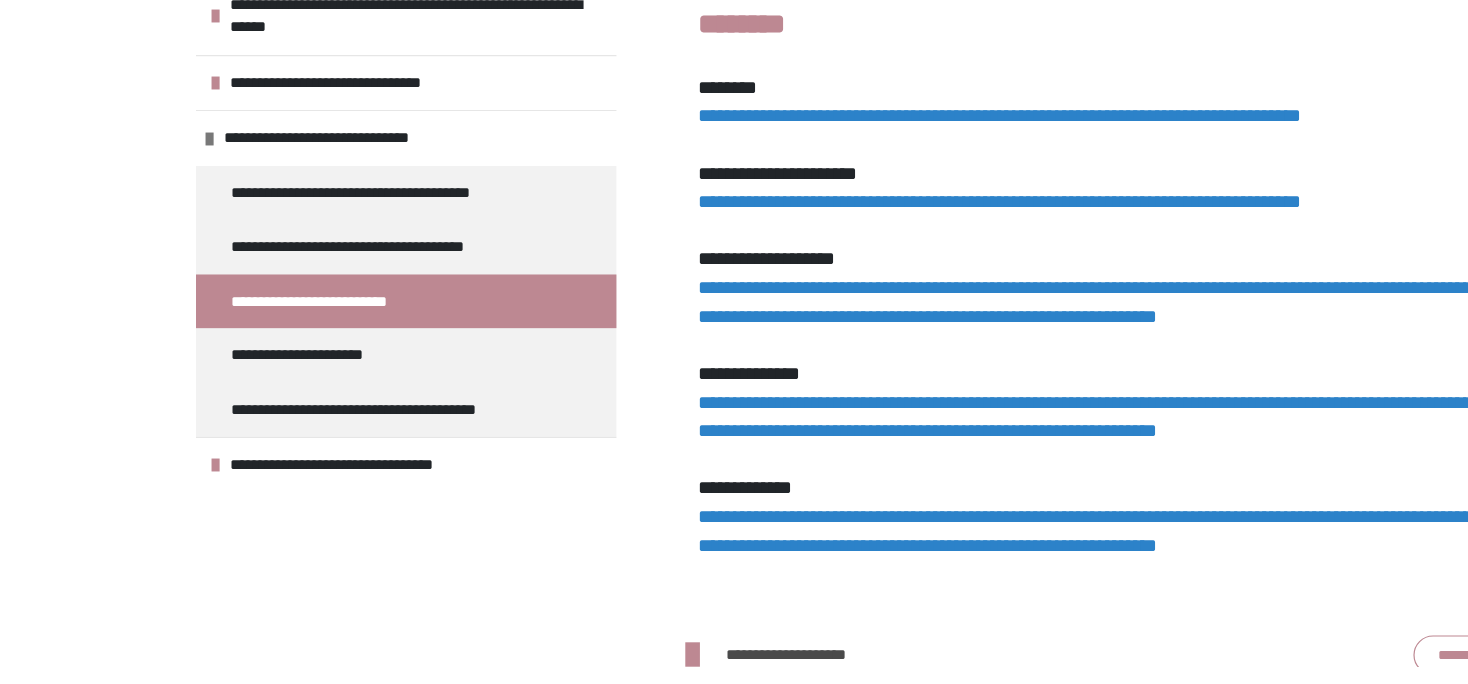 scroll, scrollTop: 829, scrollLeft: 0, axis: vertical 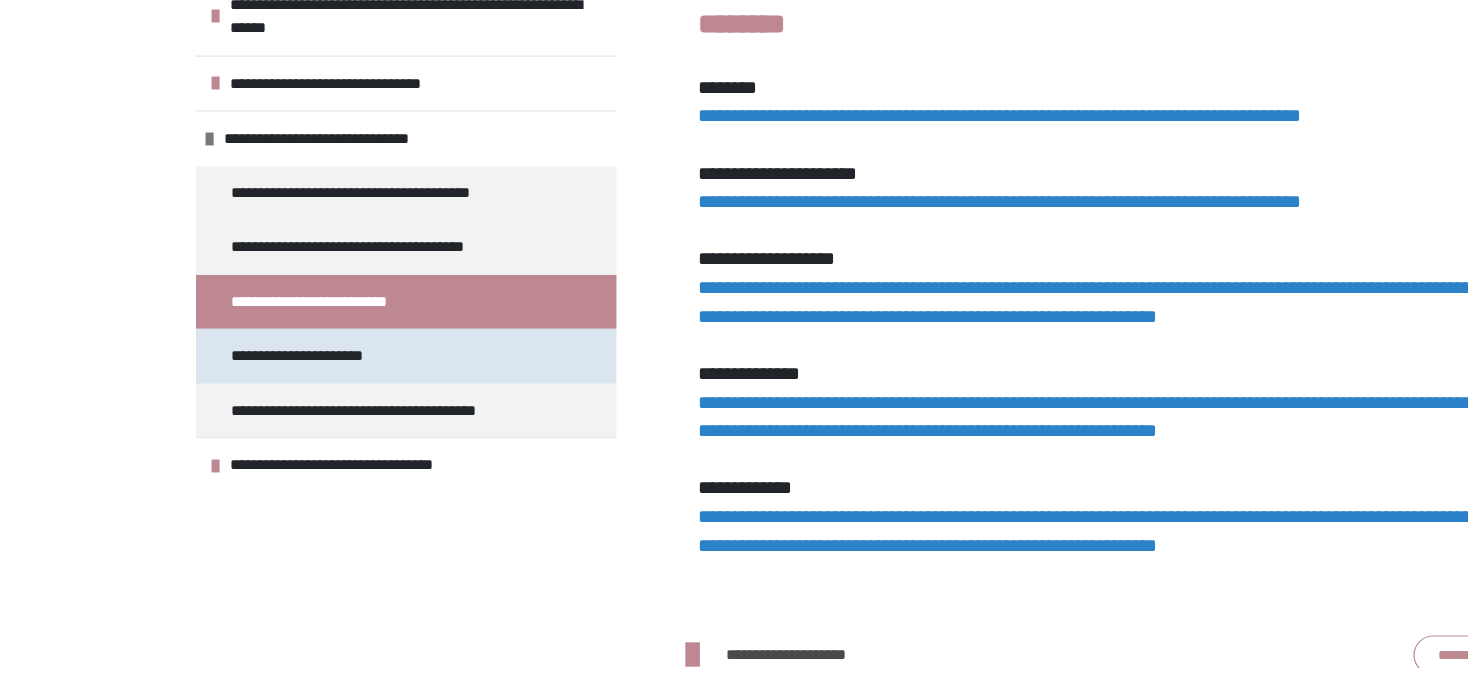 click on "**********" at bounding box center (340, 423) 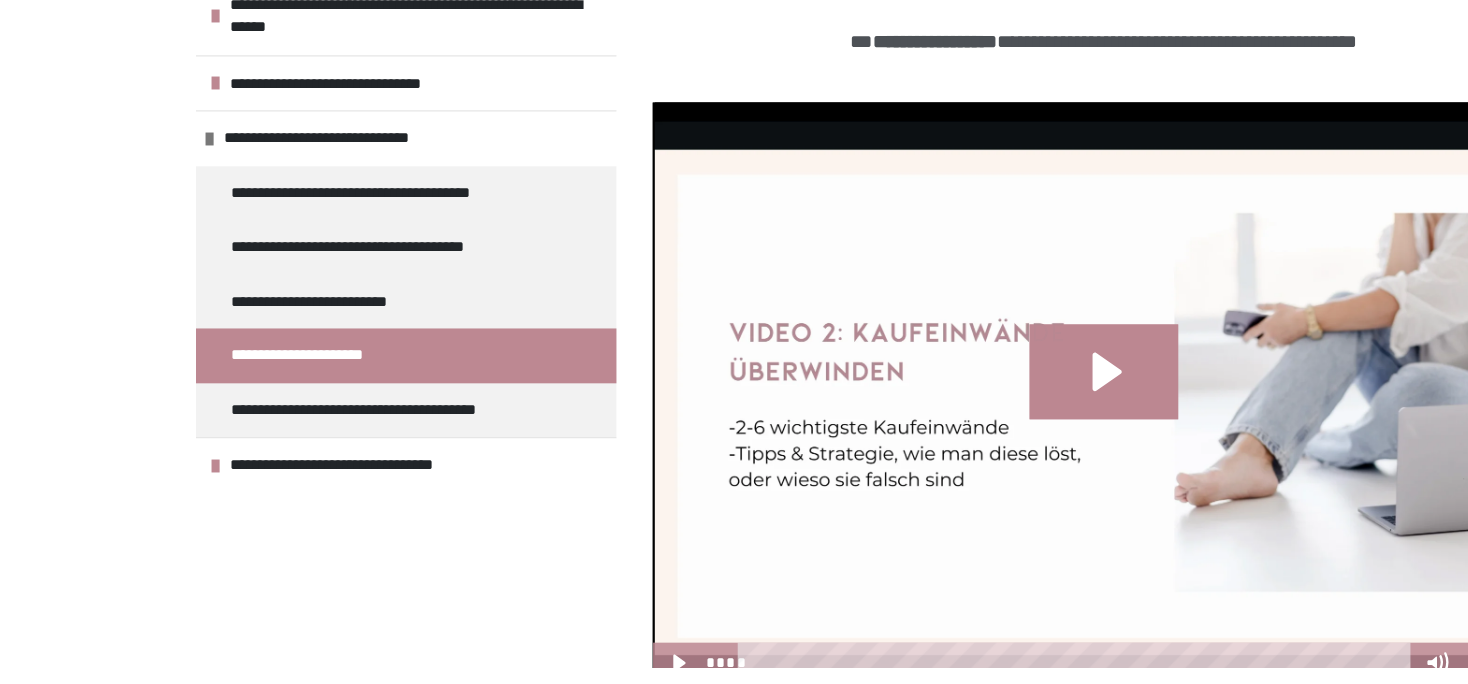 scroll, scrollTop: 425, scrollLeft: 0, axis: vertical 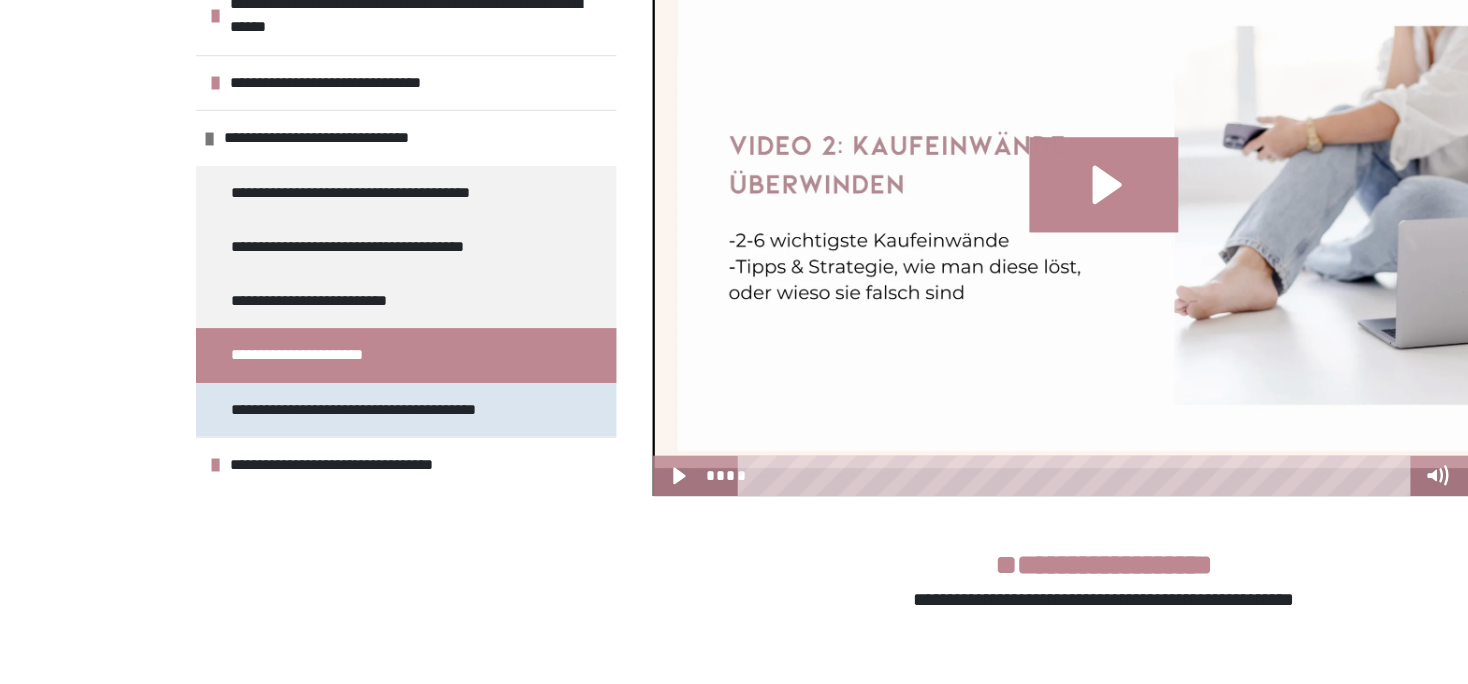 click on "**********" at bounding box center (319, 469) 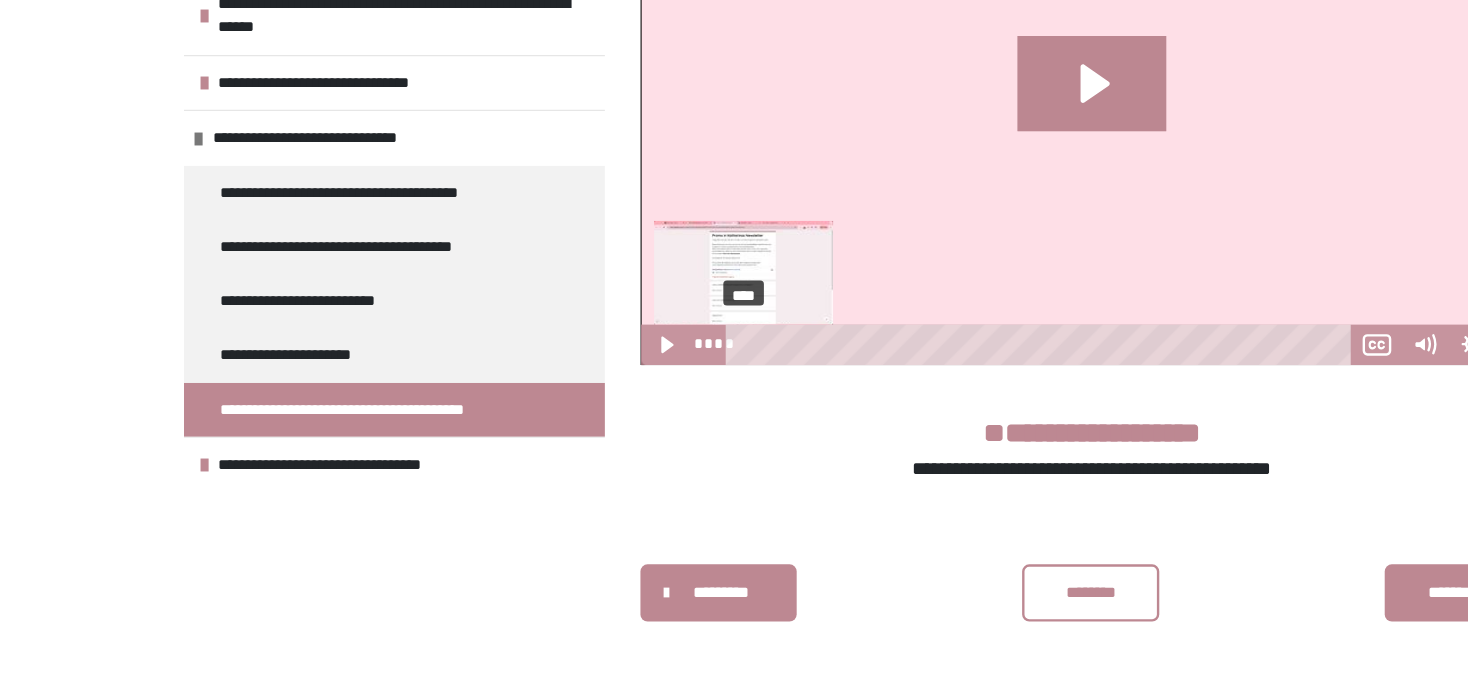 scroll, scrollTop: 1442, scrollLeft: 0, axis: vertical 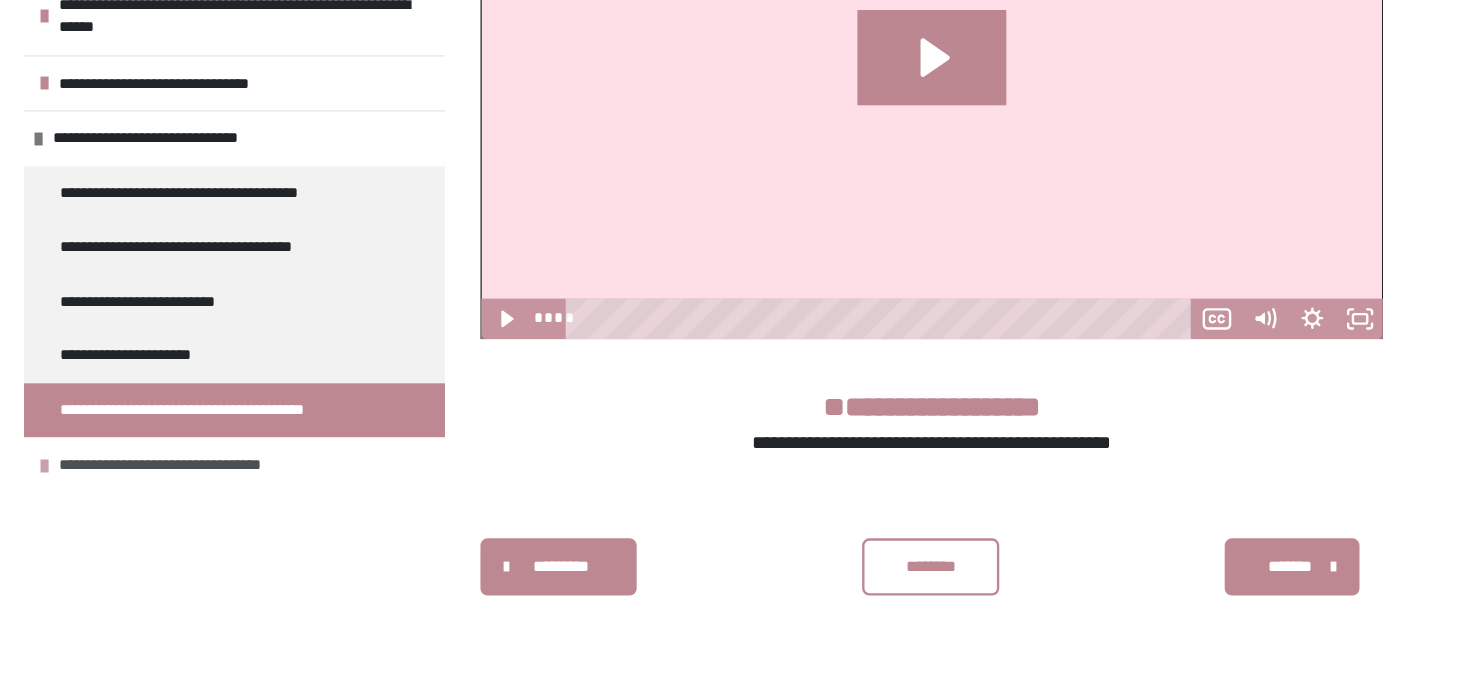 click on "**********" at bounding box center (304, 515) 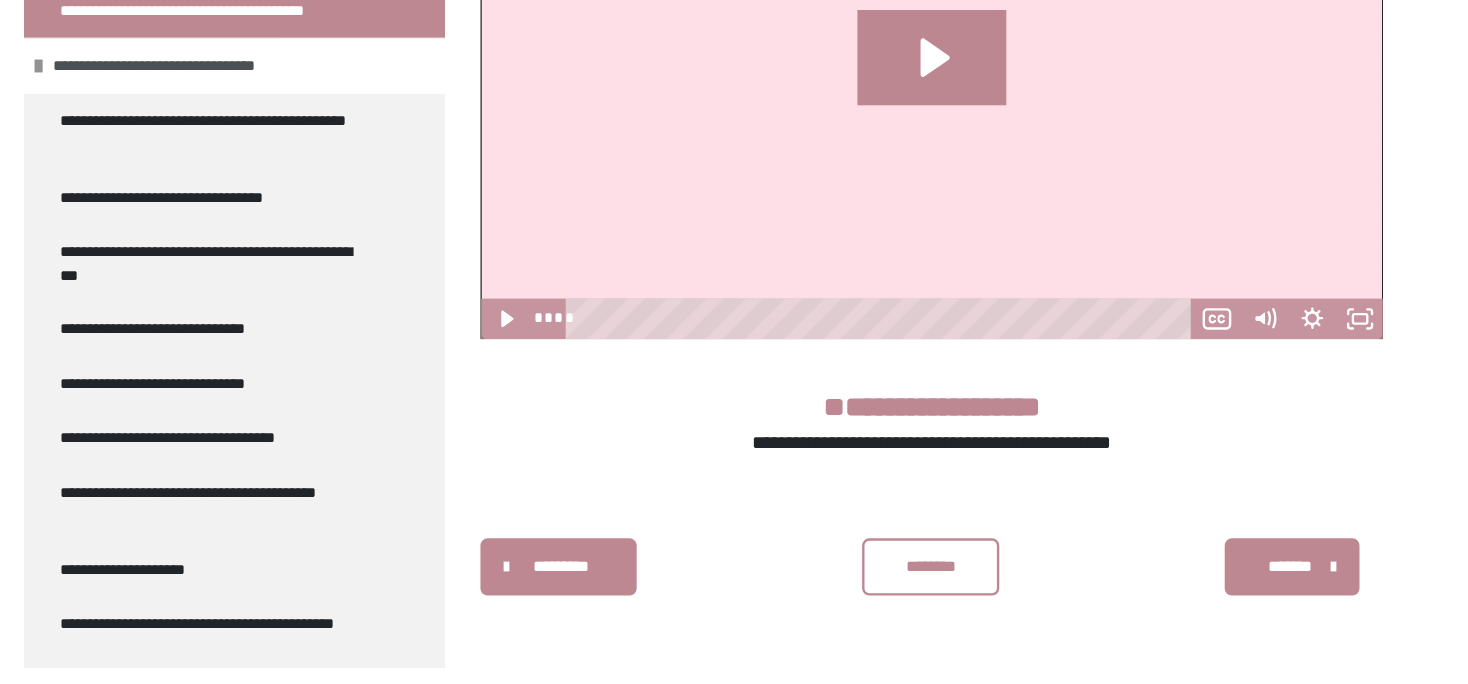 scroll, scrollTop: 0, scrollLeft: 0, axis: both 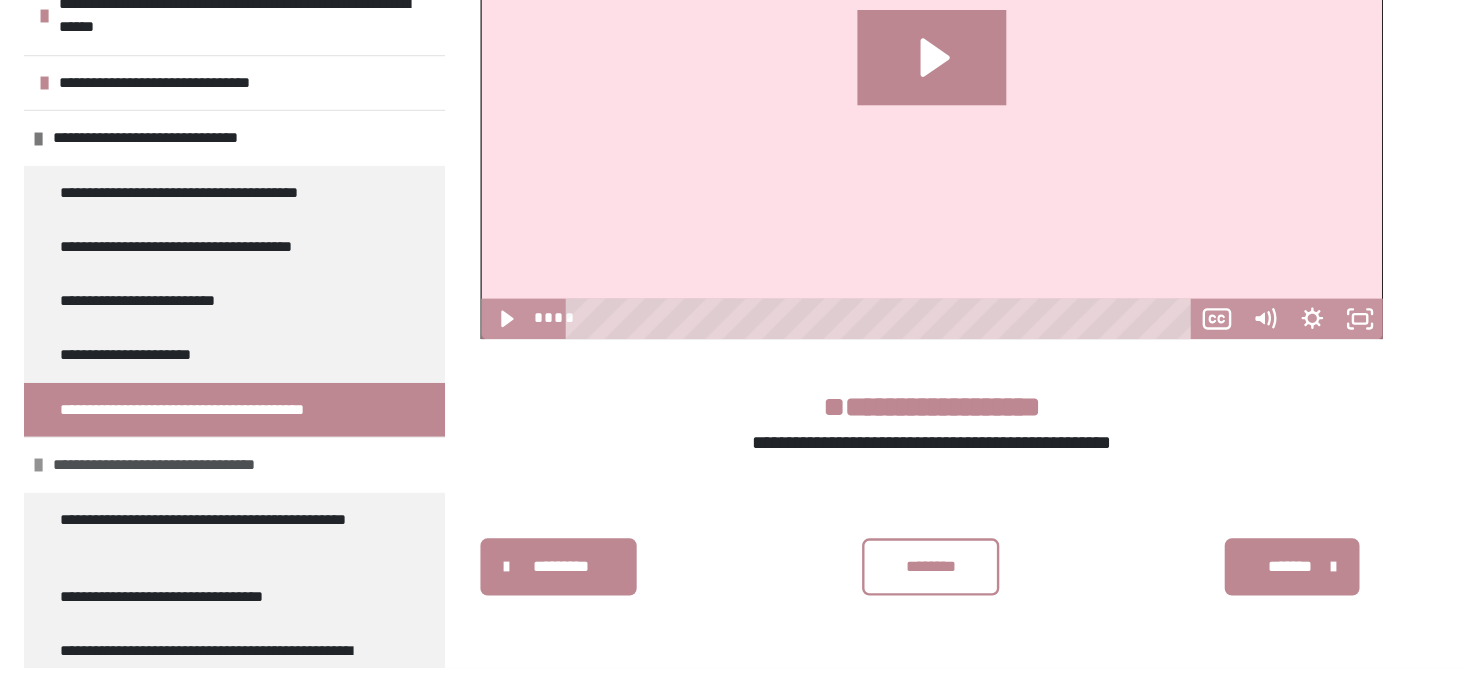 click at bounding box center [176, 515] 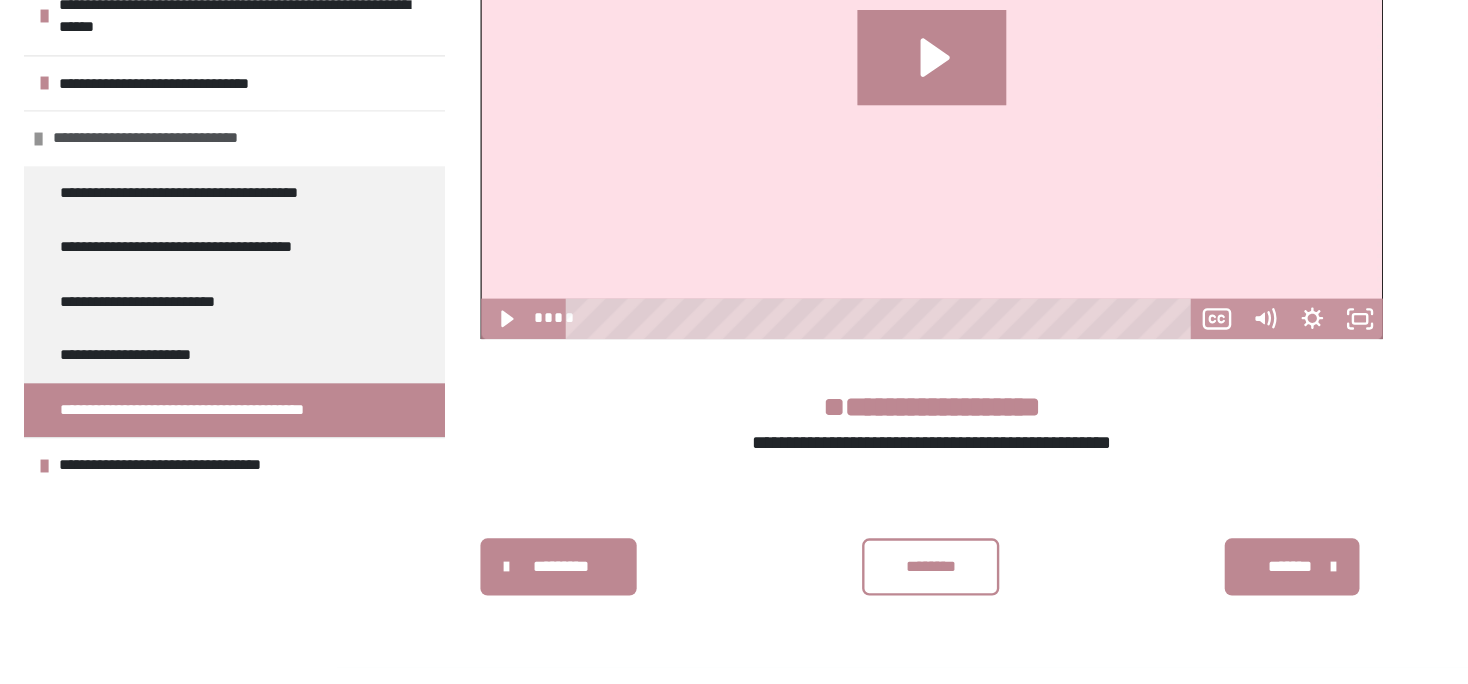 click on "**********" at bounding box center [290, 241] 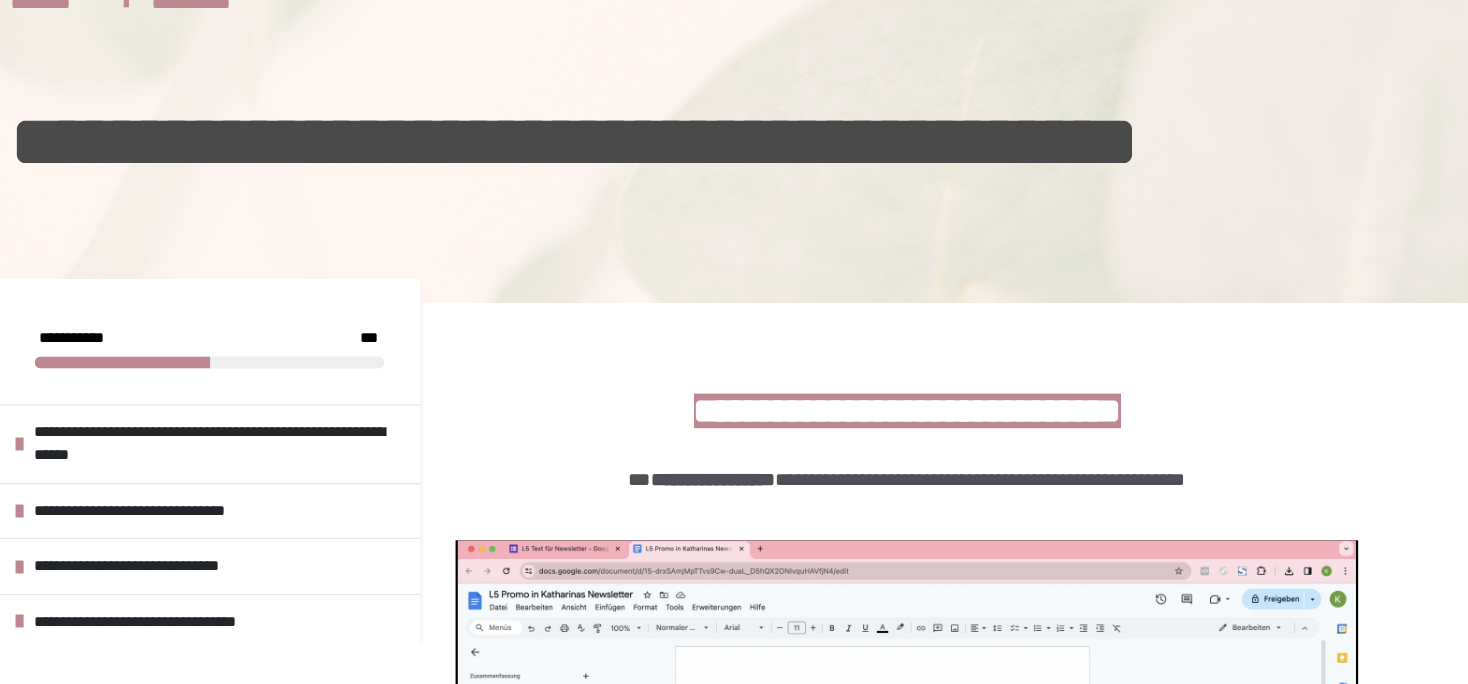 scroll, scrollTop: 0, scrollLeft: 0, axis: both 